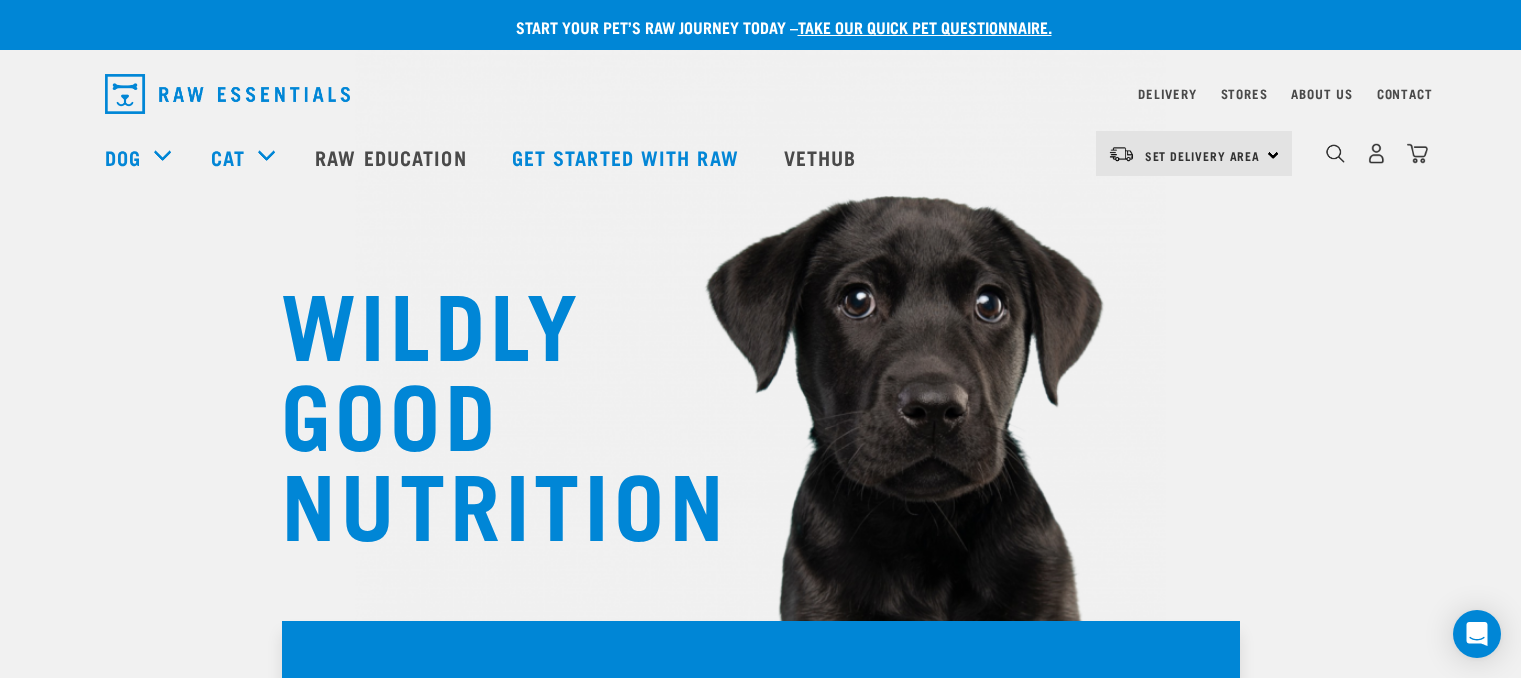 scroll, scrollTop: 0, scrollLeft: 0, axis: both 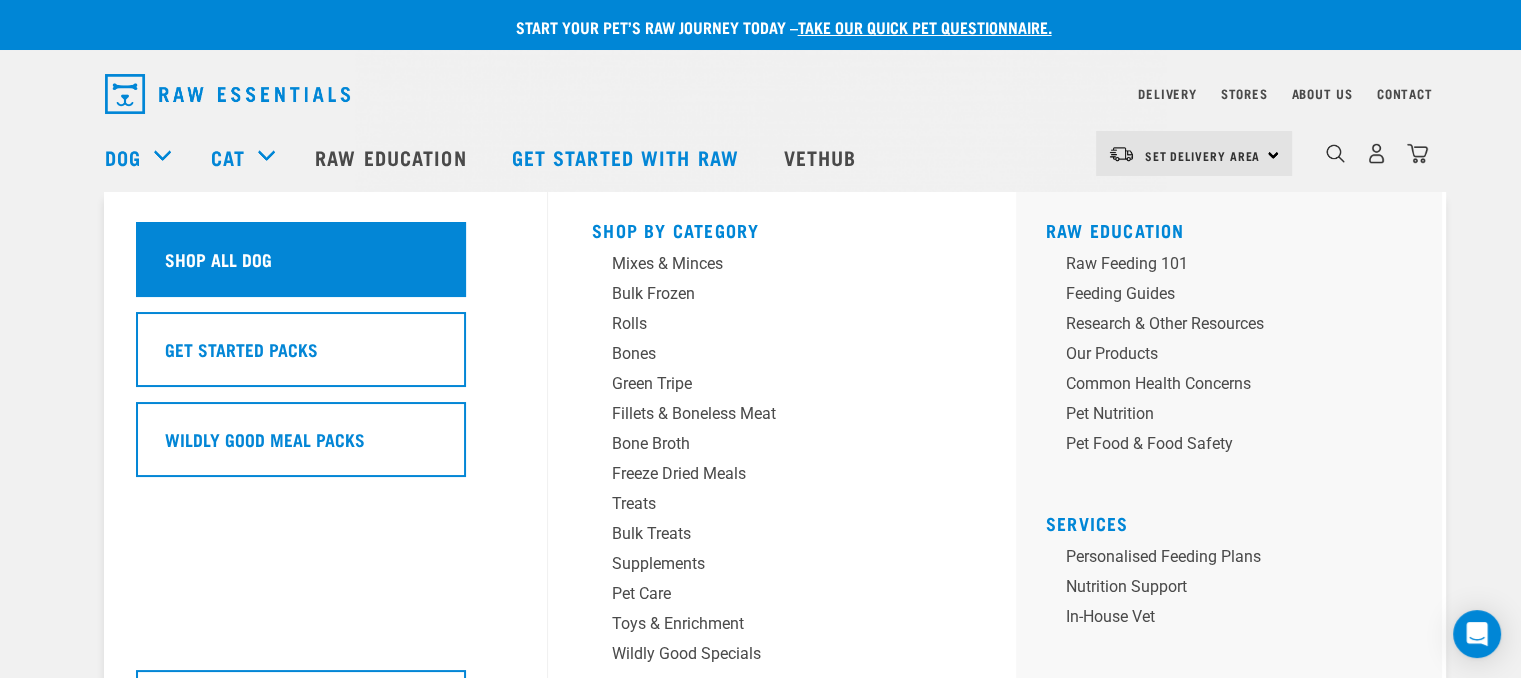click on "Shop All Dog" at bounding box center (218, 259) 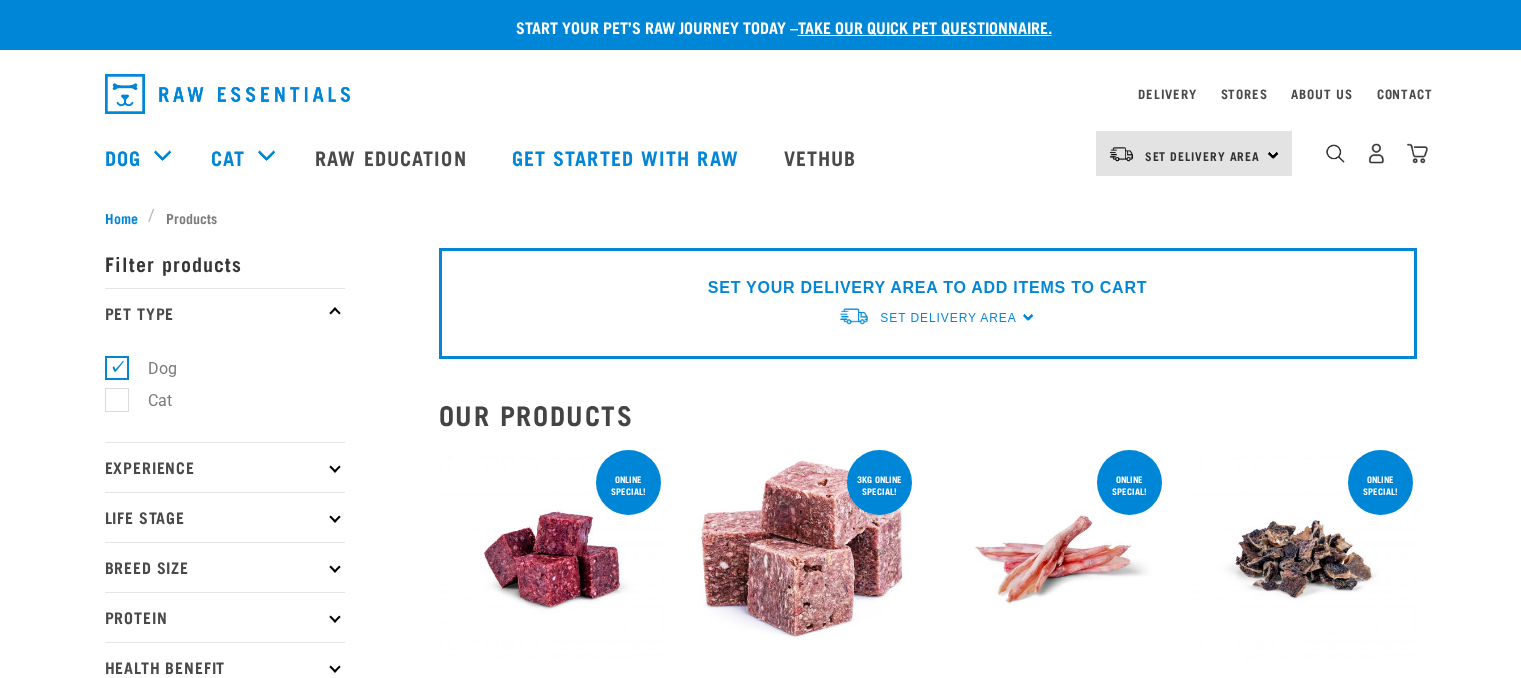 scroll, scrollTop: 0, scrollLeft: 0, axis: both 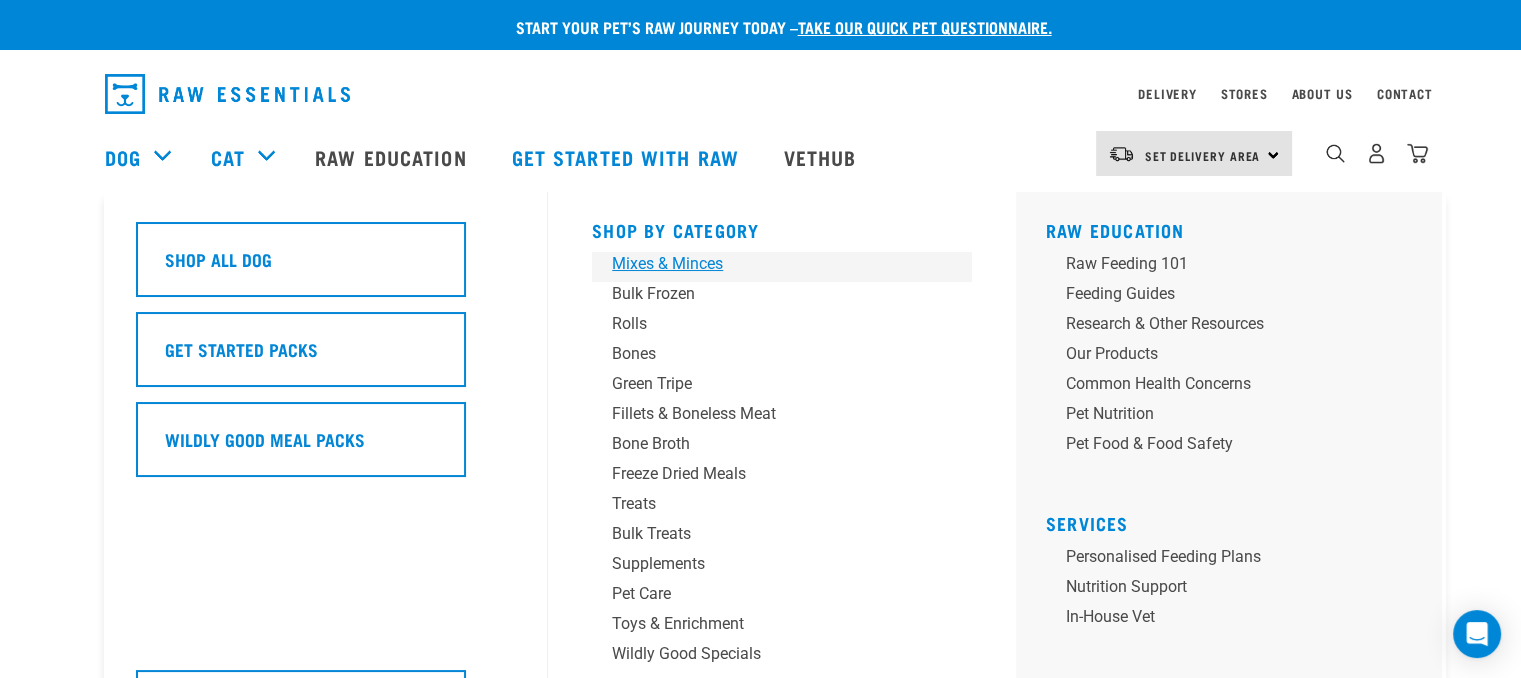 click on "Mixes & Minces" at bounding box center (768, 264) 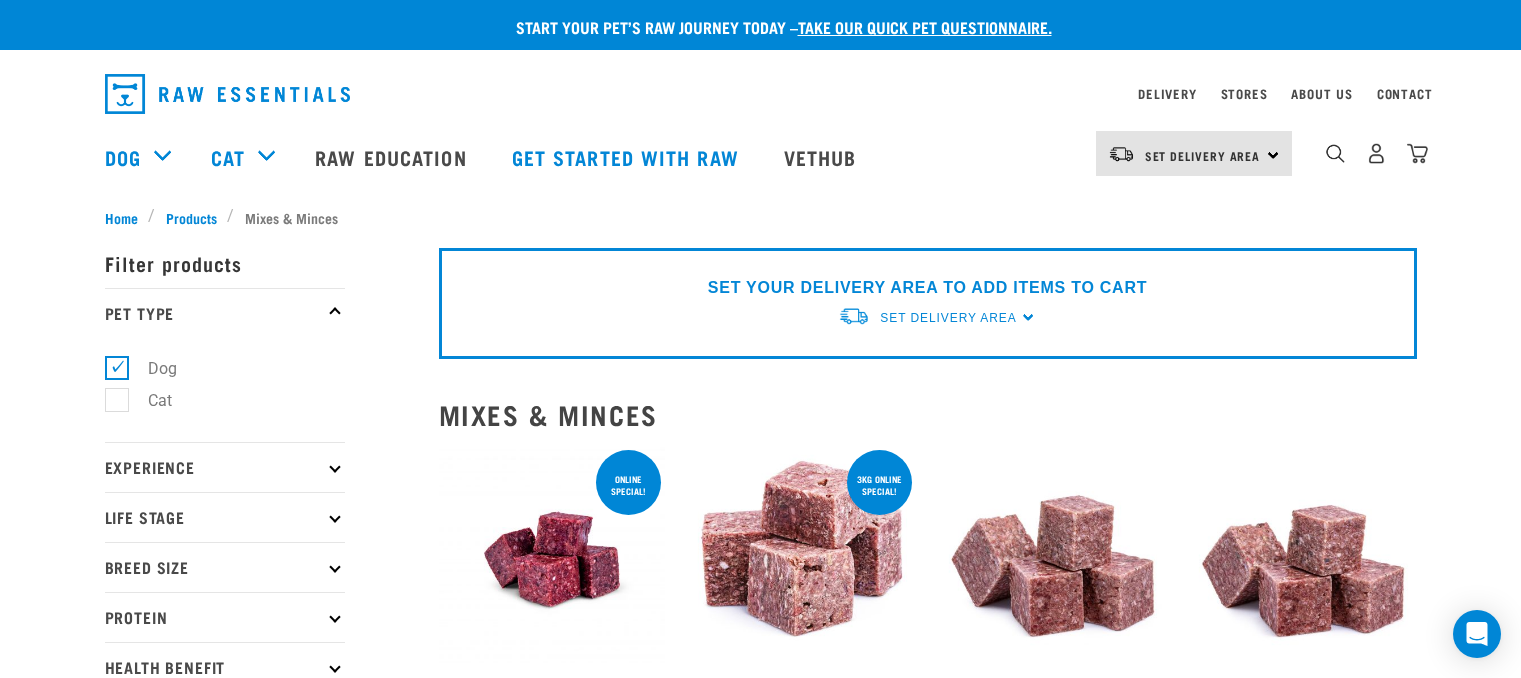 scroll, scrollTop: 0, scrollLeft: 0, axis: both 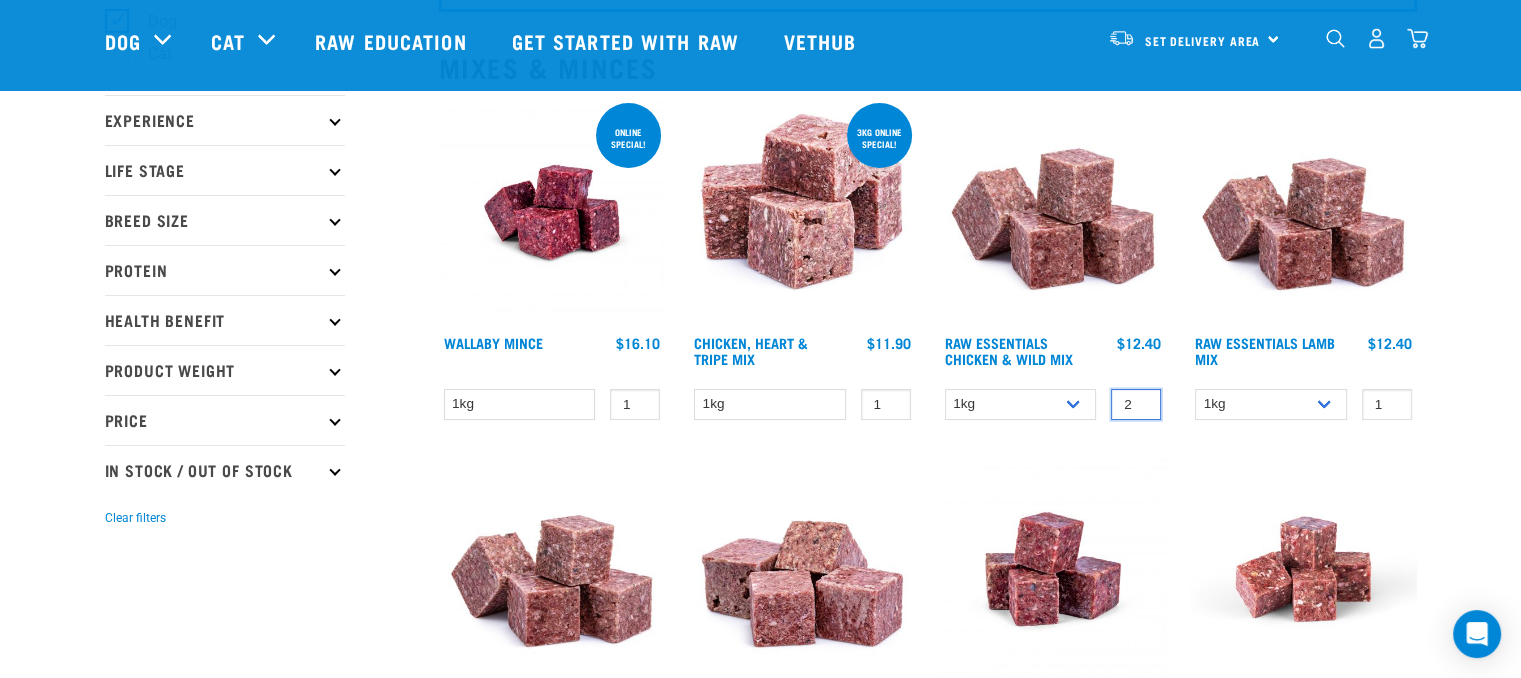 type on "2" 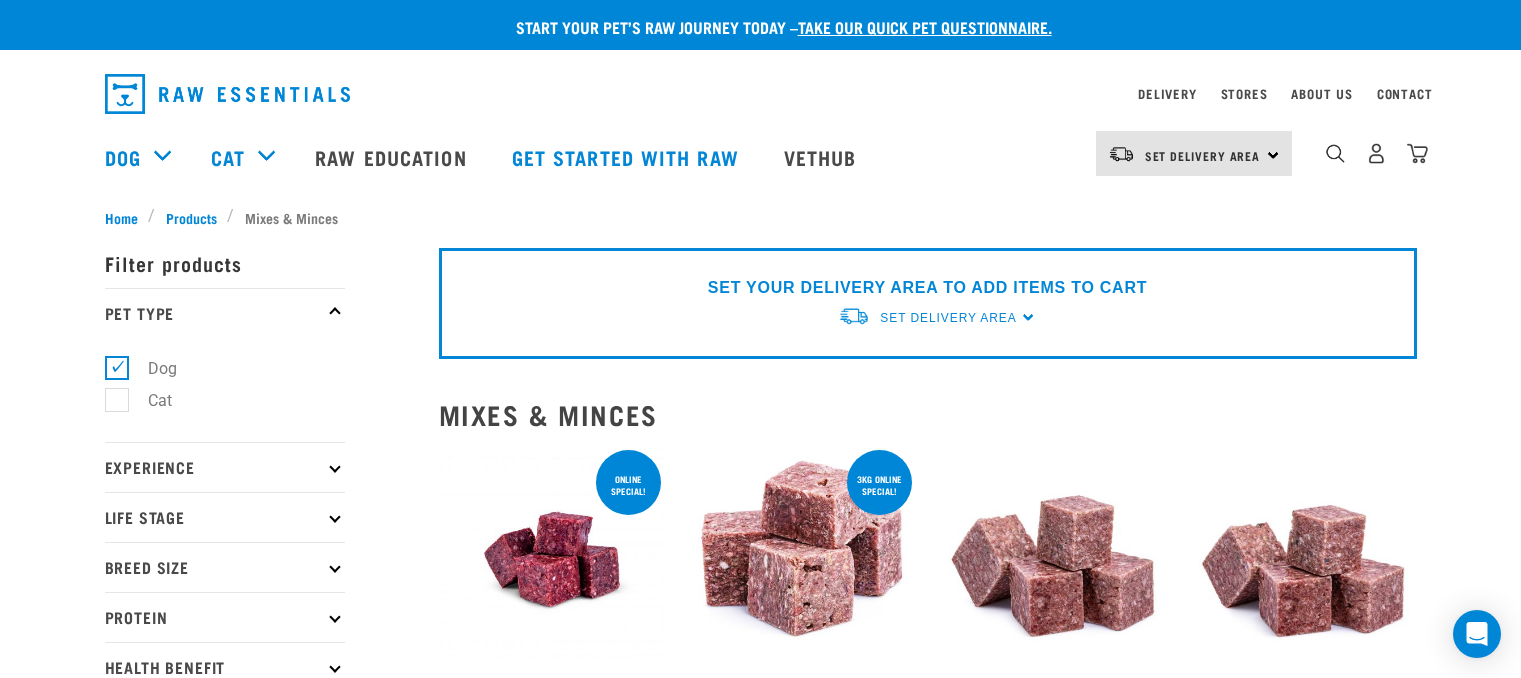 scroll, scrollTop: 0, scrollLeft: 0, axis: both 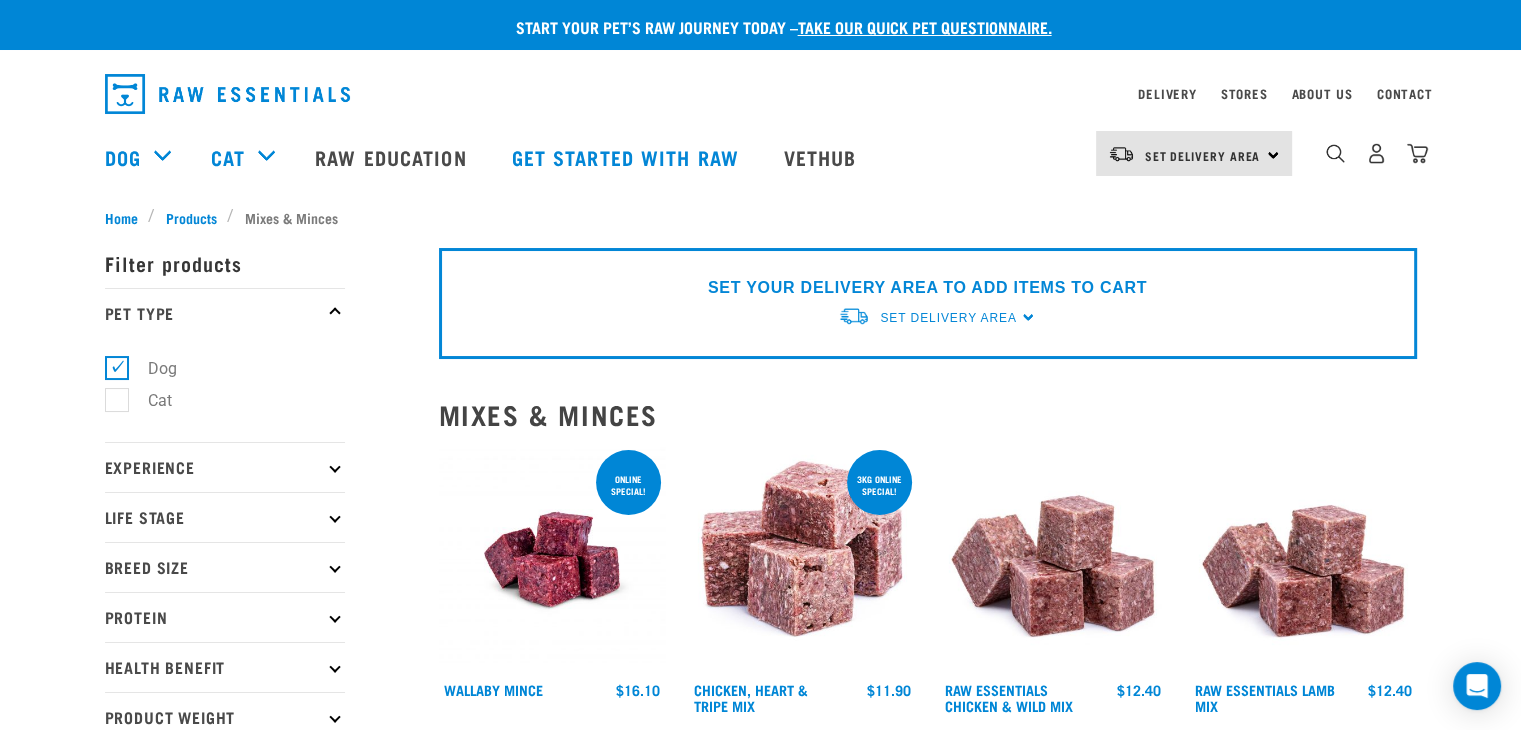 click on "Dog" at bounding box center [150, 368] 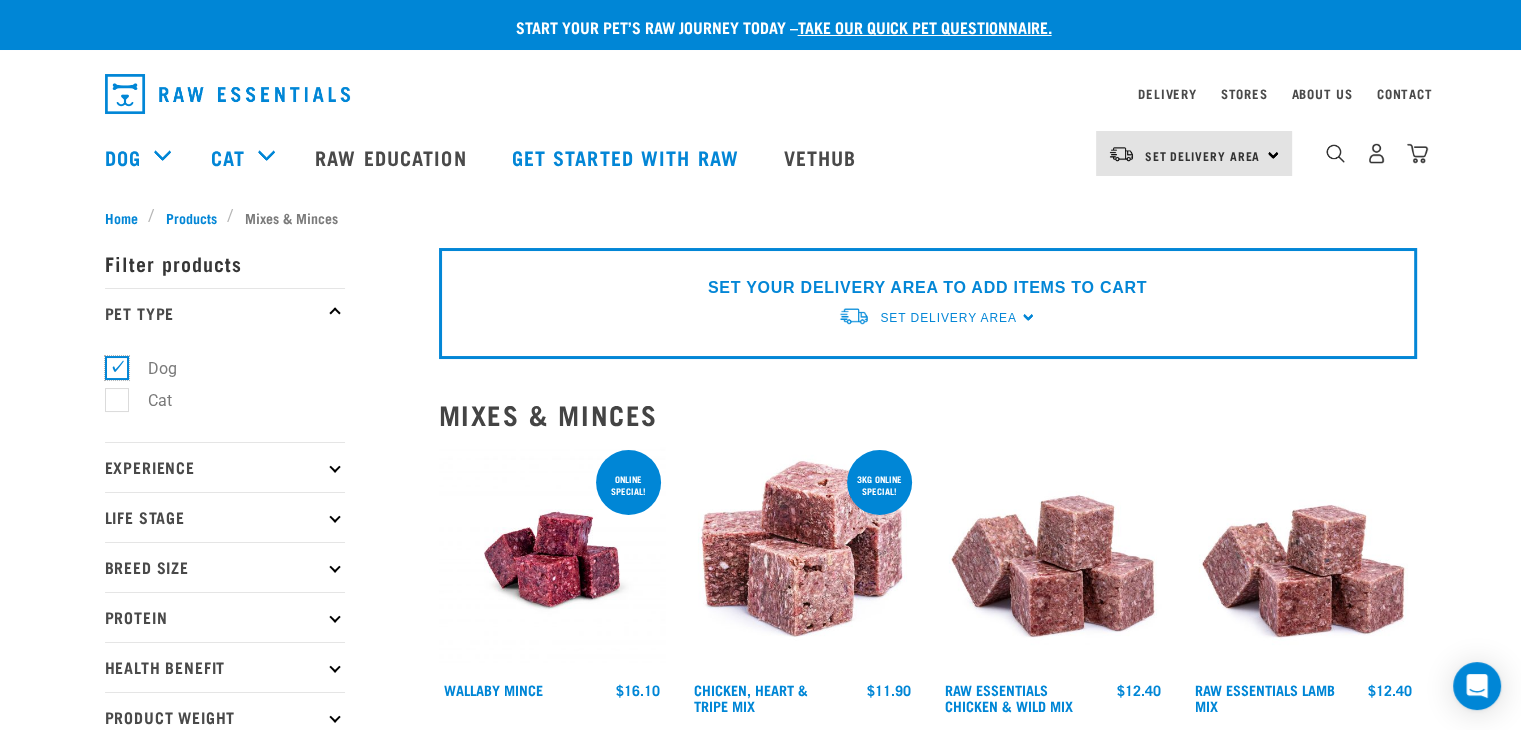 click on "Dog" at bounding box center (111, 364) 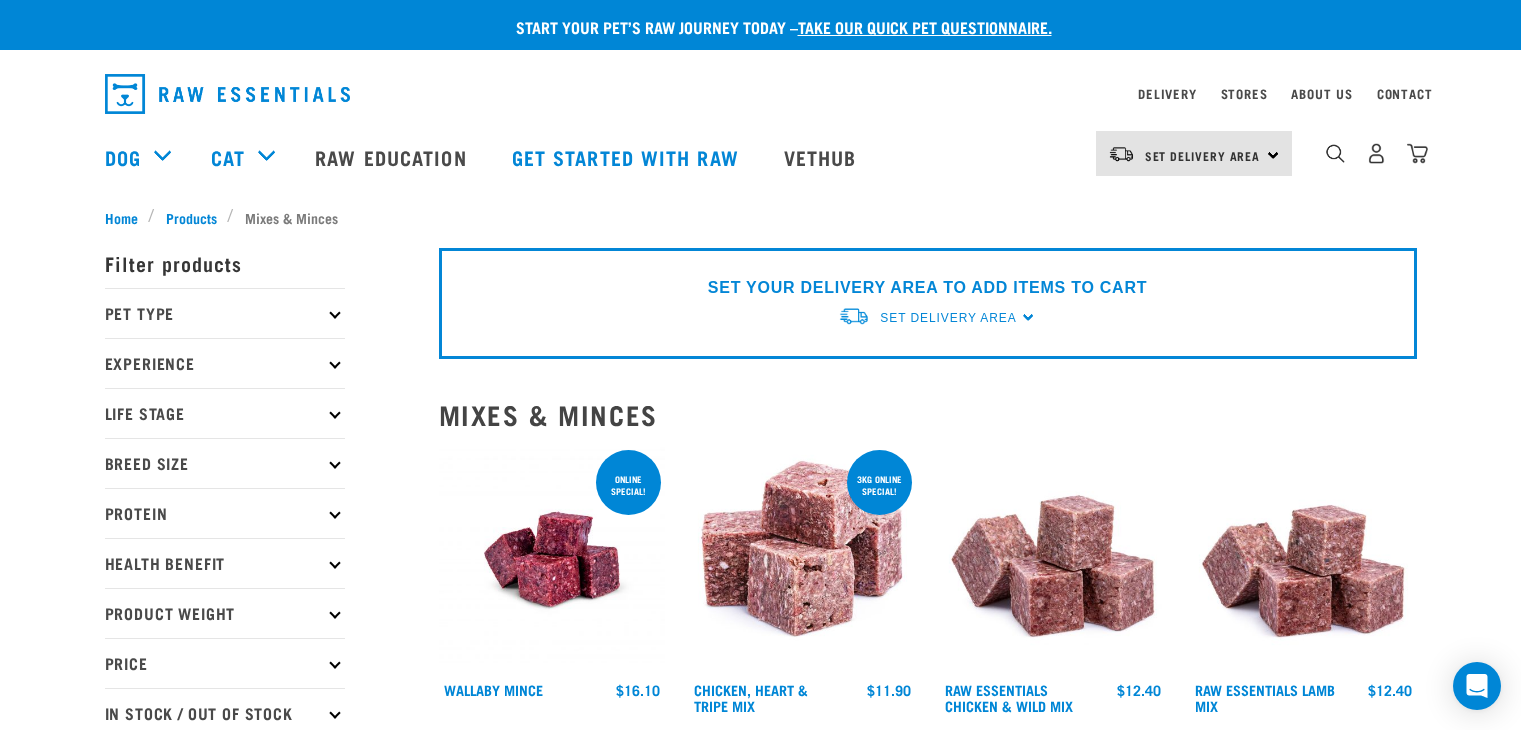 scroll, scrollTop: 0, scrollLeft: 0, axis: both 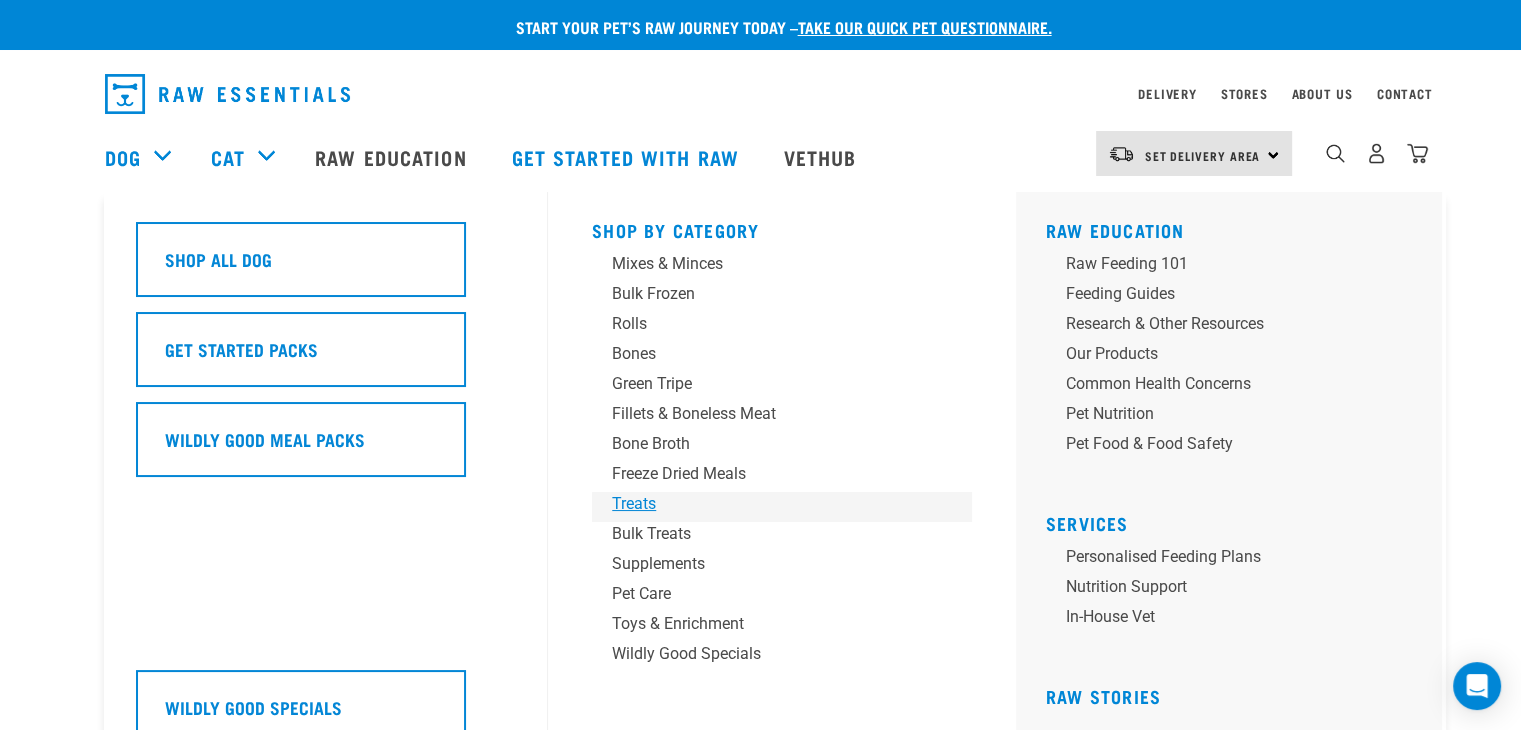 click on "Treats" at bounding box center [768, 504] 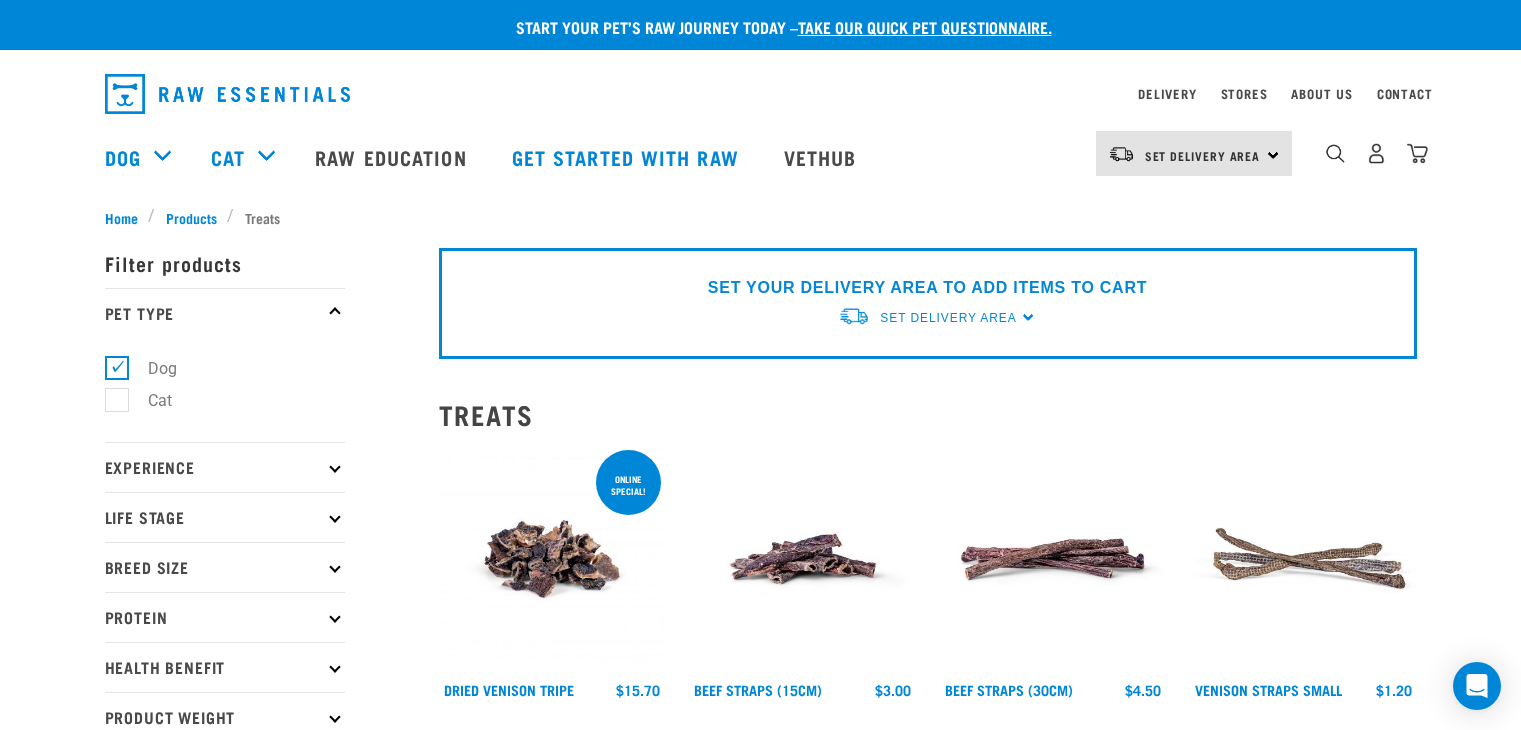 scroll, scrollTop: 0, scrollLeft: 0, axis: both 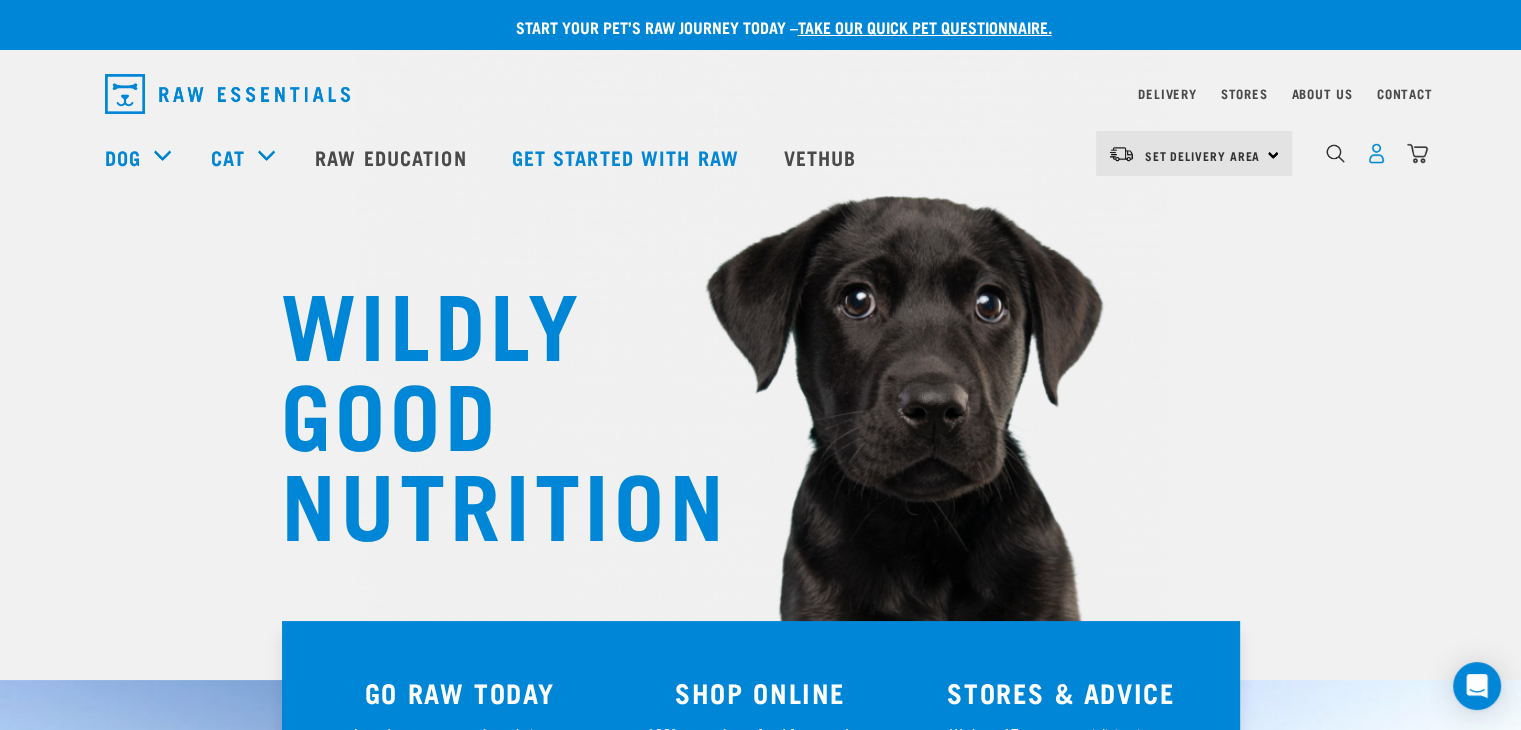 click at bounding box center [1376, 153] 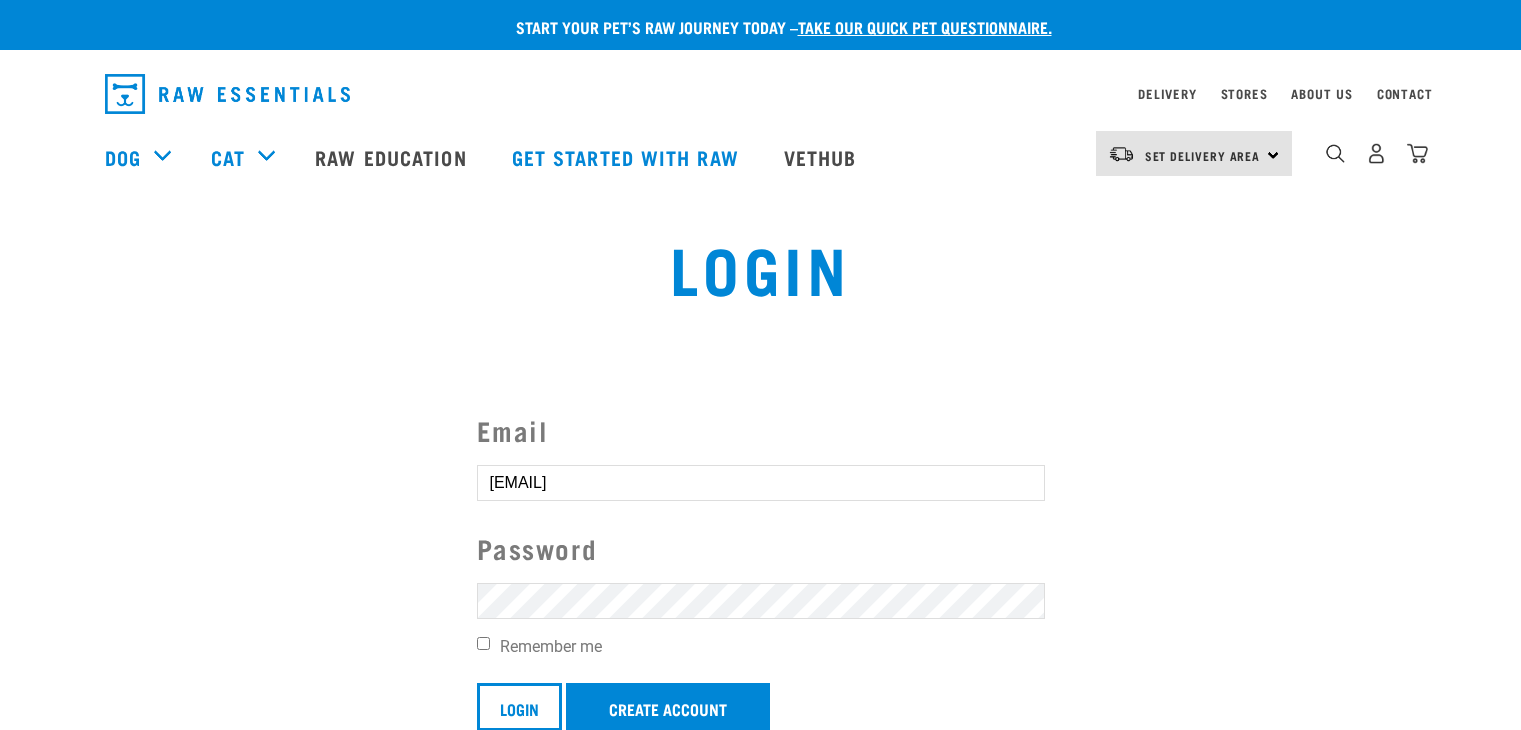 scroll, scrollTop: 0, scrollLeft: 0, axis: both 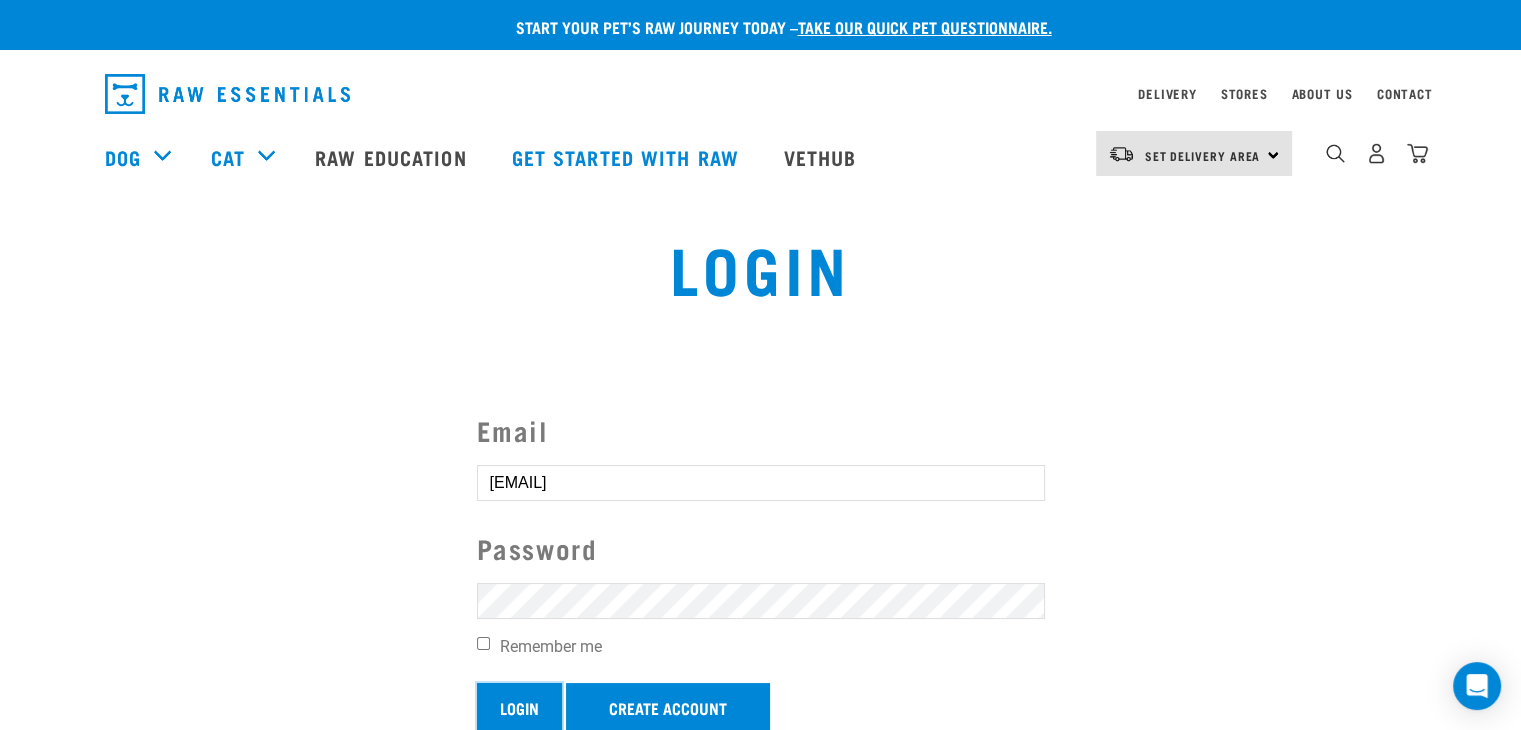 click on "Login" at bounding box center (519, 707) 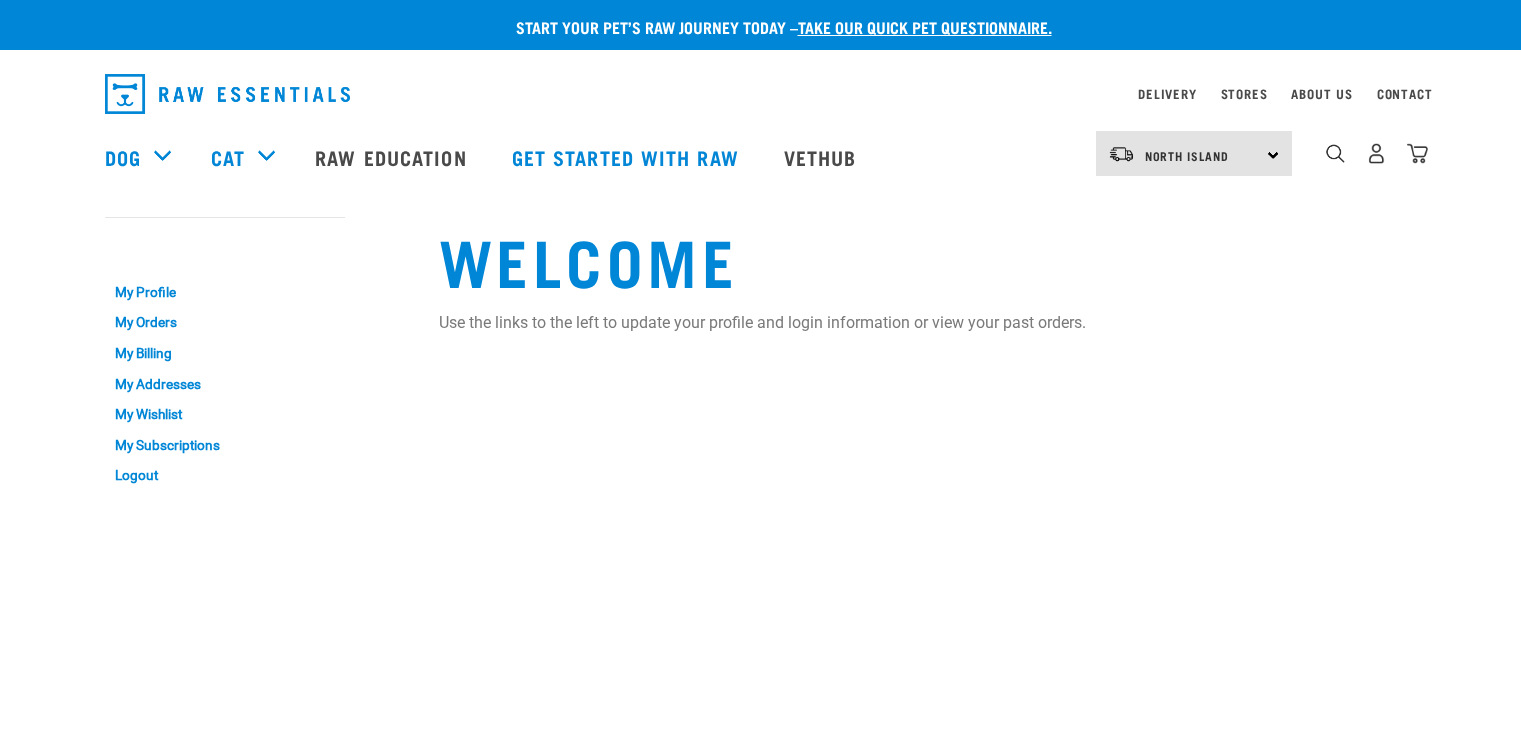 scroll, scrollTop: 0, scrollLeft: 0, axis: both 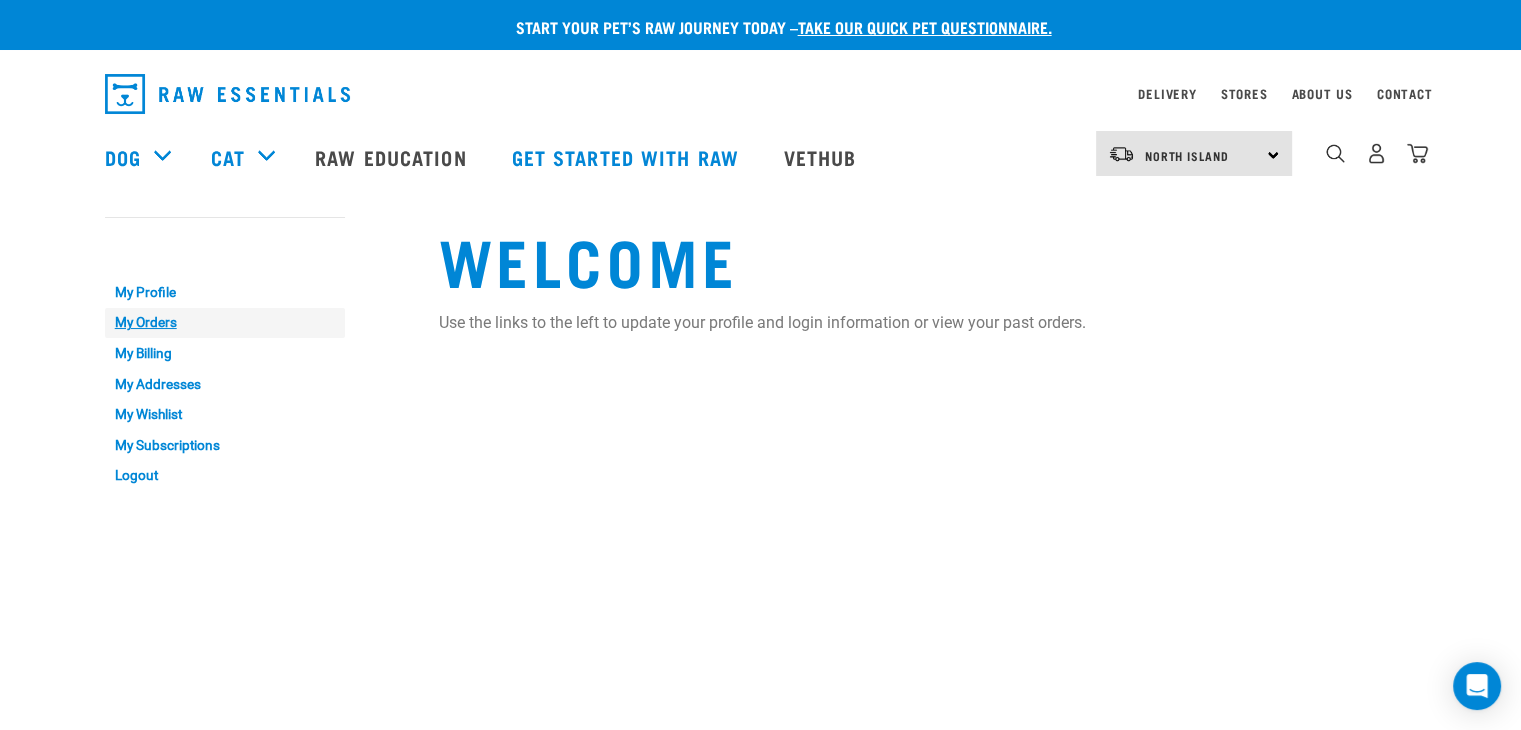 click on "My Orders" at bounding box center [225, 323] 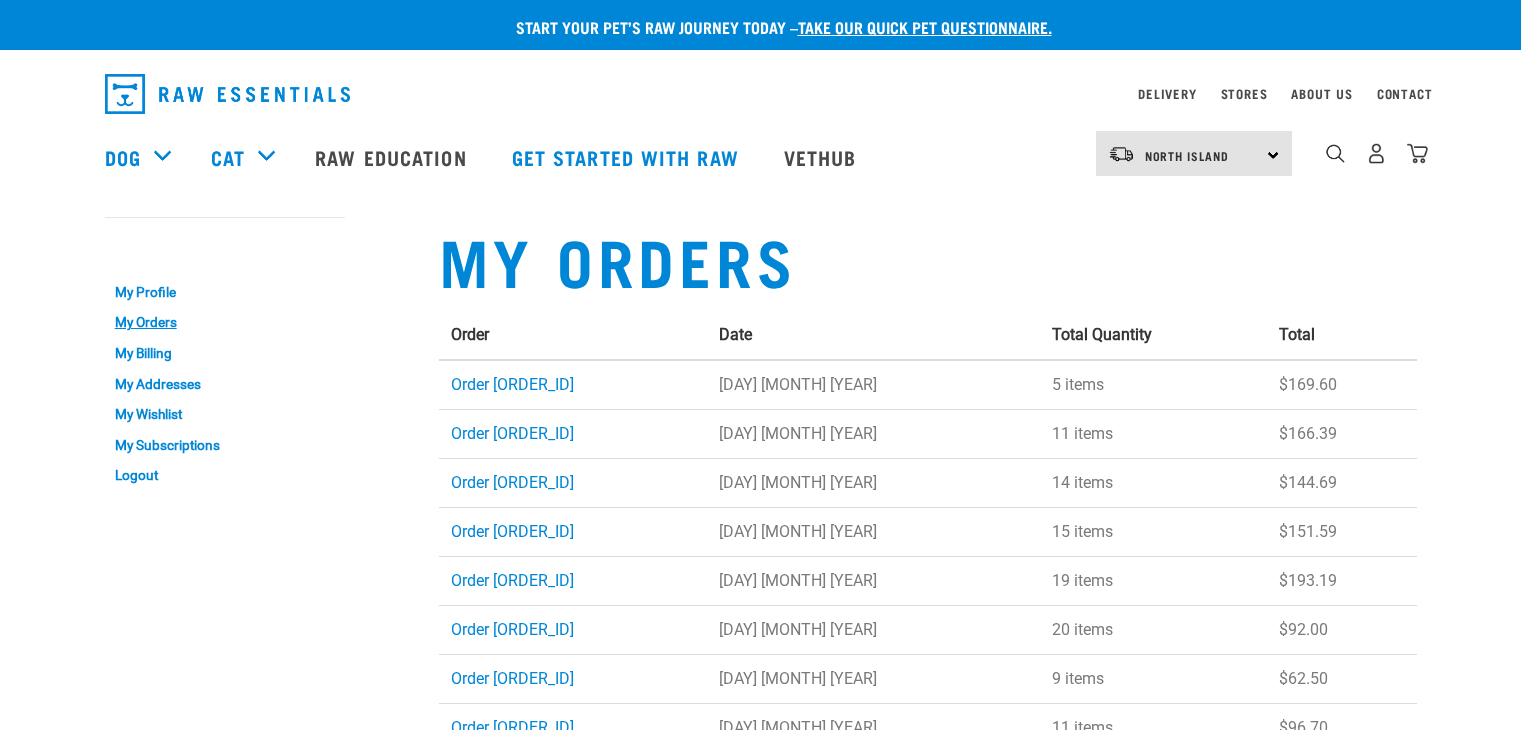 scroll, scrollTop: 0, scrollLeft: 0, axis: both 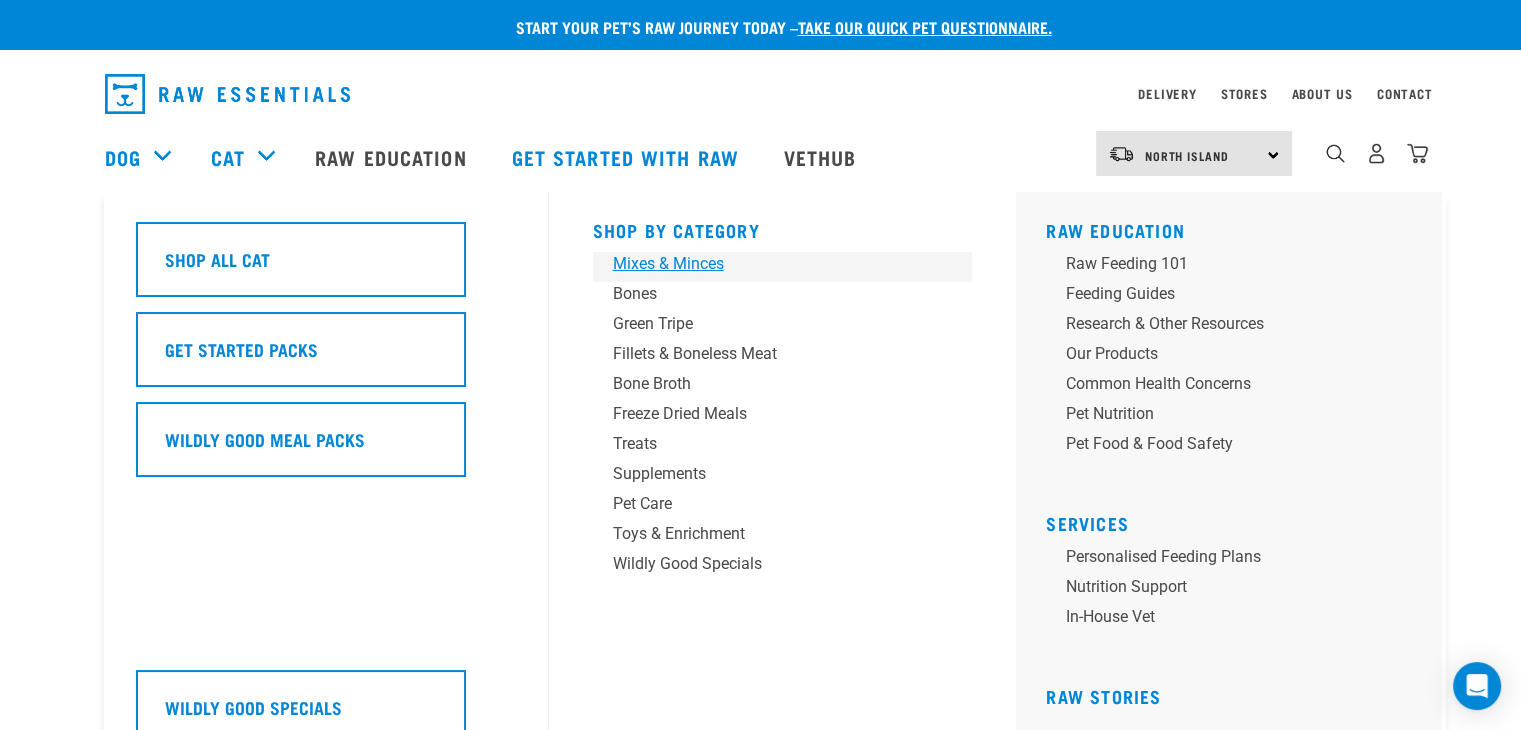 click on "Mixes & Minces" at bounding box center [769, 264] 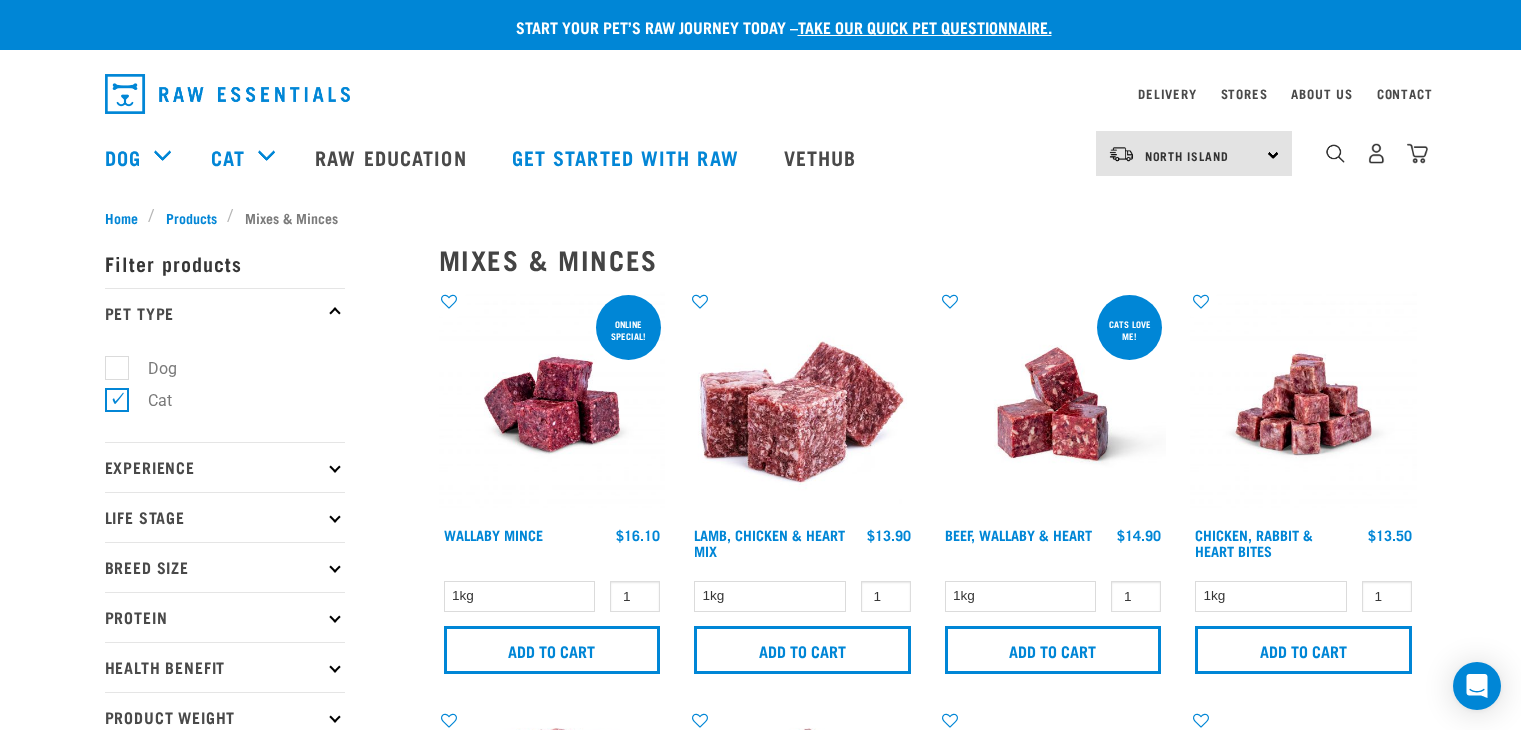scroll, scrollTop: 0, scrollLeft: 0, axis: both 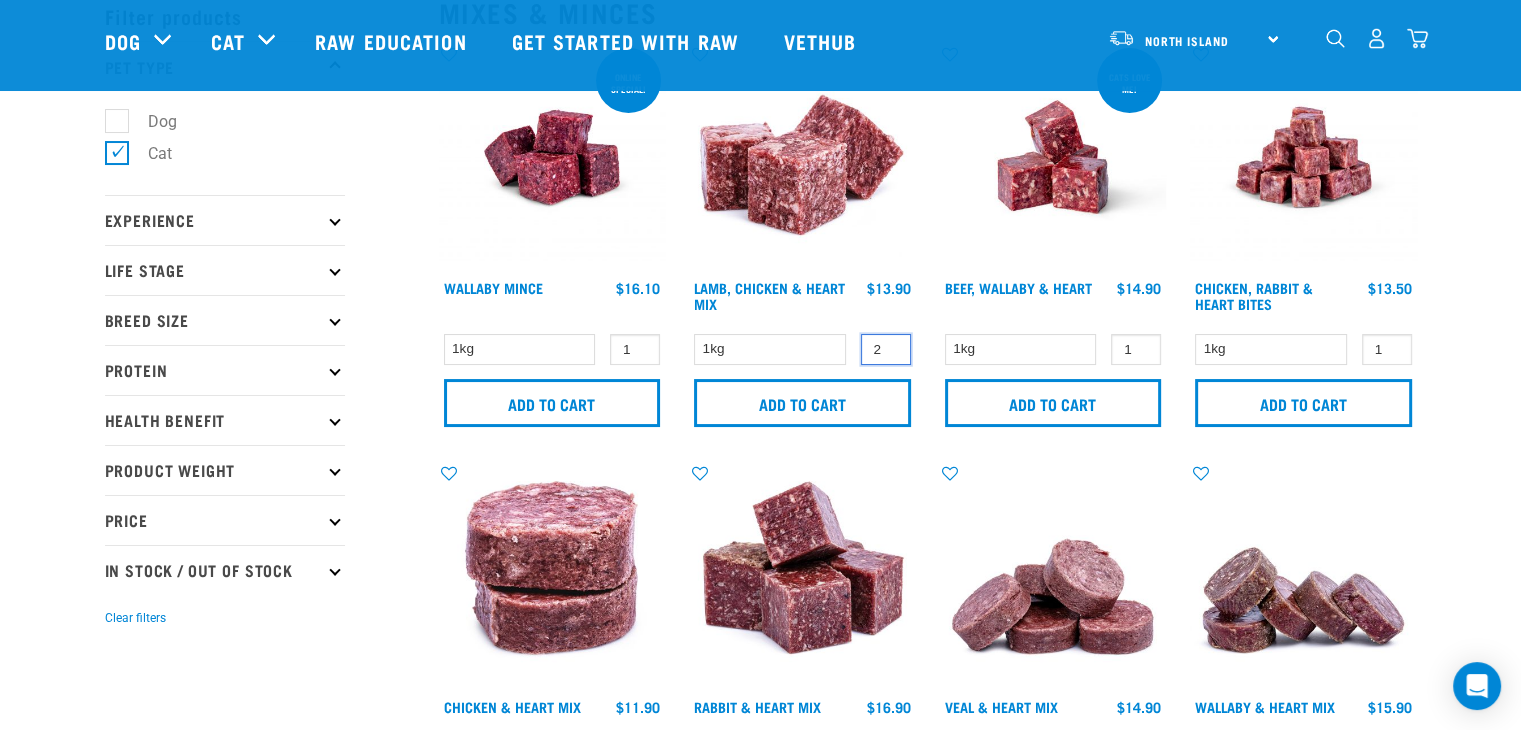 type on "2" 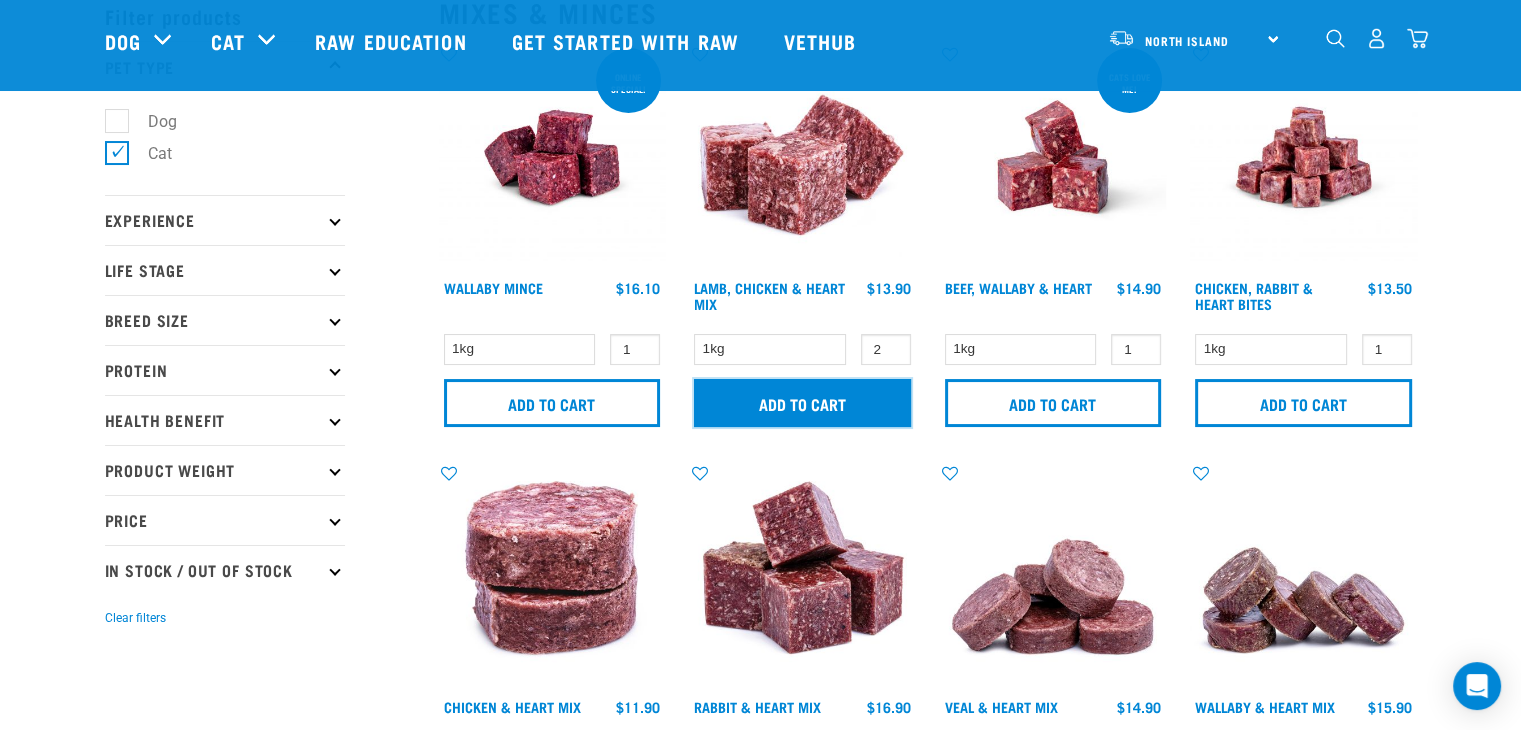 click on "Add to cart" at bounding box center [802, 403] 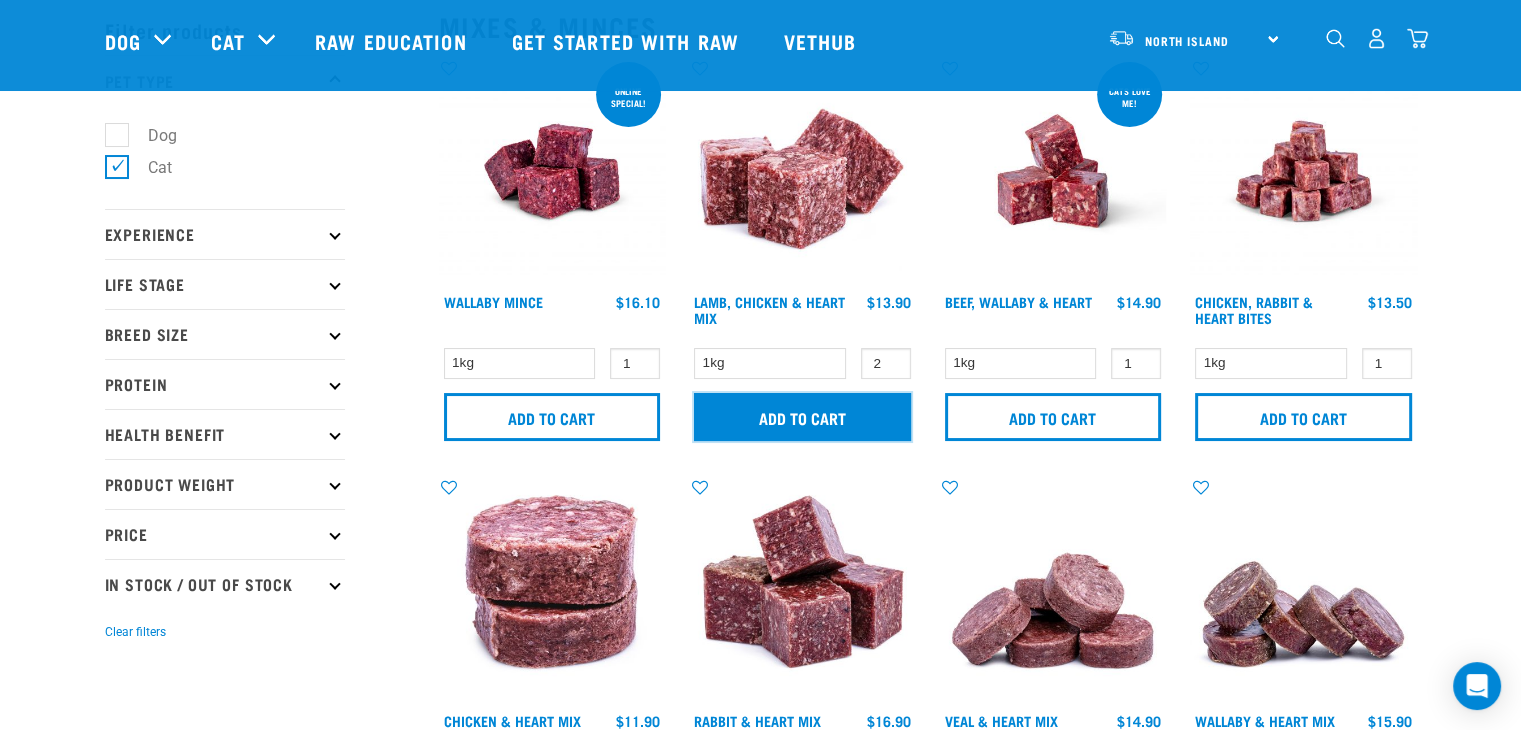 scroll, scrollTop: 0, scrollLeft: 0, axis: both 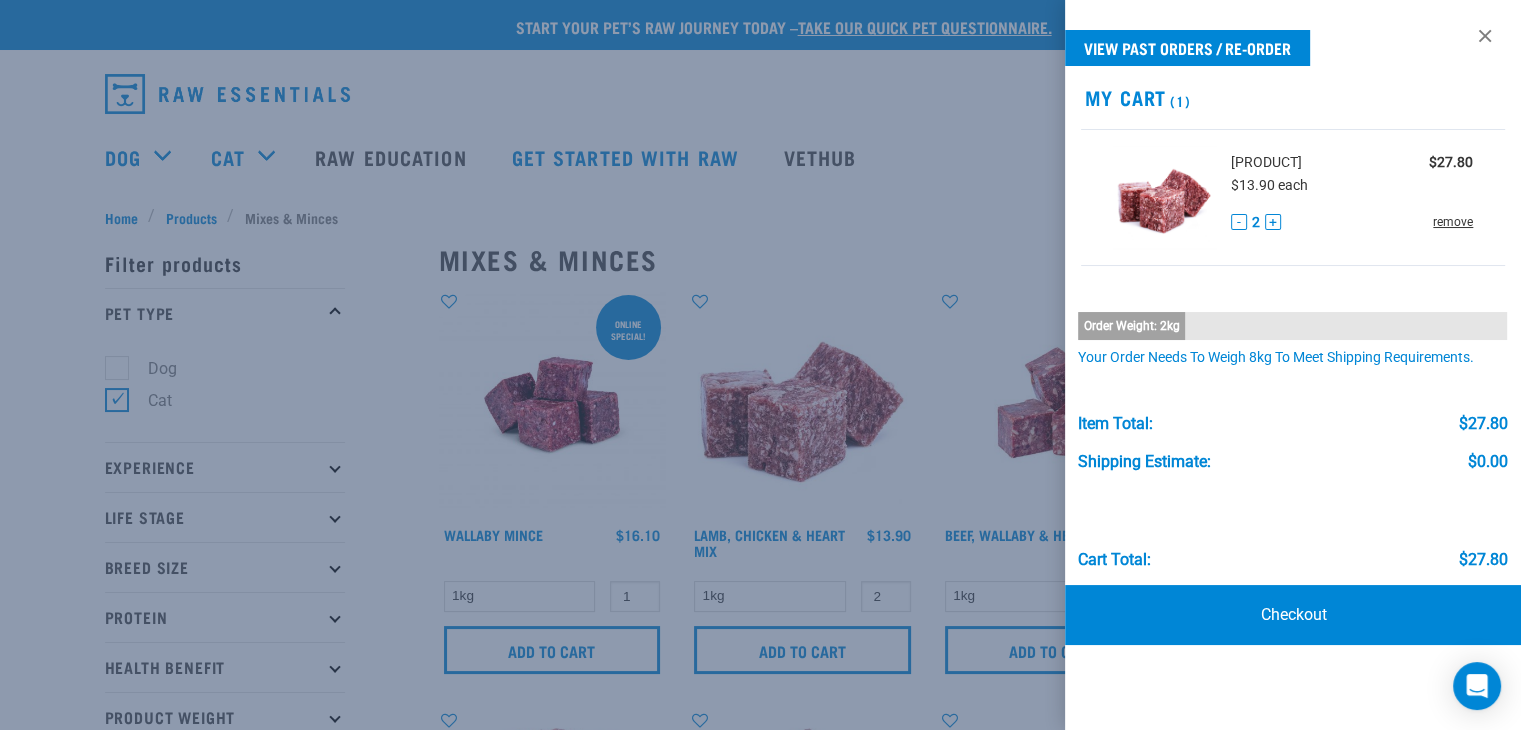 click on "remove" at bounding box center [1453, 222] 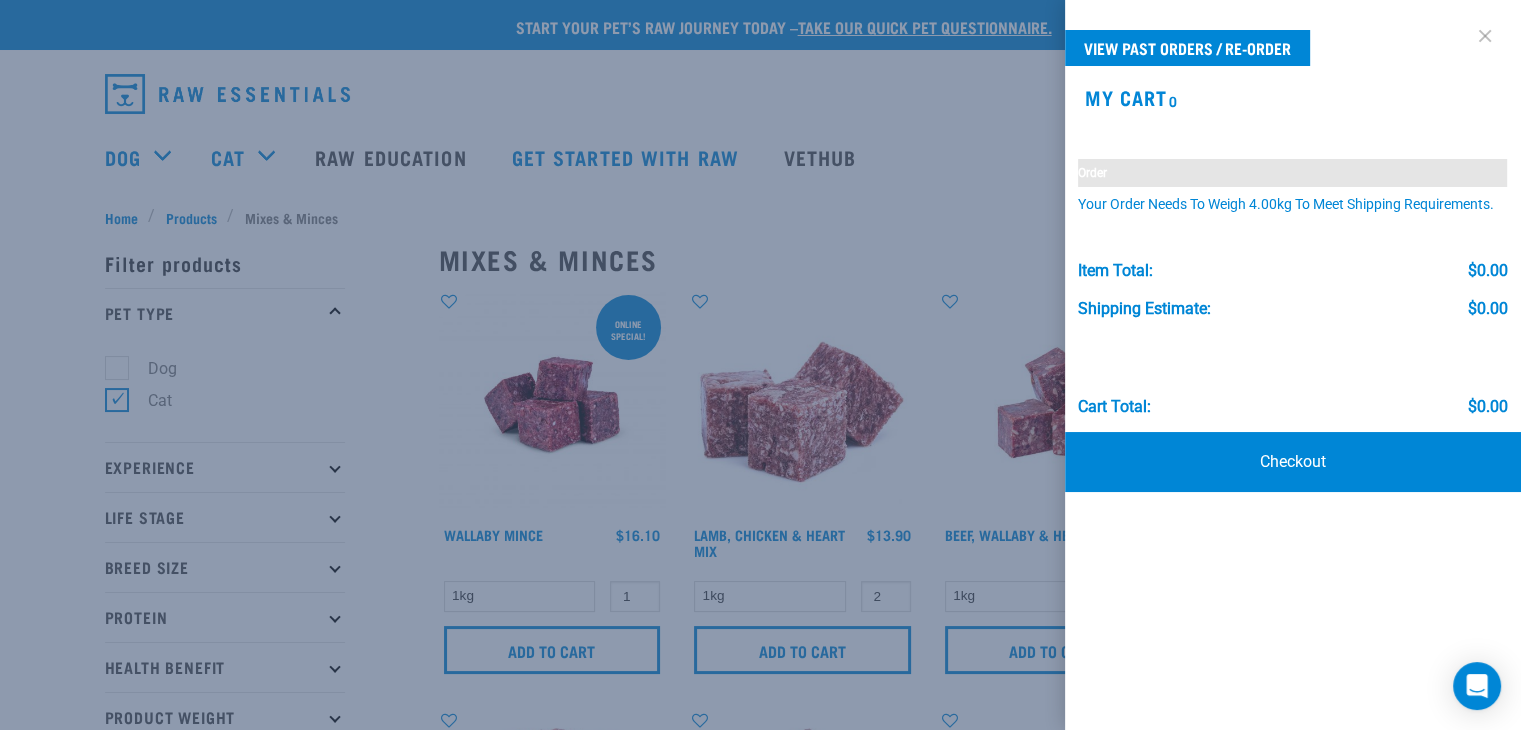 click at bounding box center (1485, 36) 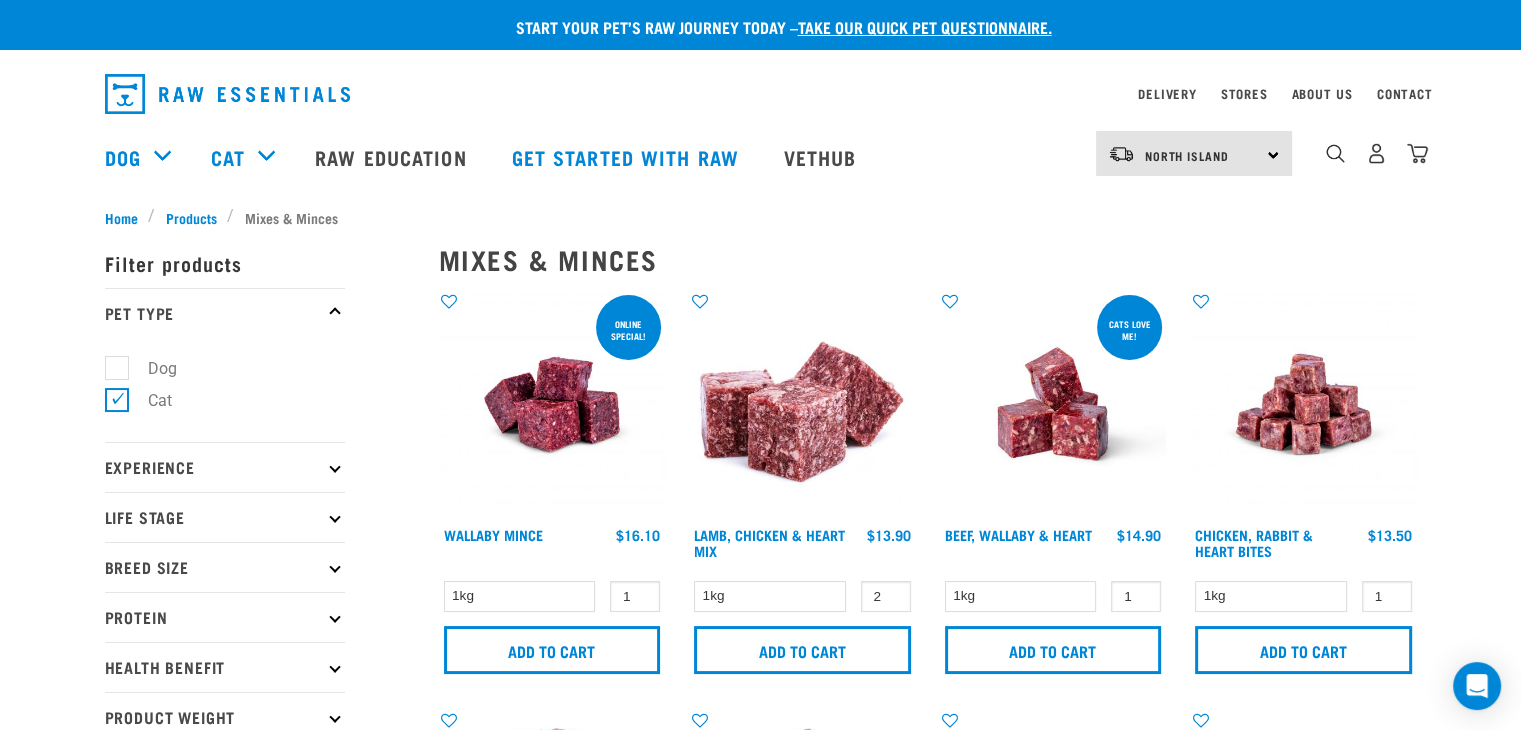 click on "Dog" at bounding box center [150, 368] 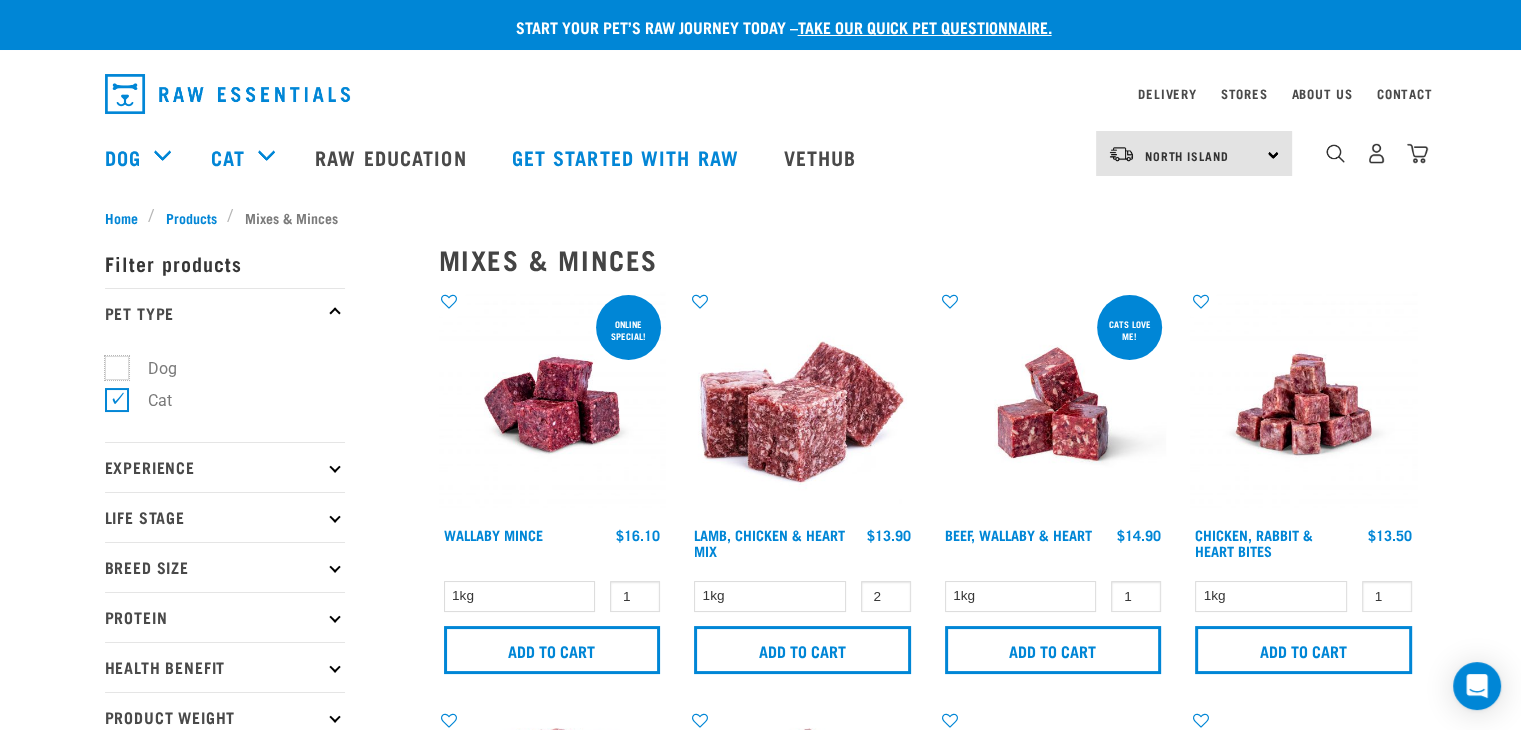checkbox on "true" 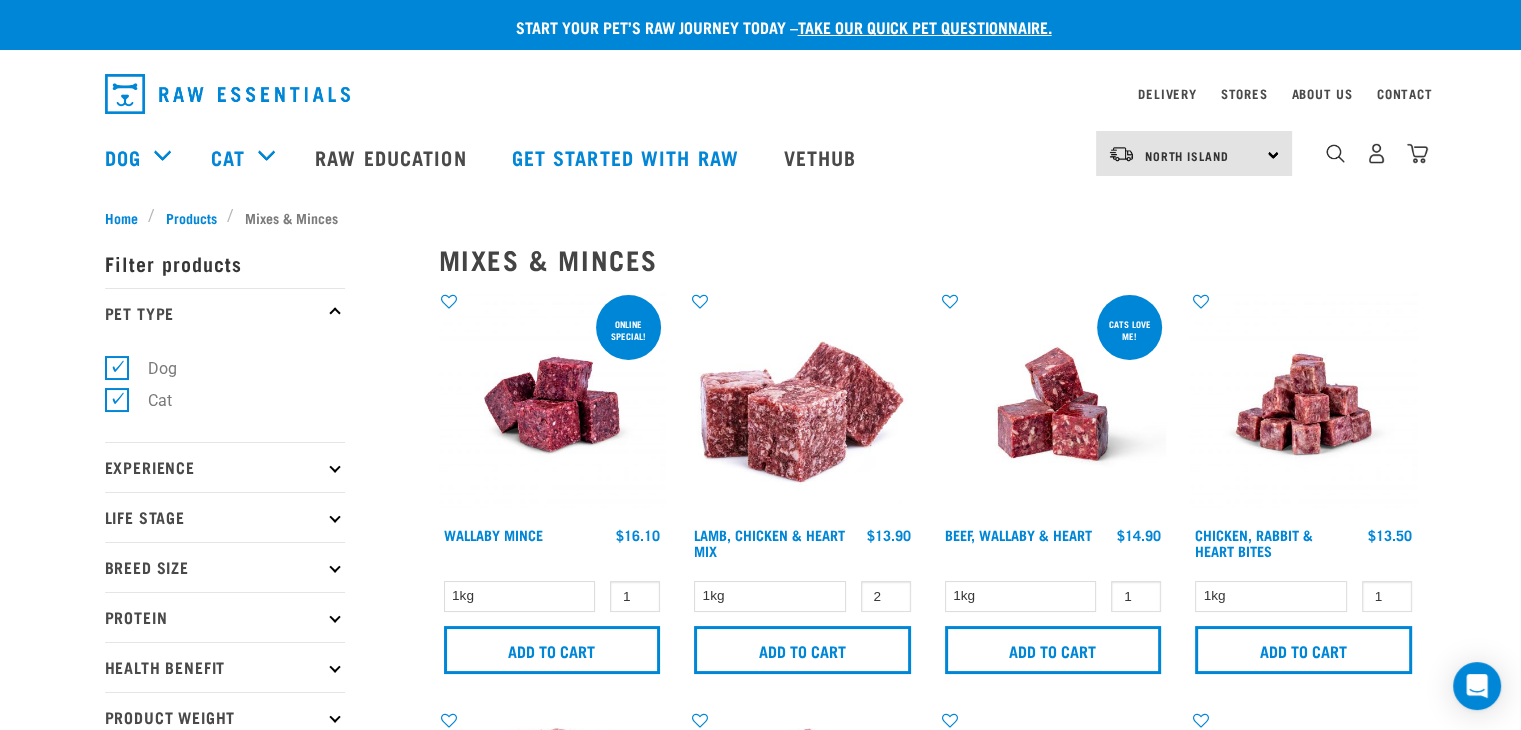 click on "Cat" at bounding box center [148, 400] 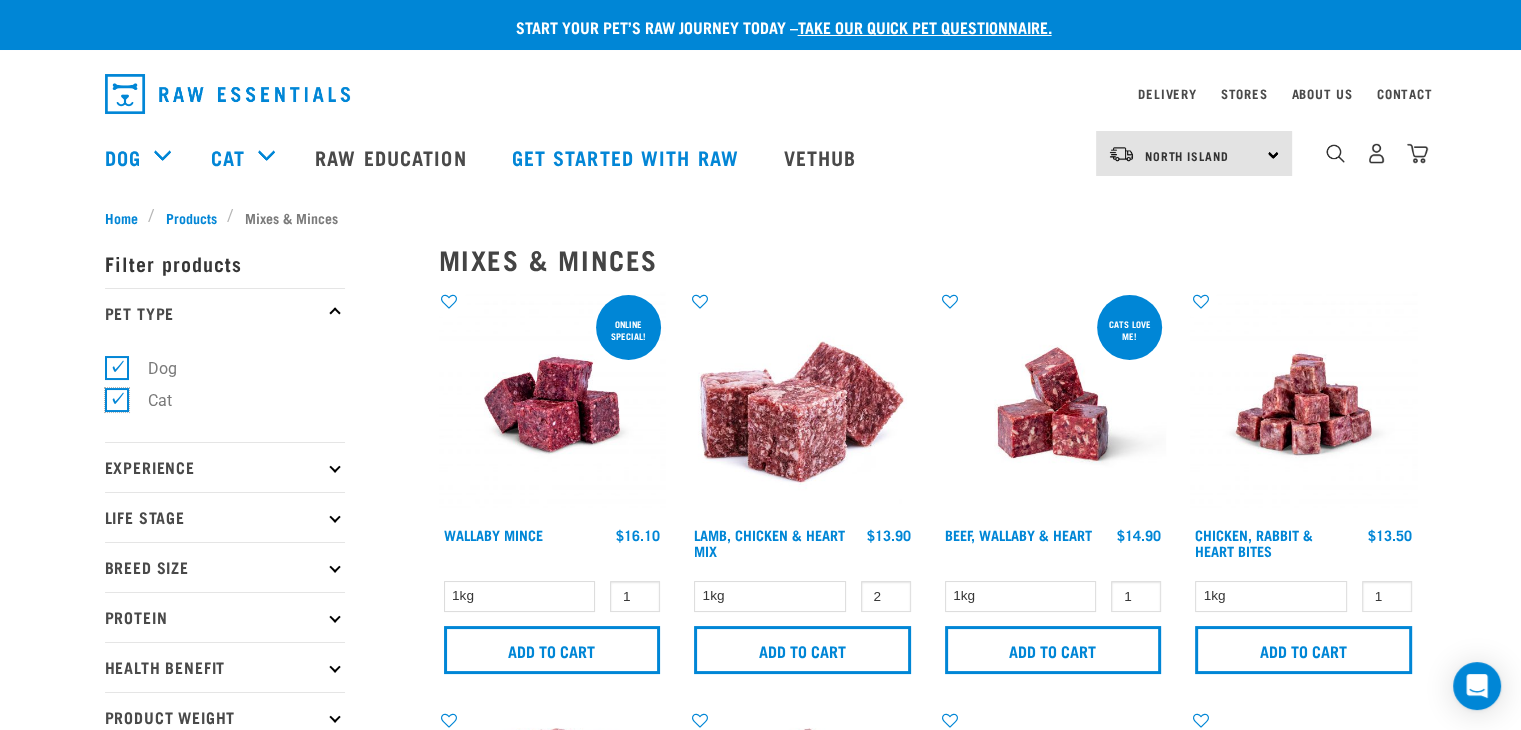 click on "Cat" at bounding box center (111, 397) 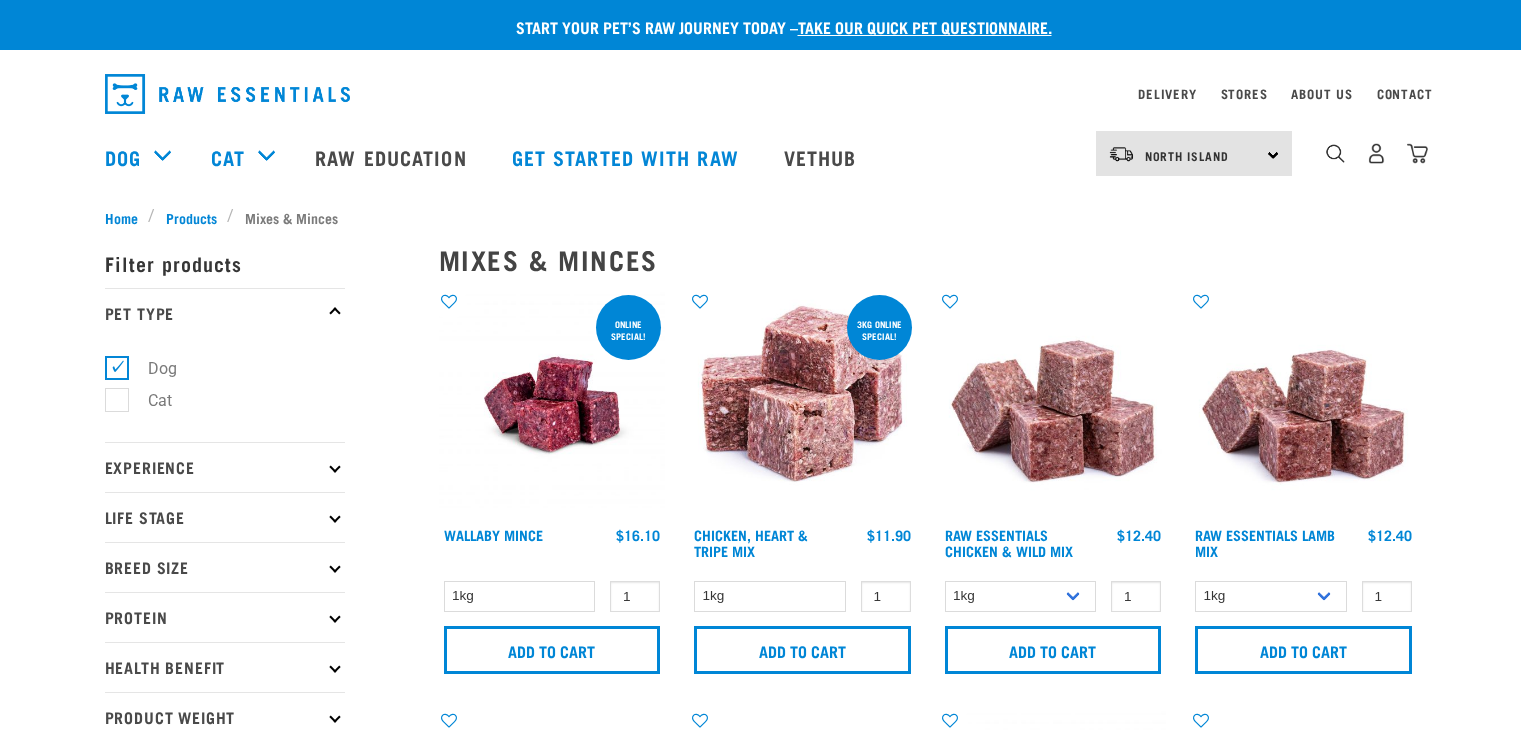 scroll, scrollTop: 0, scrollLeft: 0, axis: both 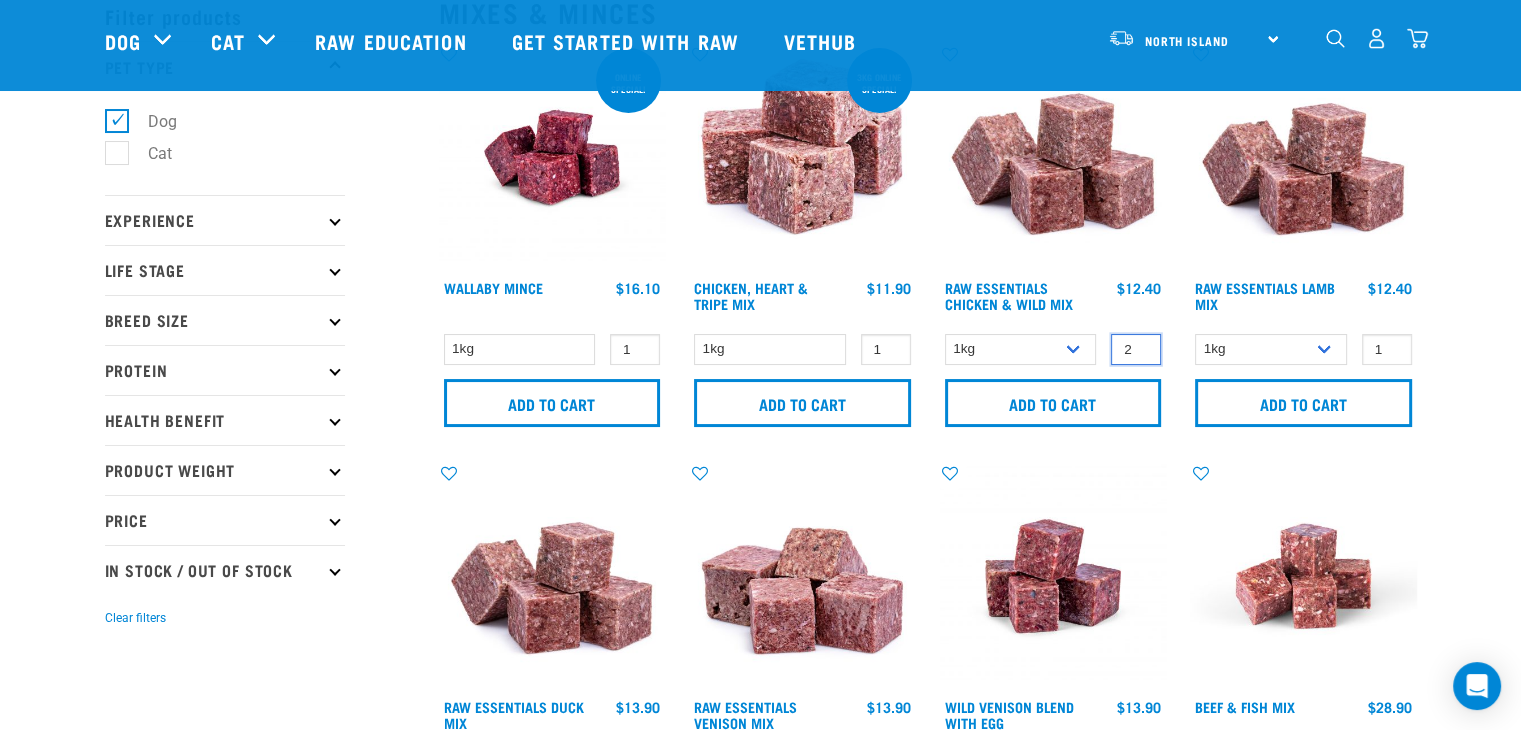 type on "2" 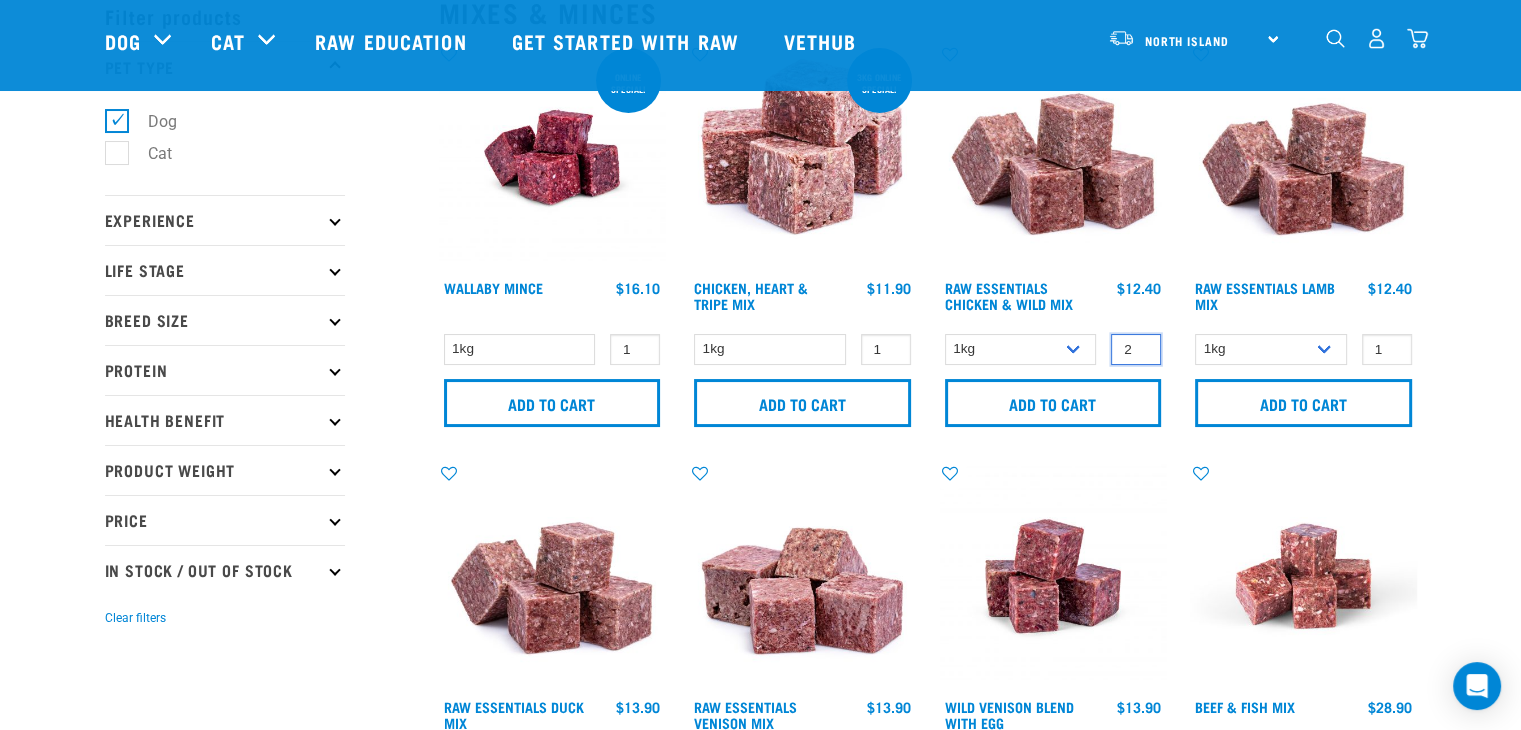 click on "2" at bounding box center [1136, 349] 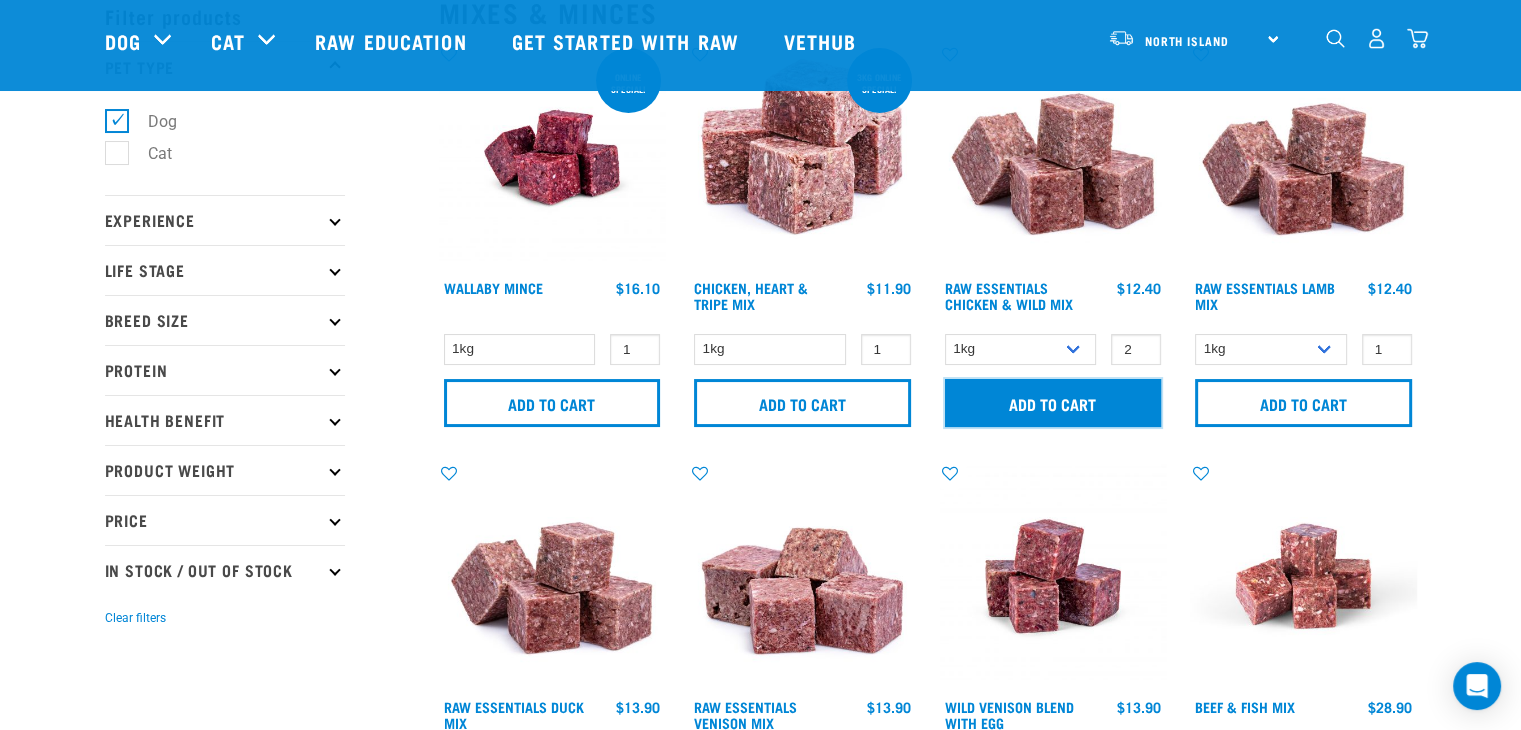 click on "Add to cart" at bounding box center [1053, 403] 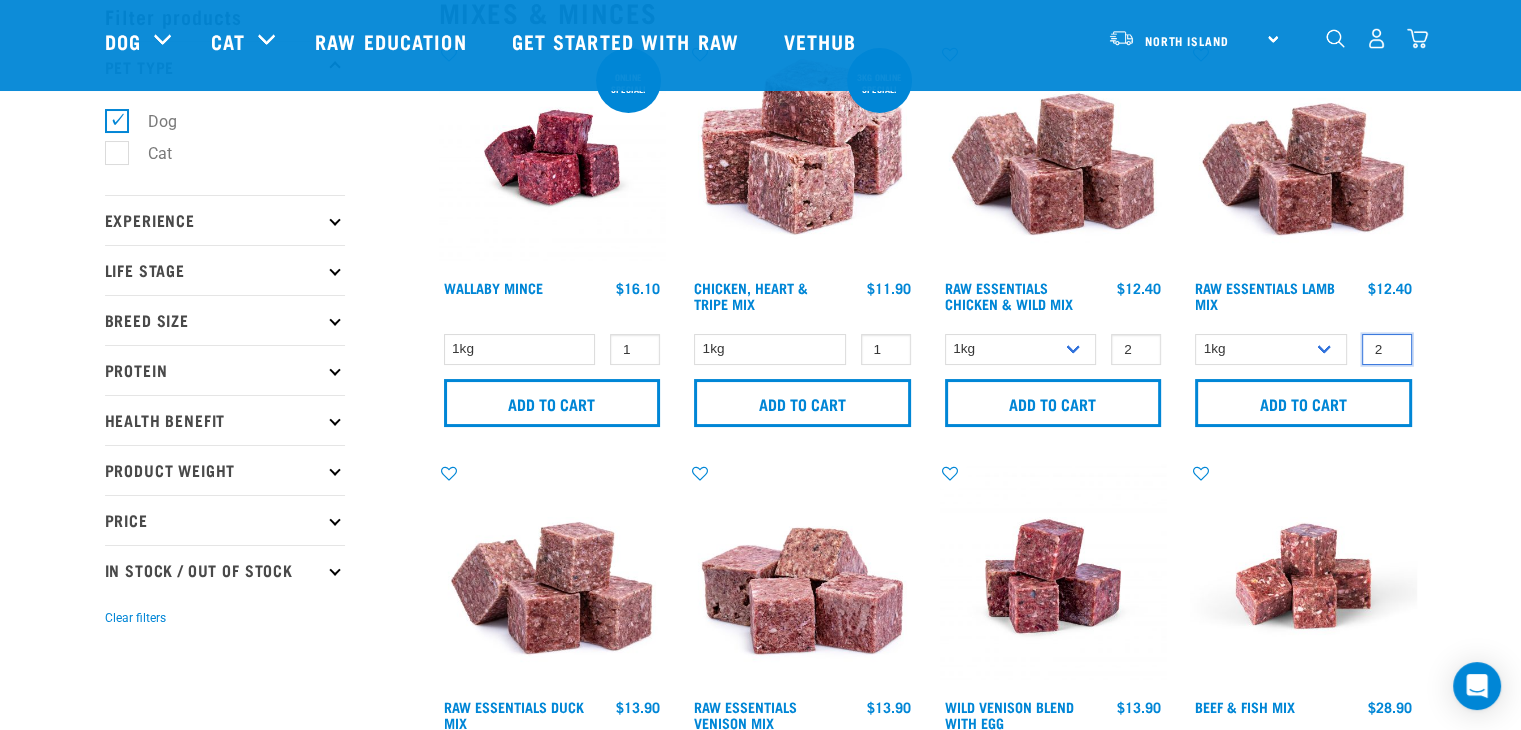 type on "2" 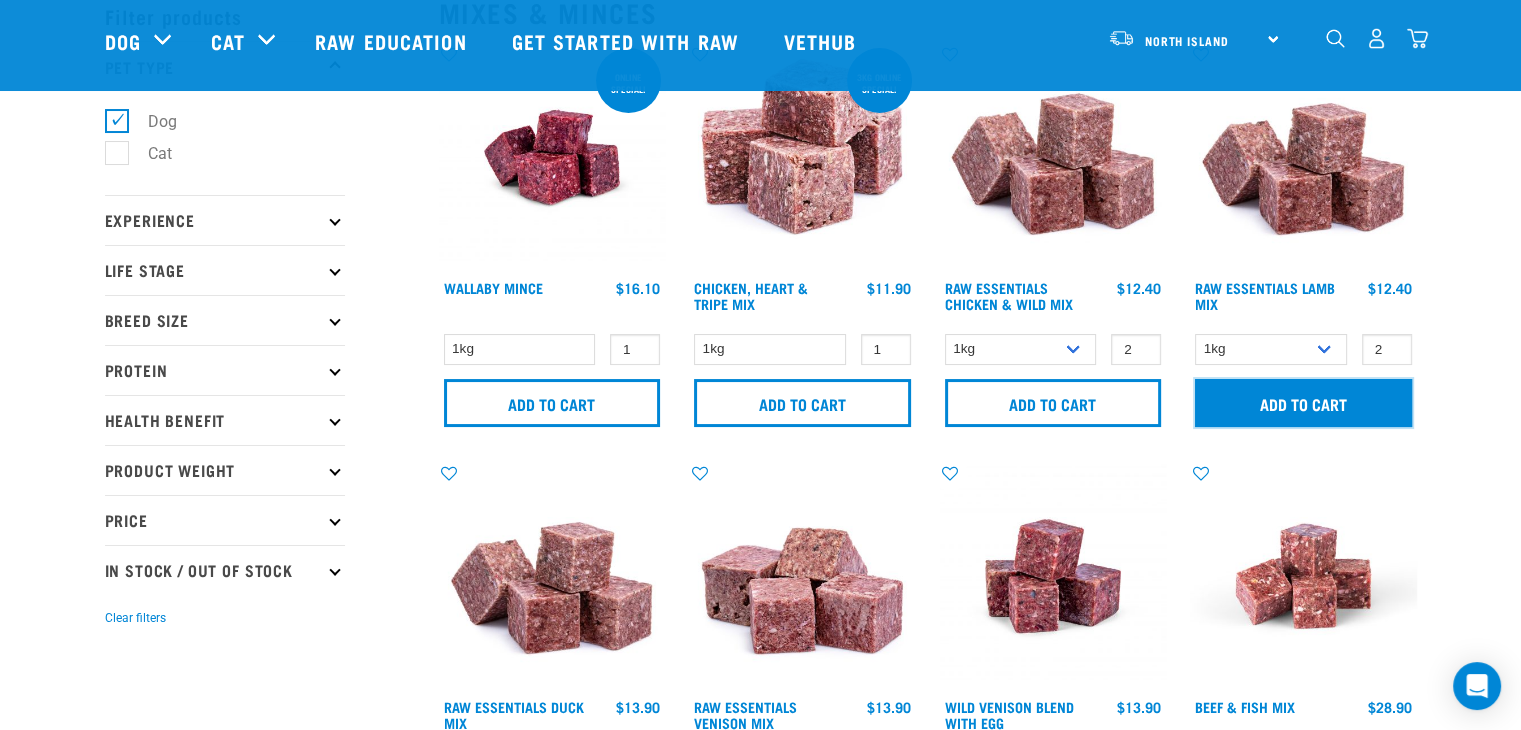 click on "Add to cart" at bounding box center (1303, 403) 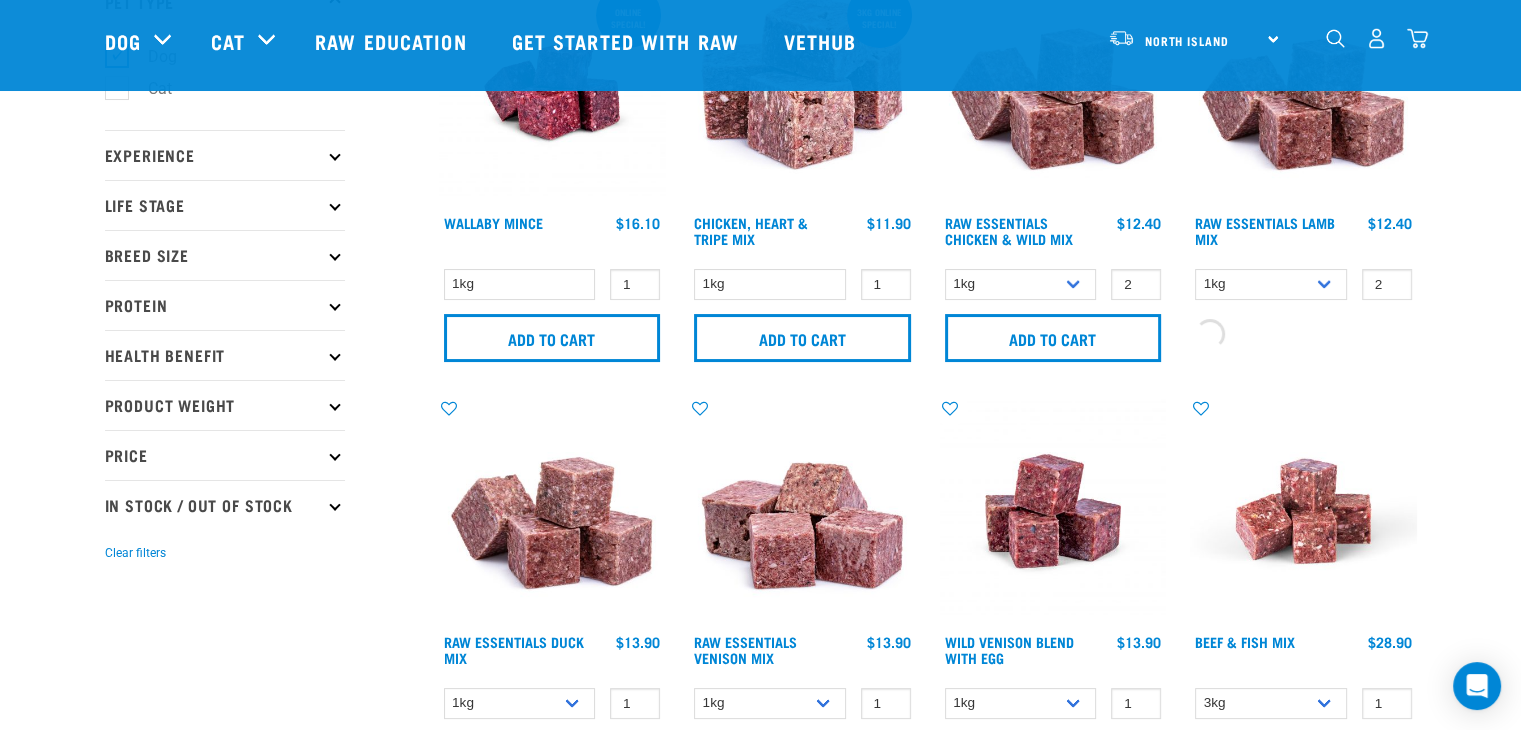 scroll, scrollTop: 200, scrollLeft: 0, axis: vertical 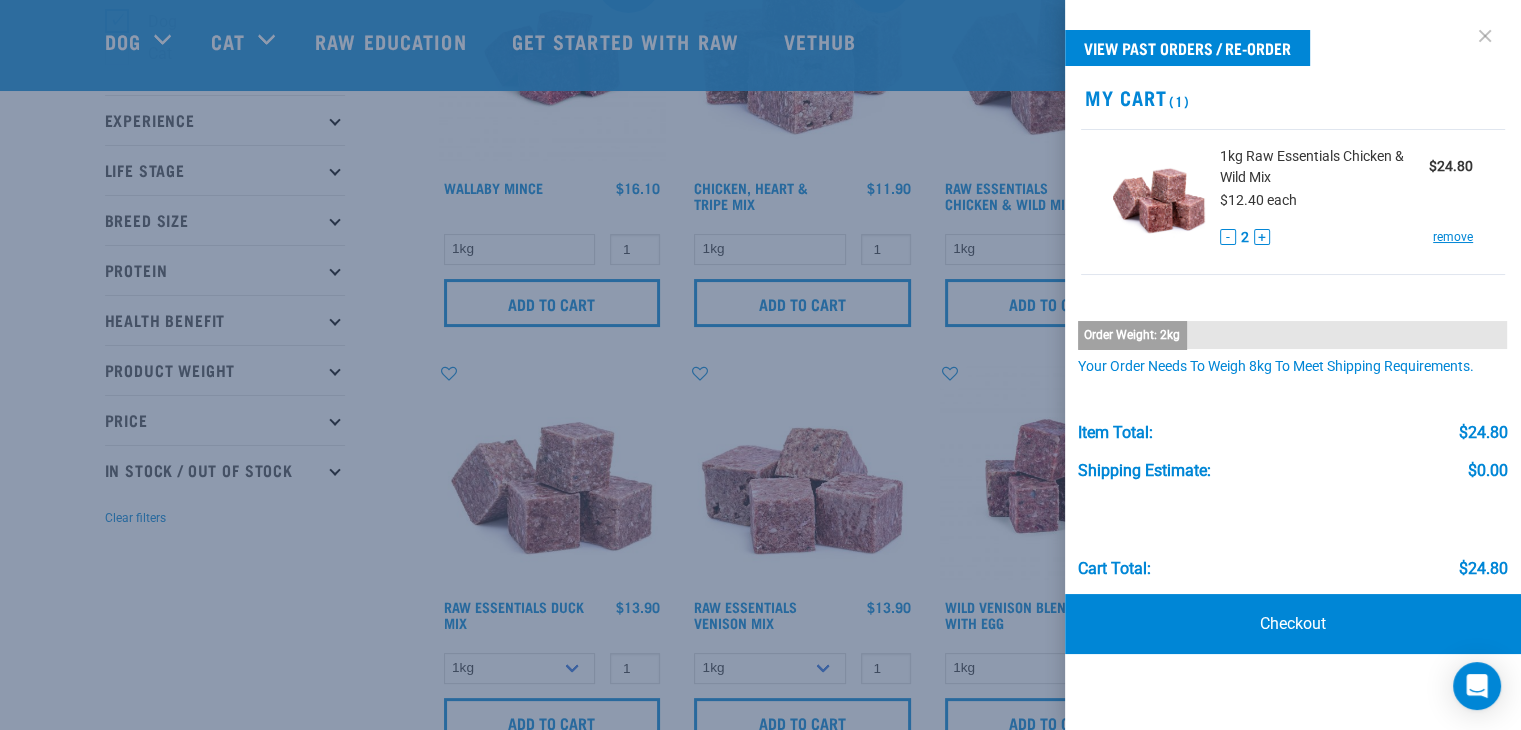 click at bounding box center [1485, 36] 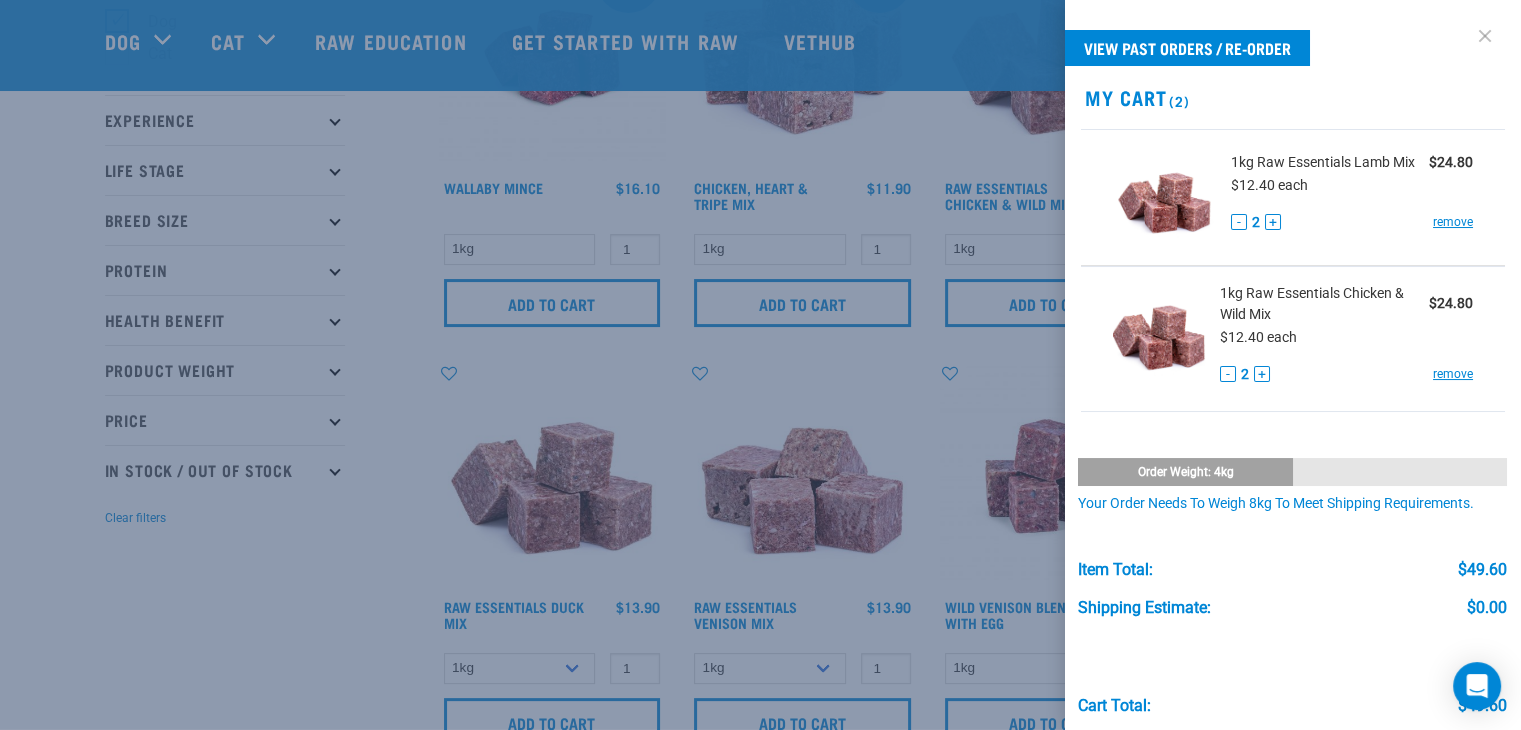 click at bounding box center [1485, 36] 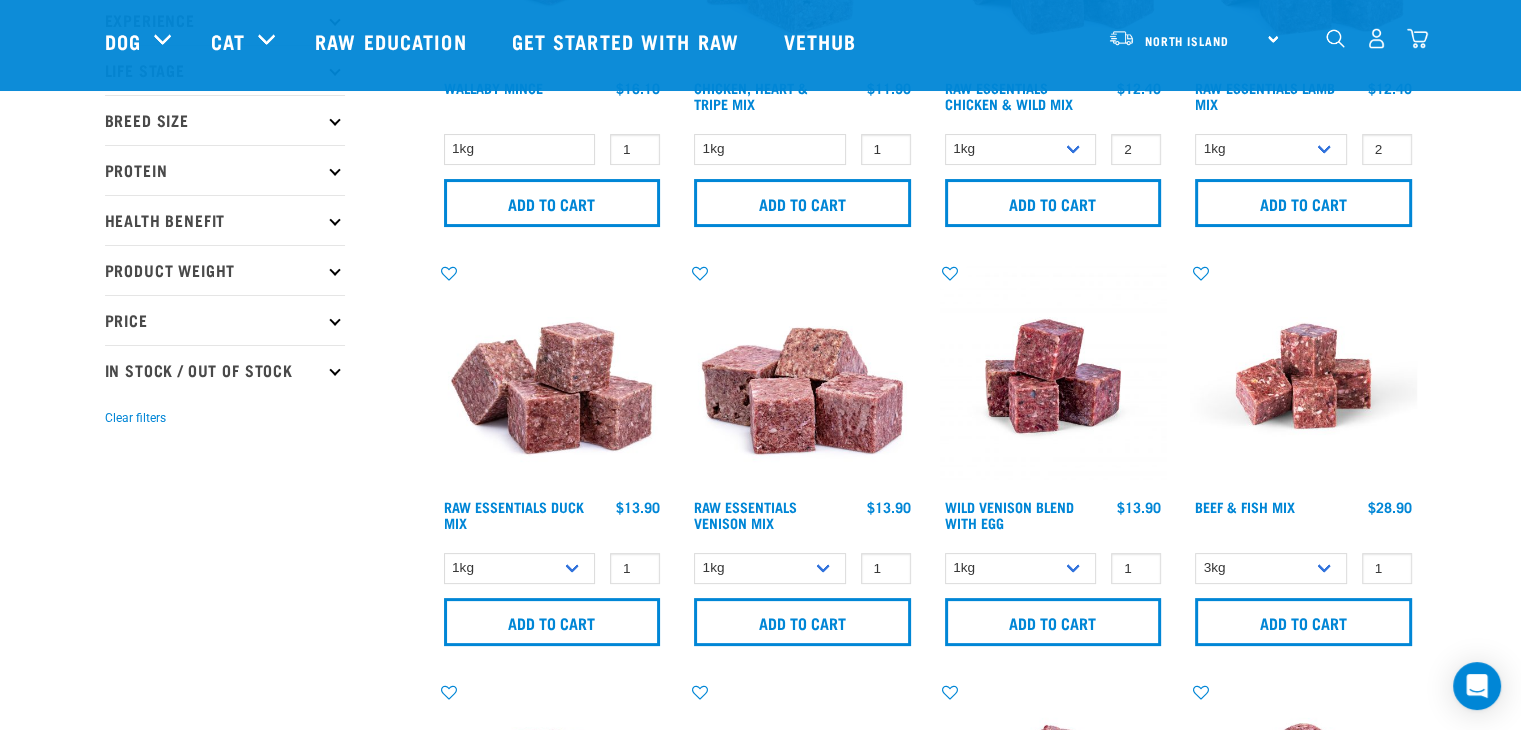 scroll, scrollTop: 400, scrollLeft: 0, axis: vertical 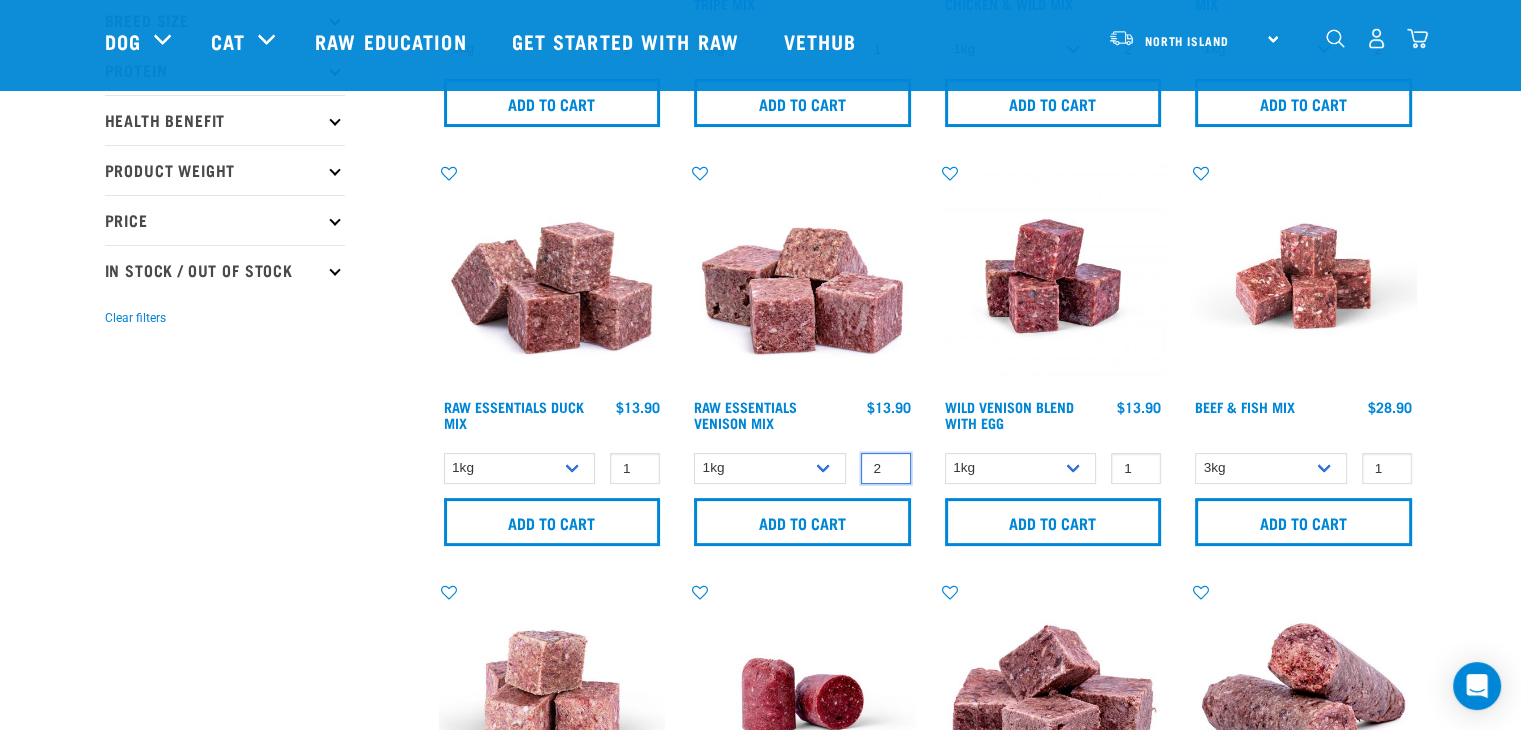 type on "2" 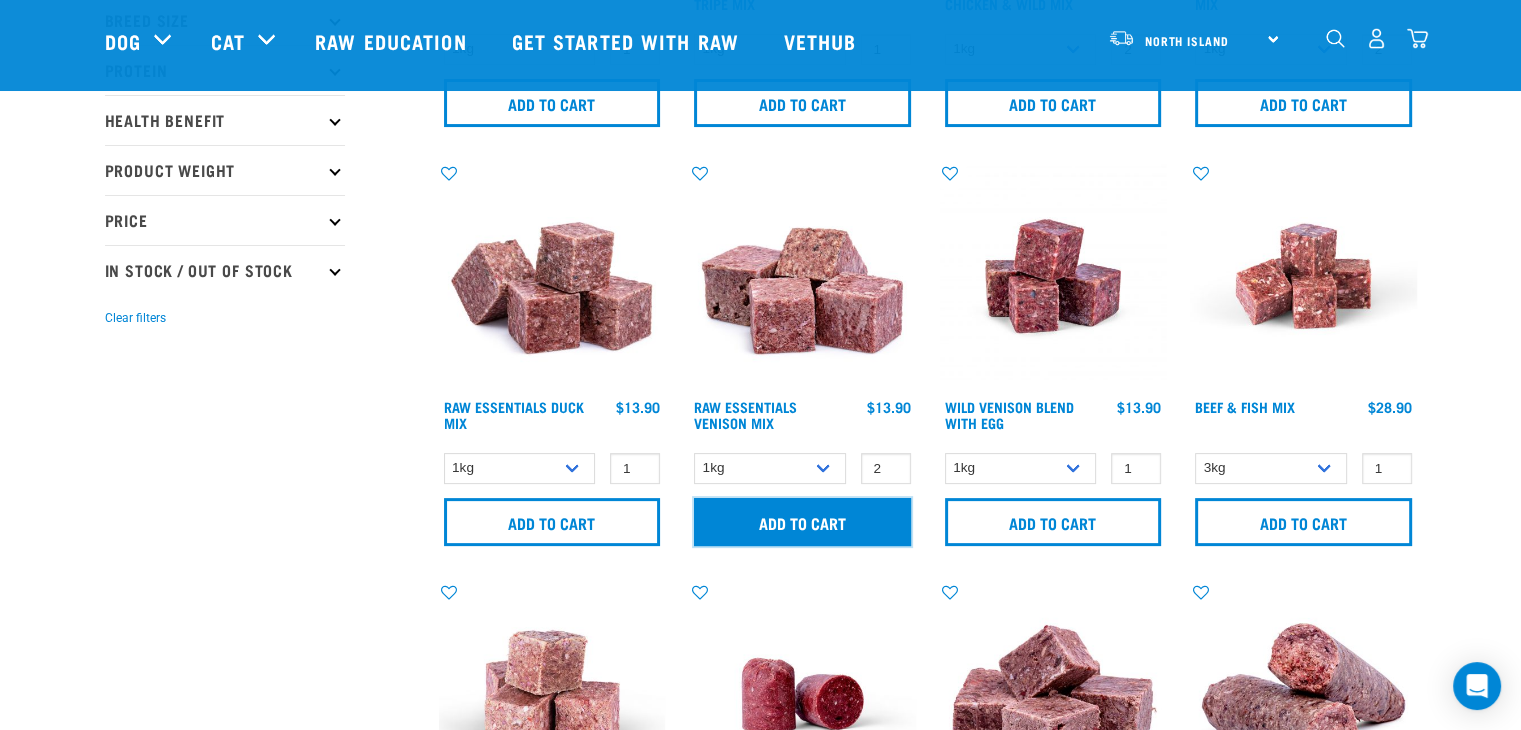 click on "Add to cart" at bounding box center (802, 522) 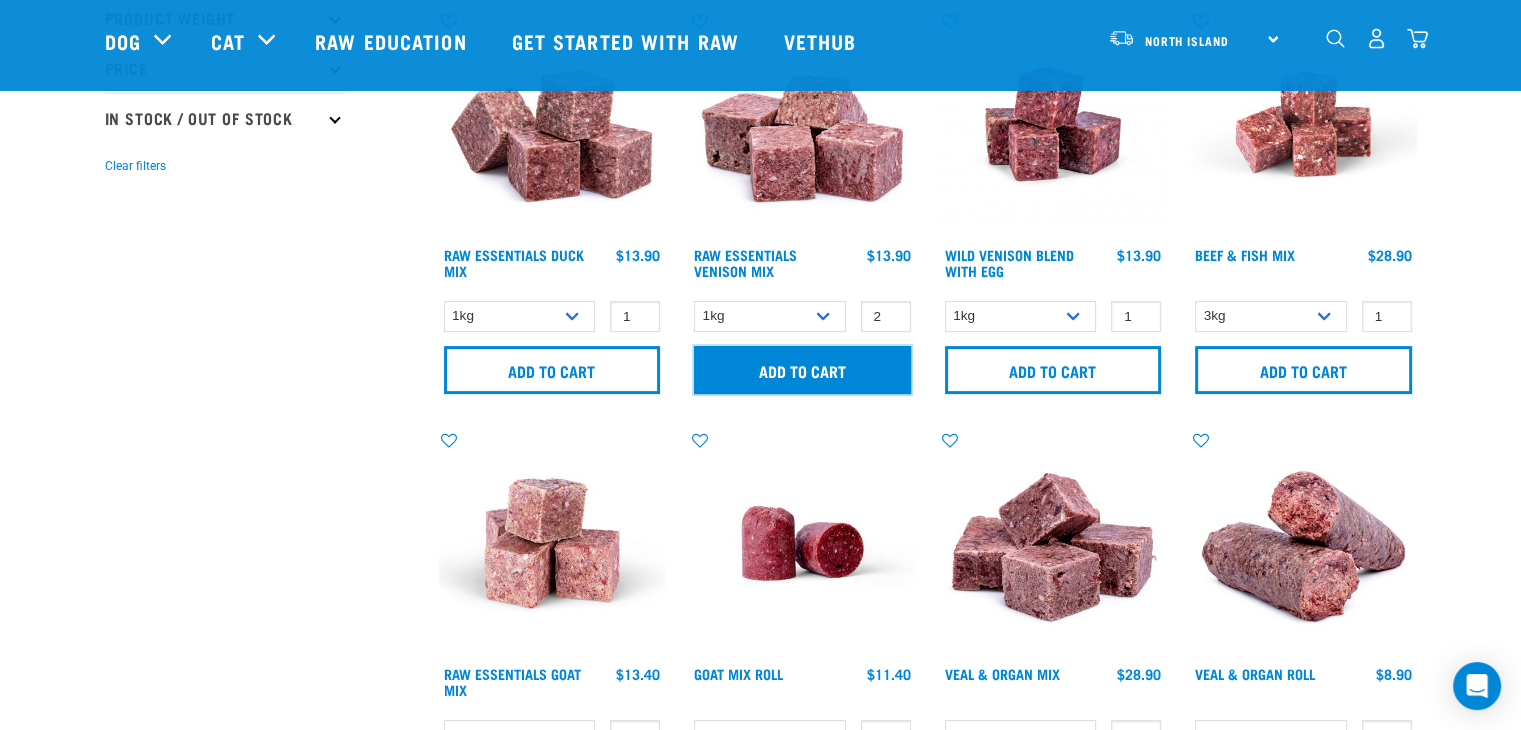 scroll, scrollTop: 600, scrollLeft: 0, axis: vertical 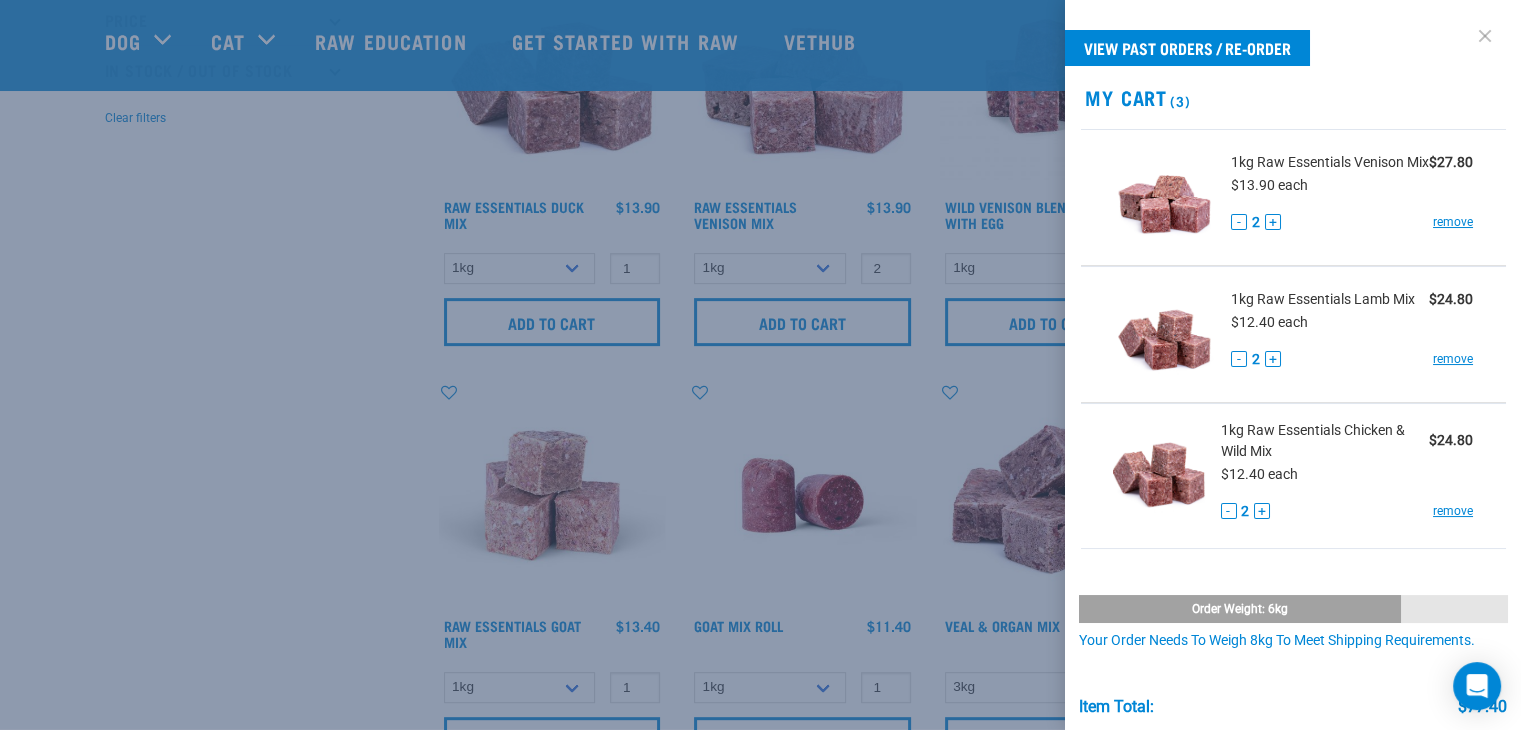 click at bounding box center (1485, 36) 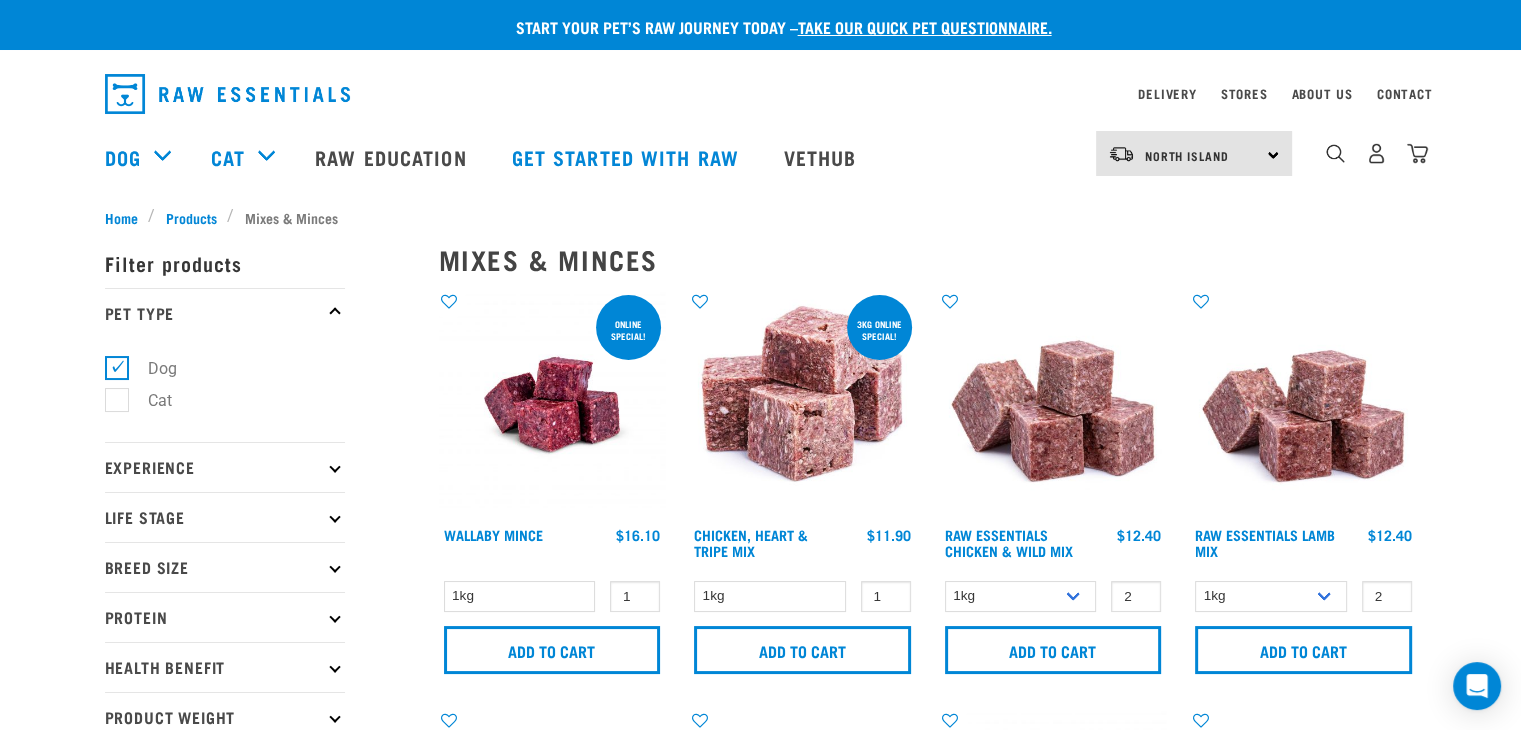 scroll, scrollTop: 100, scrollLeft: 0, axis: vertical 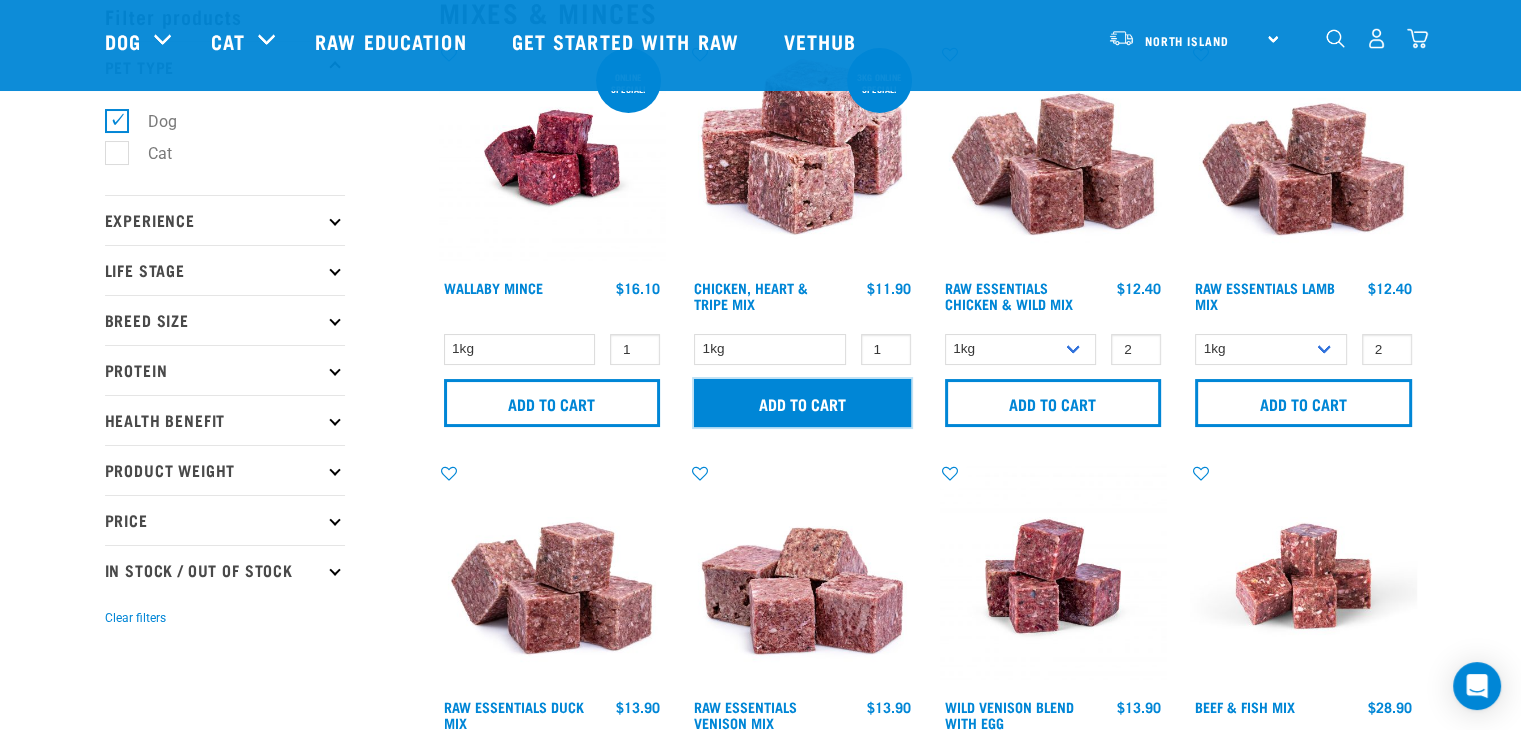 click on "Add to cart" at bounding box center (802, 403) 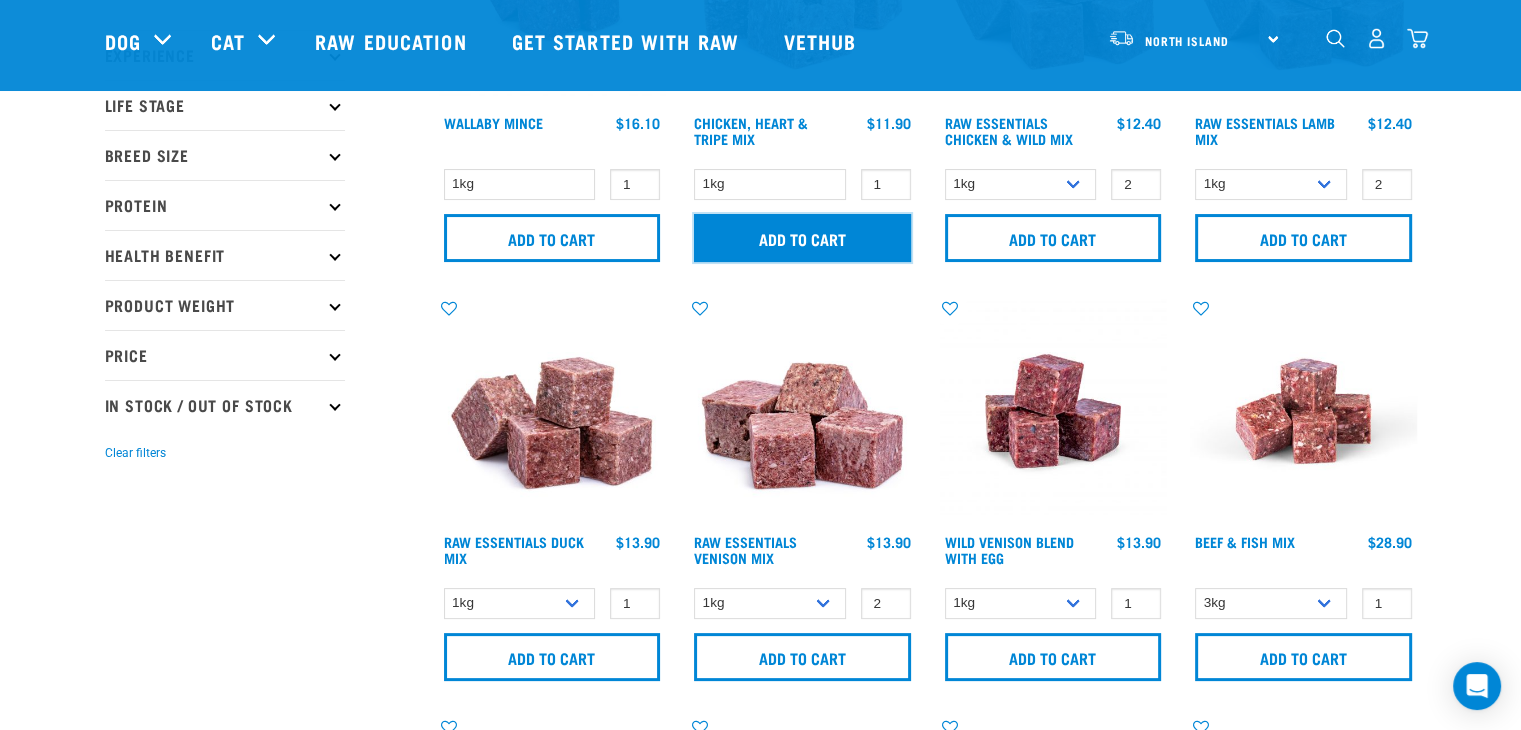 scroll, scrollTop: 300, scrollLeft: 0, axis: vertical 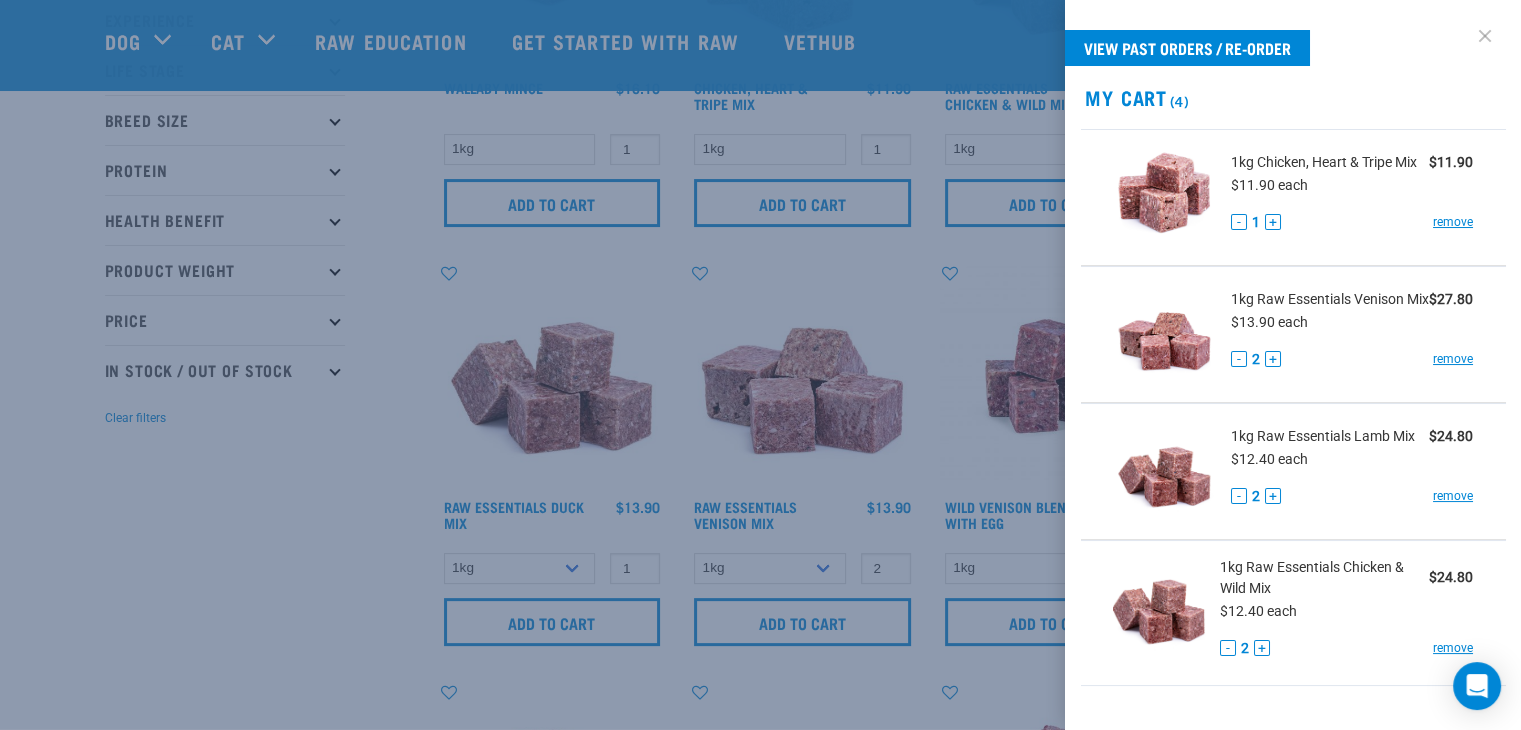 click at bounding box center (1485, 36) 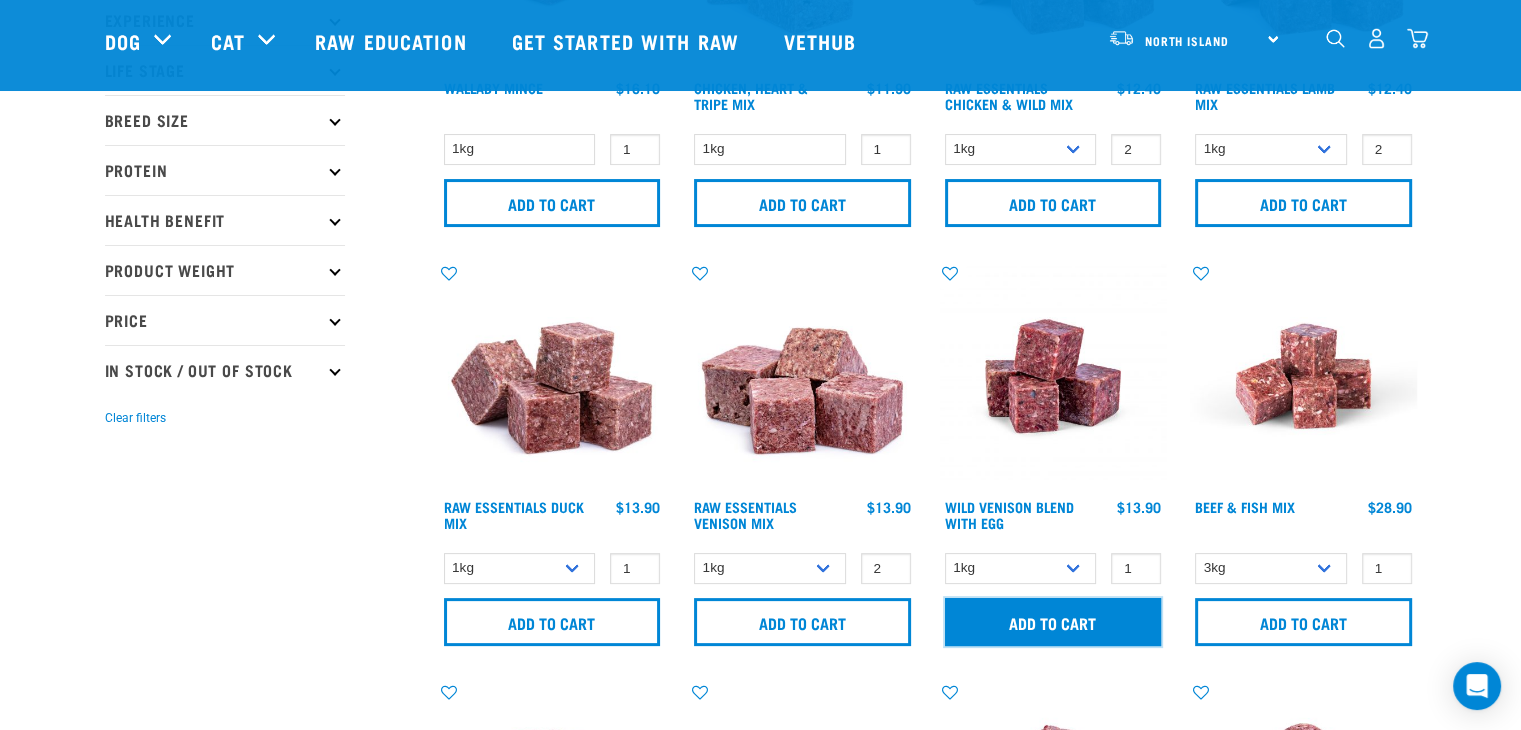 click on "Add to cart" at bounding box center [1053, 622] 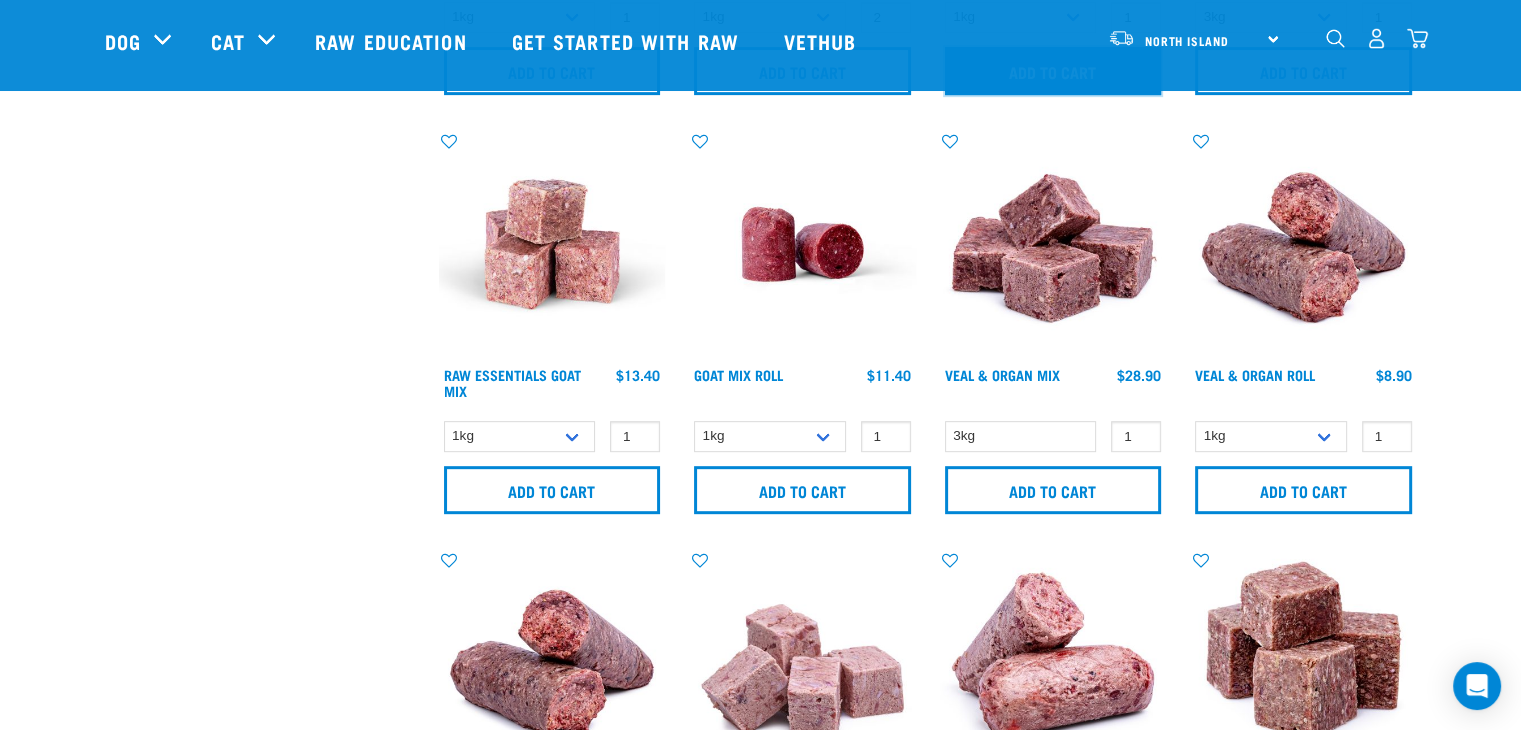 scroll, scrollTop: 900, scrollLeft: 0, axis: vertical 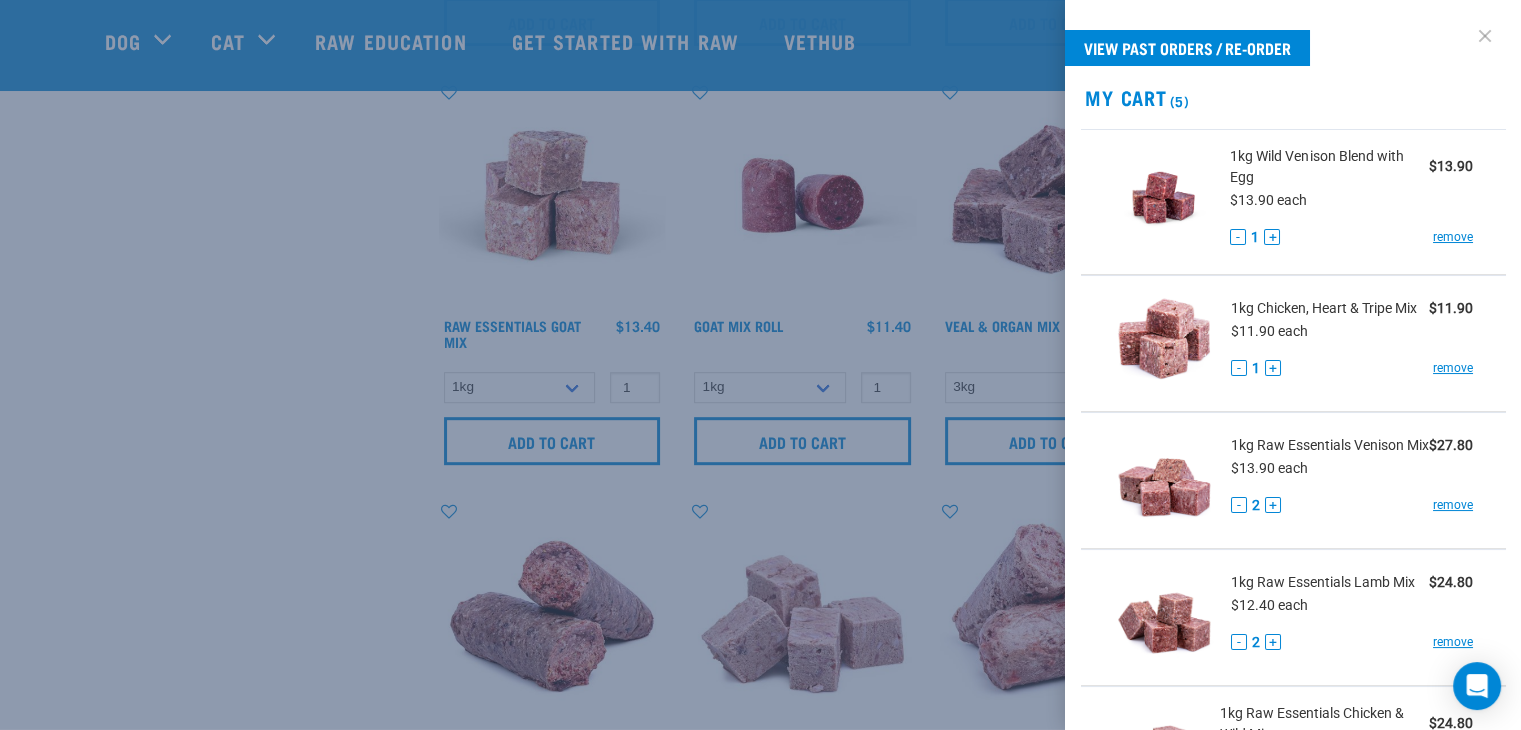 click at bounding box center (1485, 36) 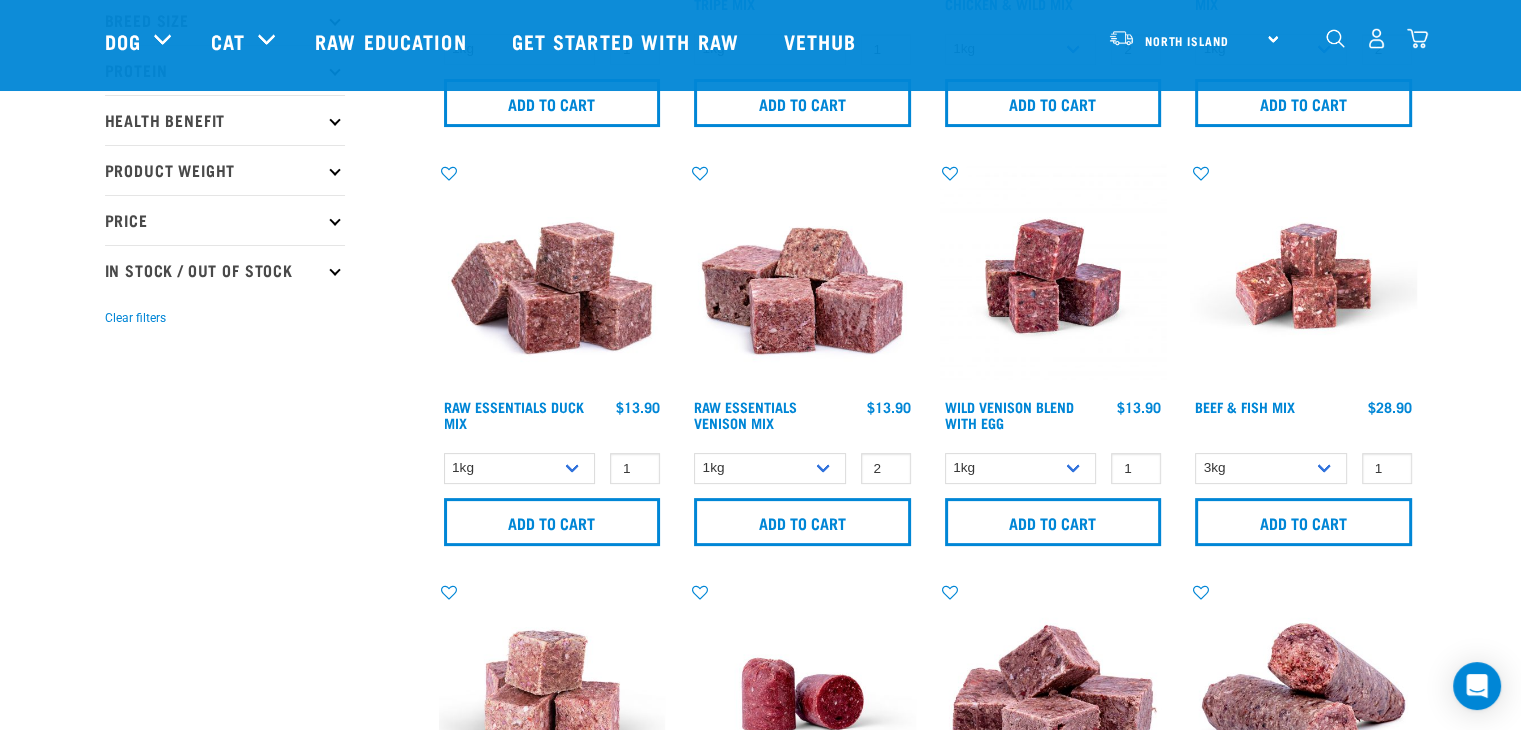 scroll, scrollTop: 0, scrollLeft: 0, axis: both 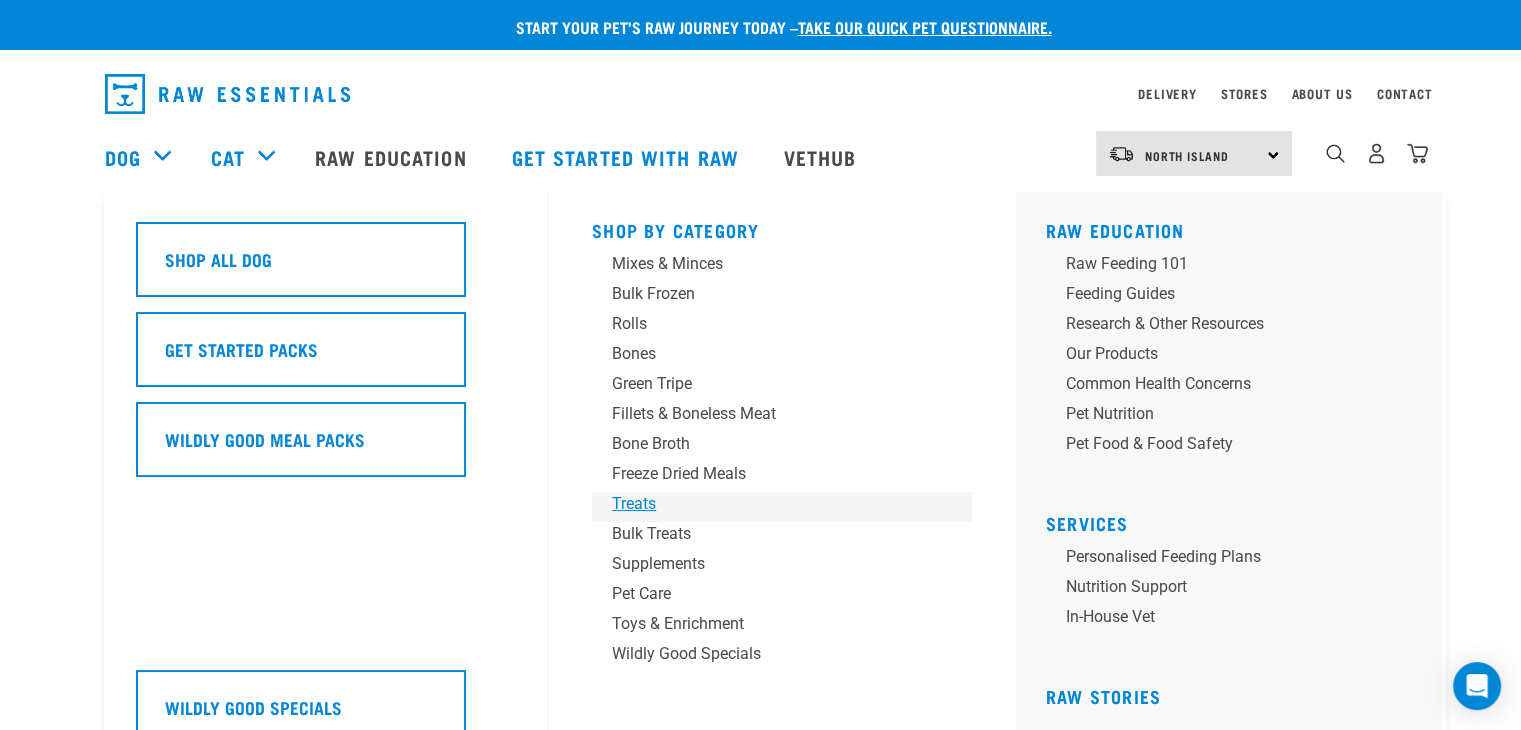 click on "Treats" at bounding box center [768, 504] 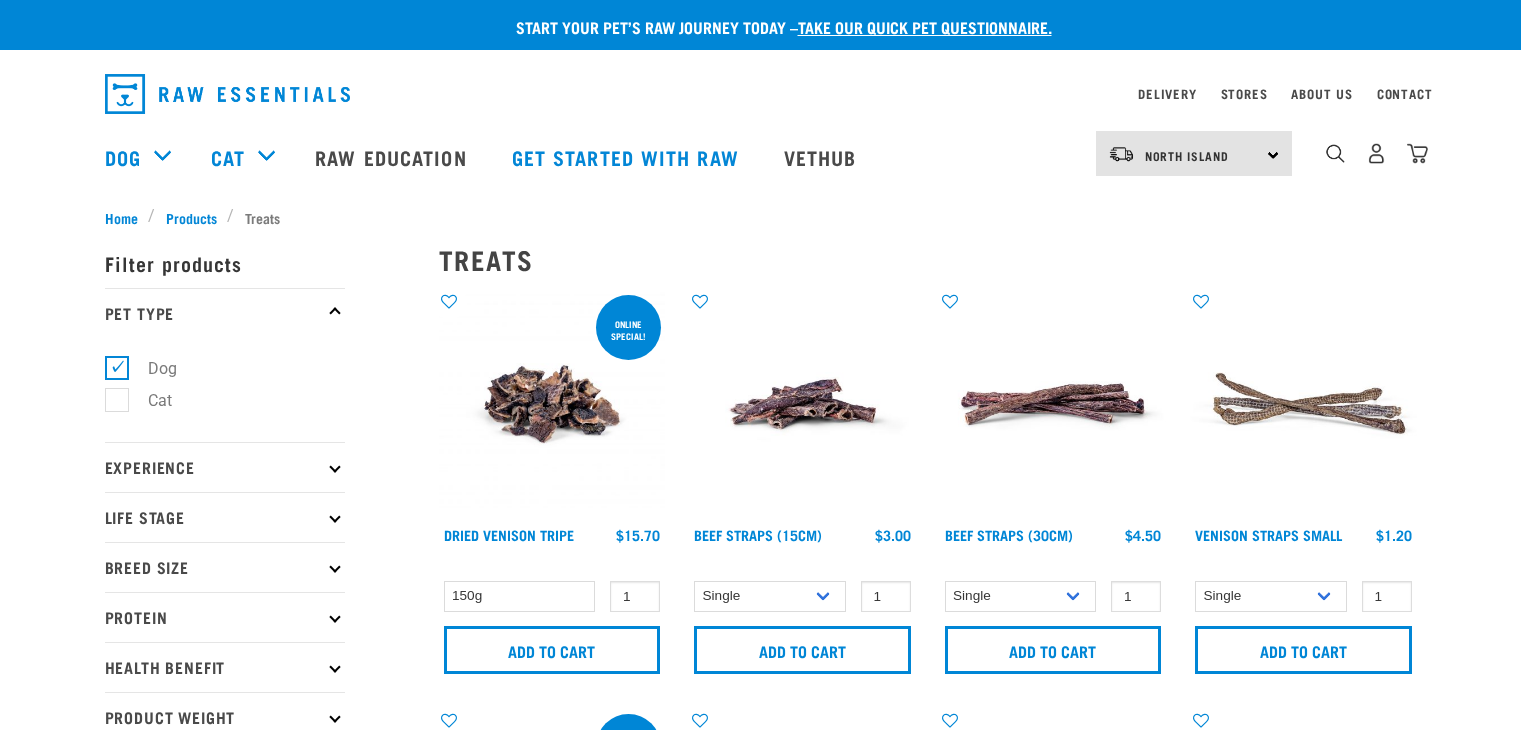 scroll, scrollTop: 0, scrollLeft: 0, axis: both 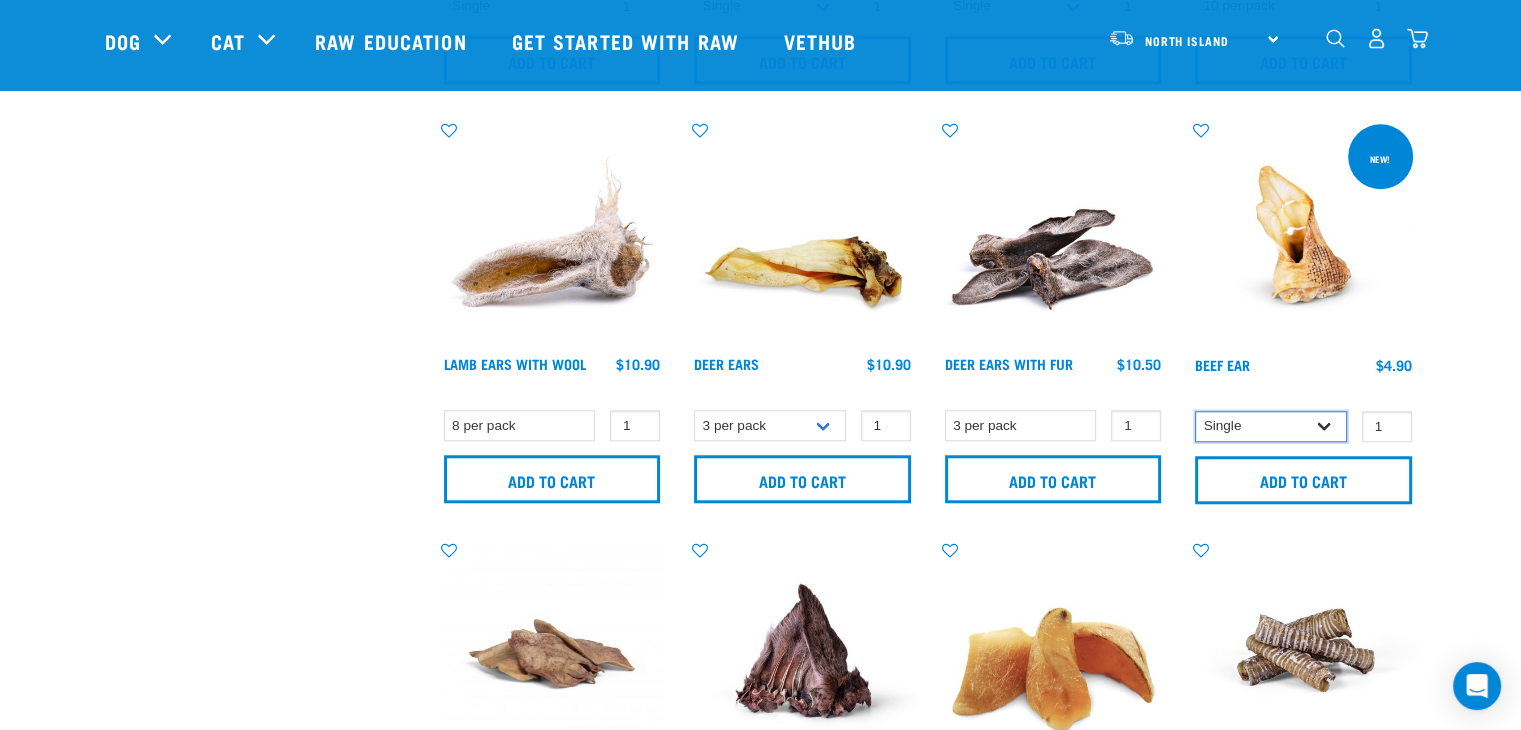 click on "Single
10 per pack" at bounding box center [1271, 426] 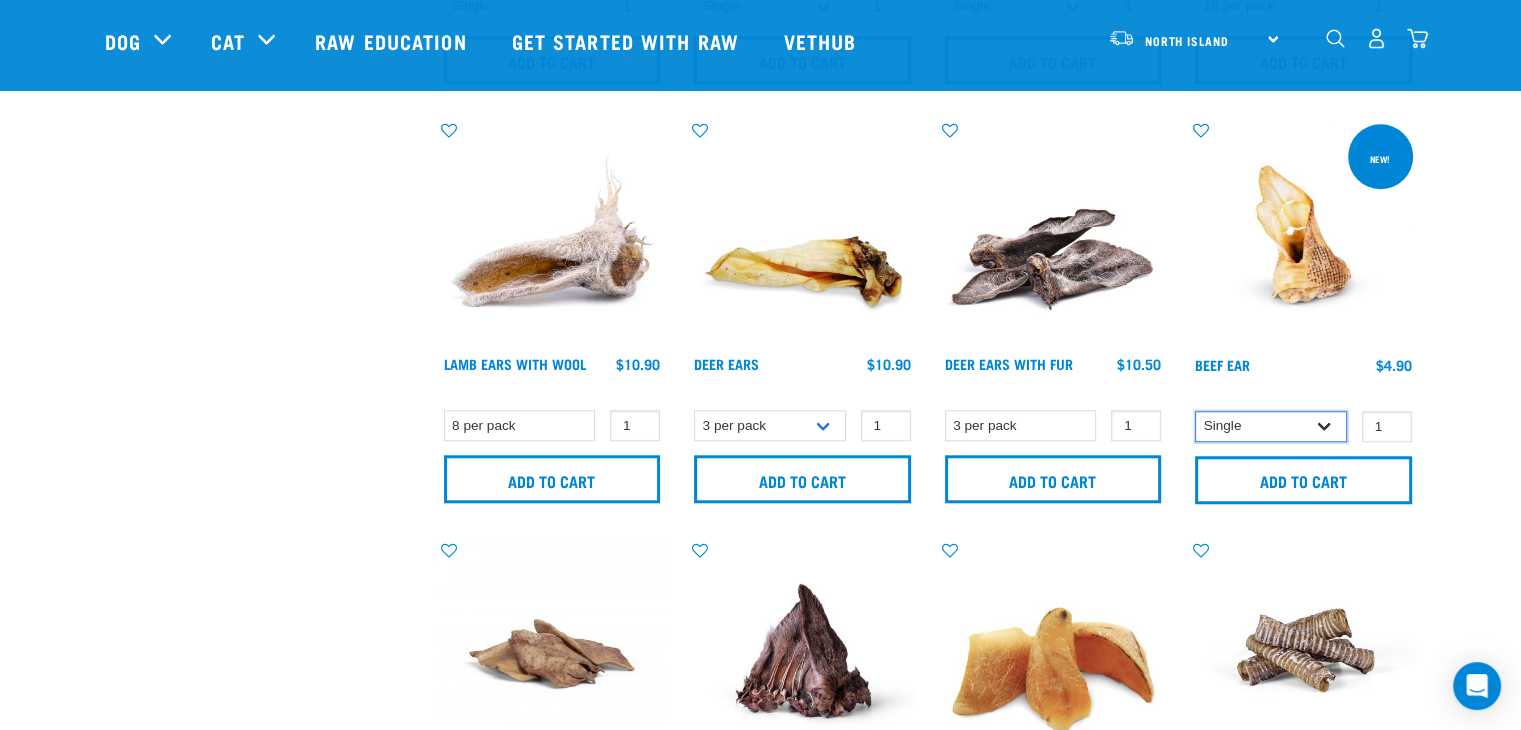 select on "[POSTAL_CODE]" 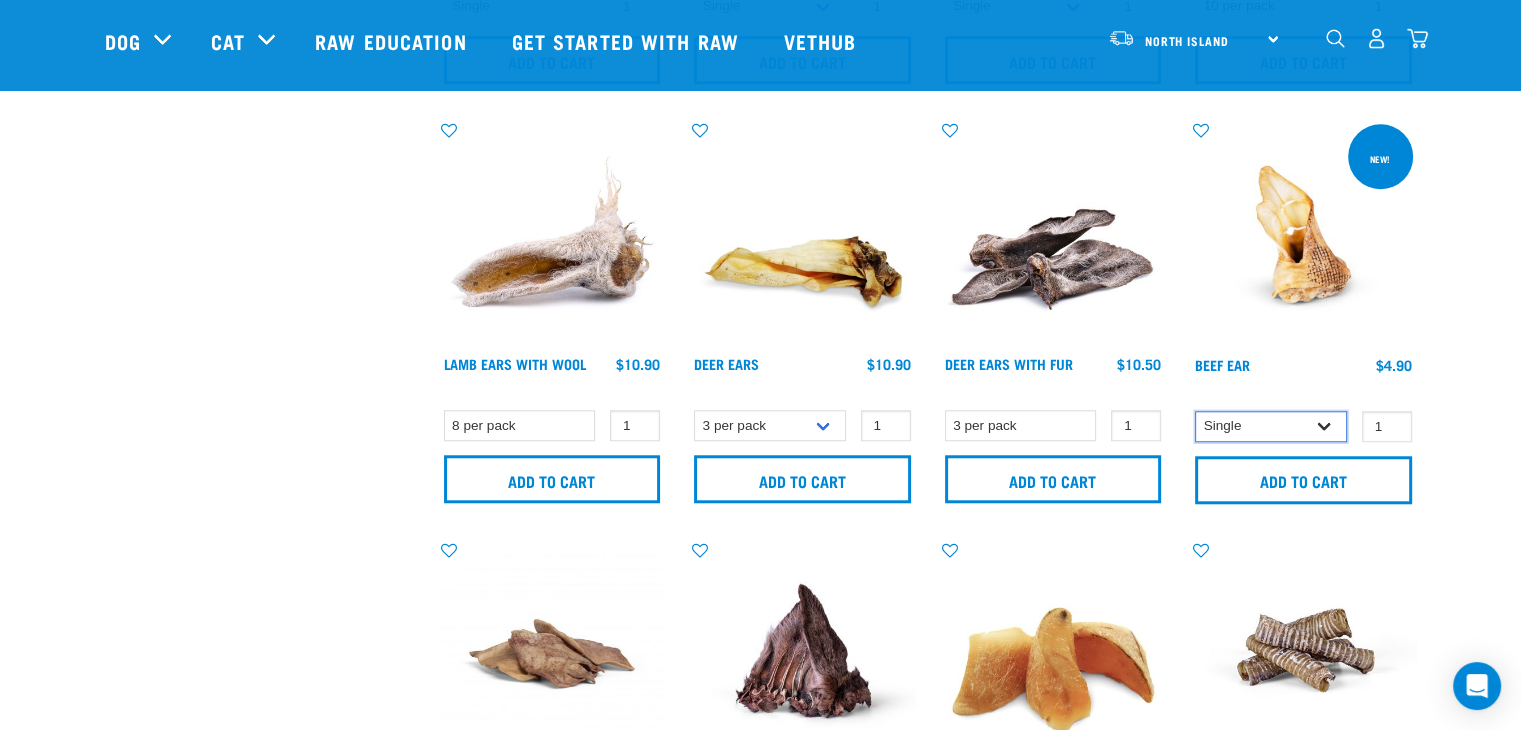 click on "Single
10 per pack" at bounding box center (1271, 426) 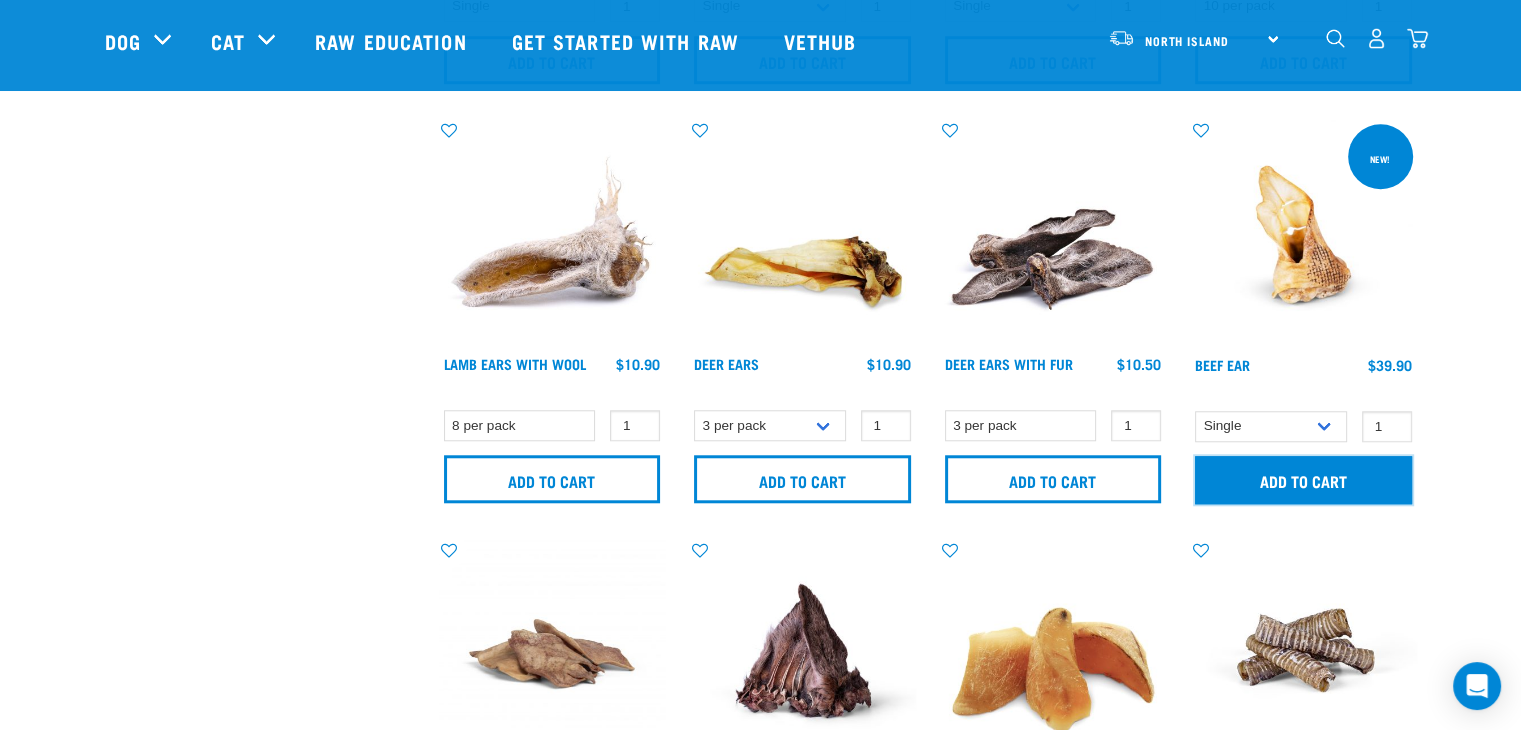 click on "Add to cart" at bounding box center (1303, 480) 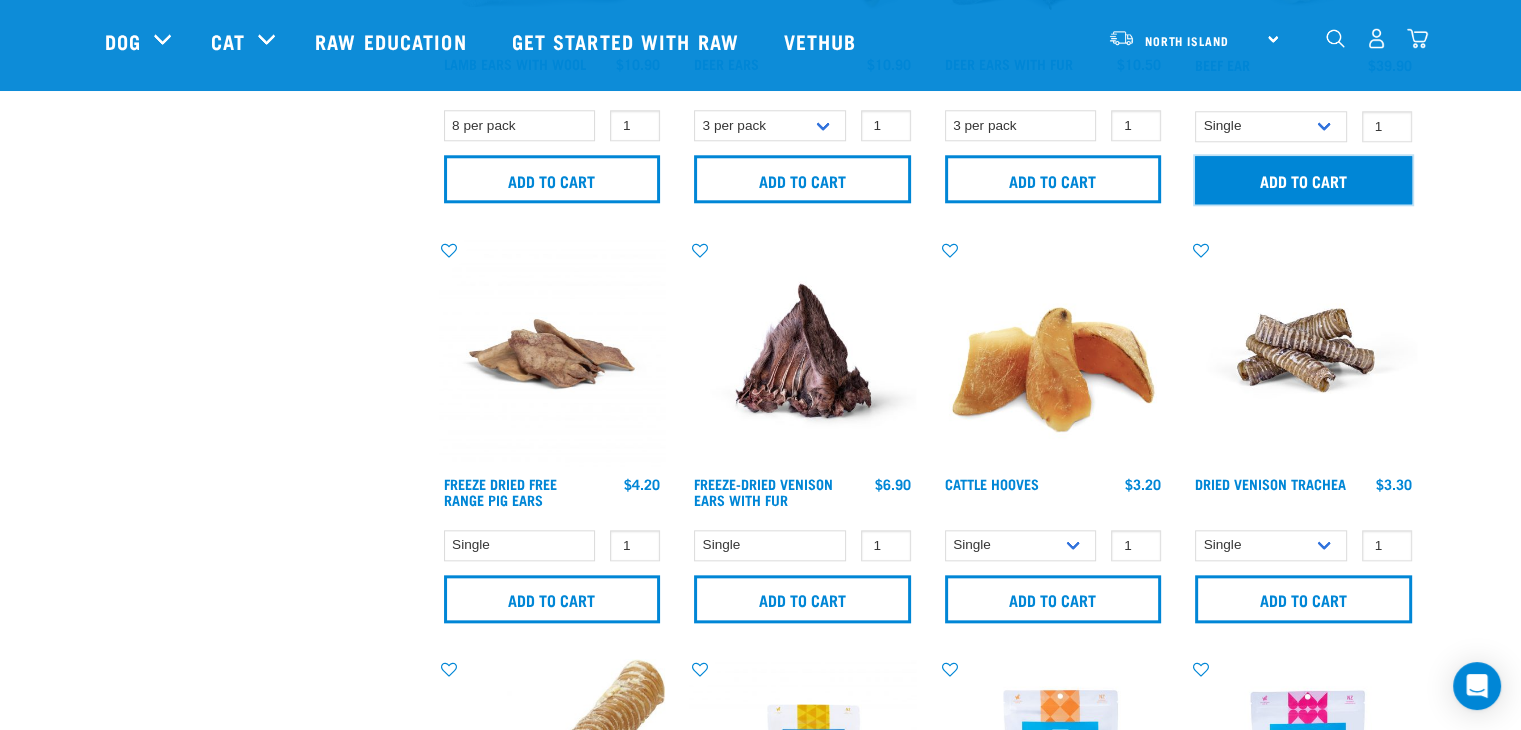 scroll, scrollTop: 2100, scrollLeft: 0, axis: vertical 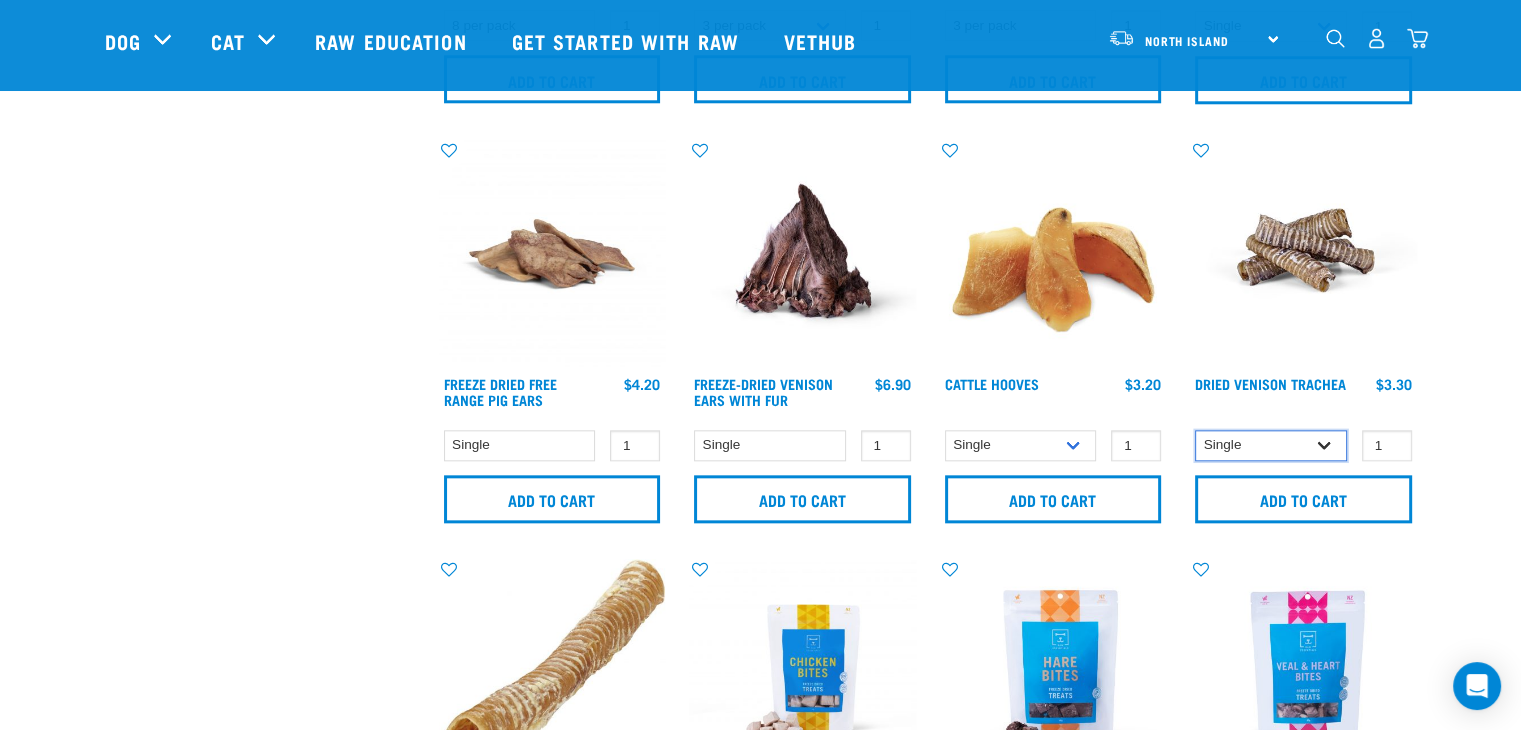 click on "Single
10 per pack
25 per pack" at bounding box center [1271, 445] 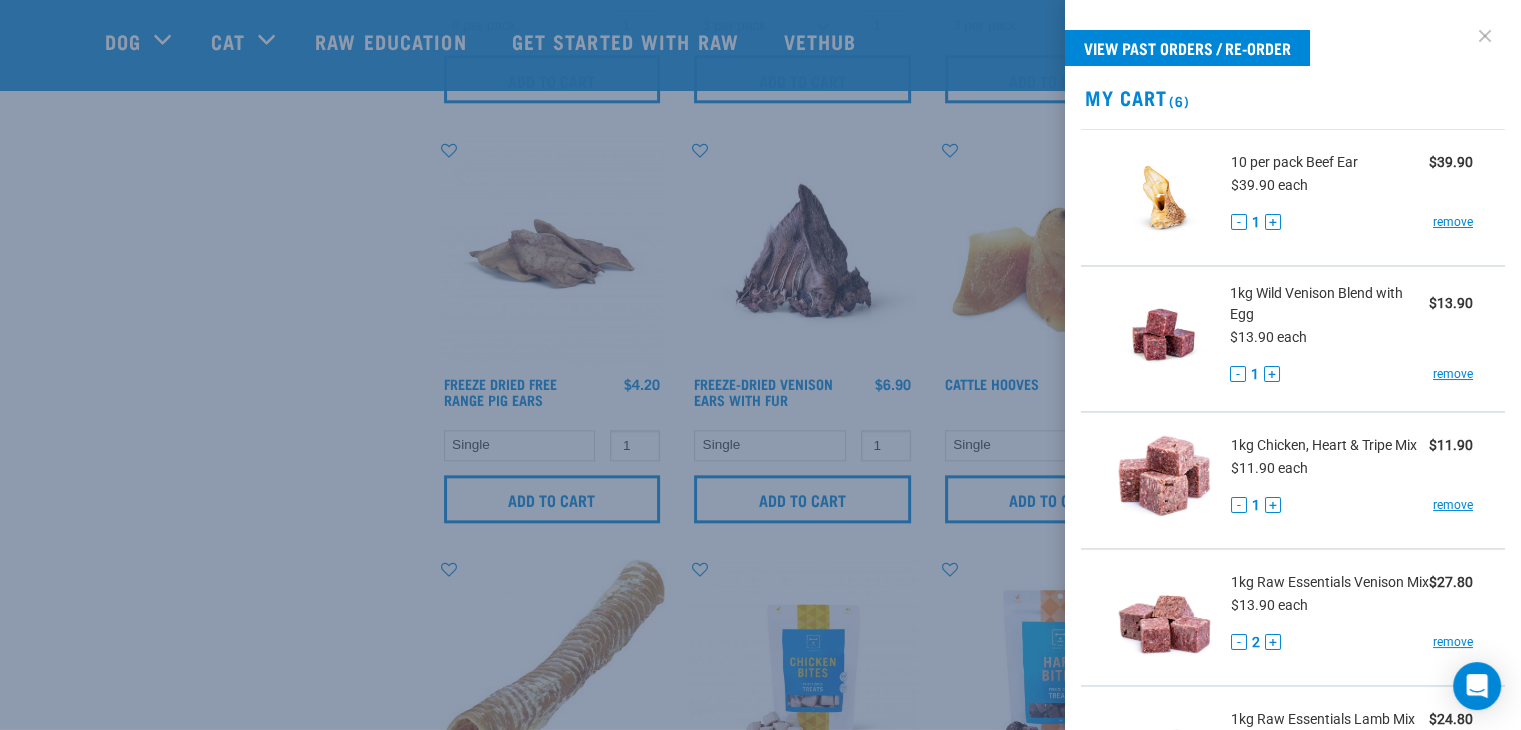 click at bounding box center (1485, 36) 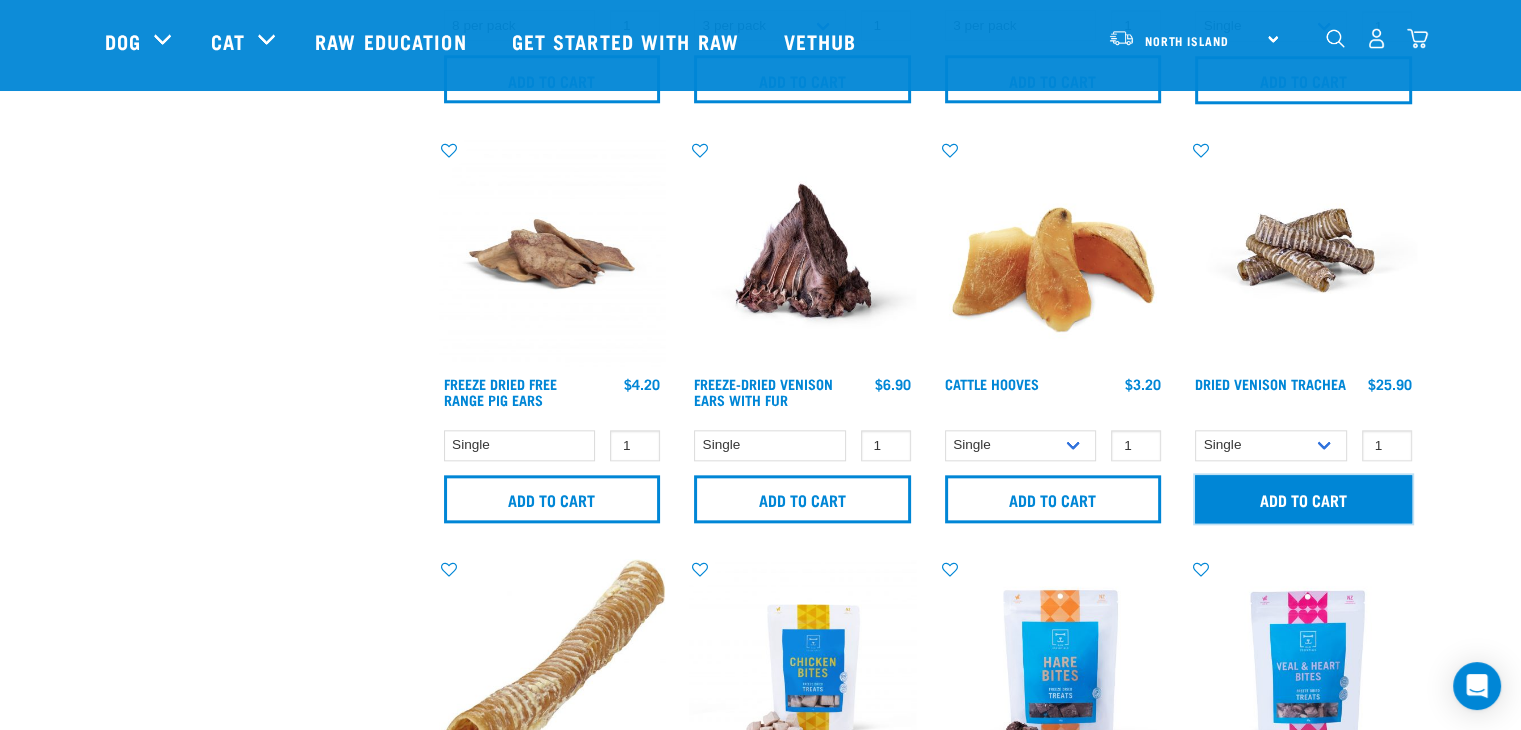 click on "Add to cart" at bounding box center (1303, 499) 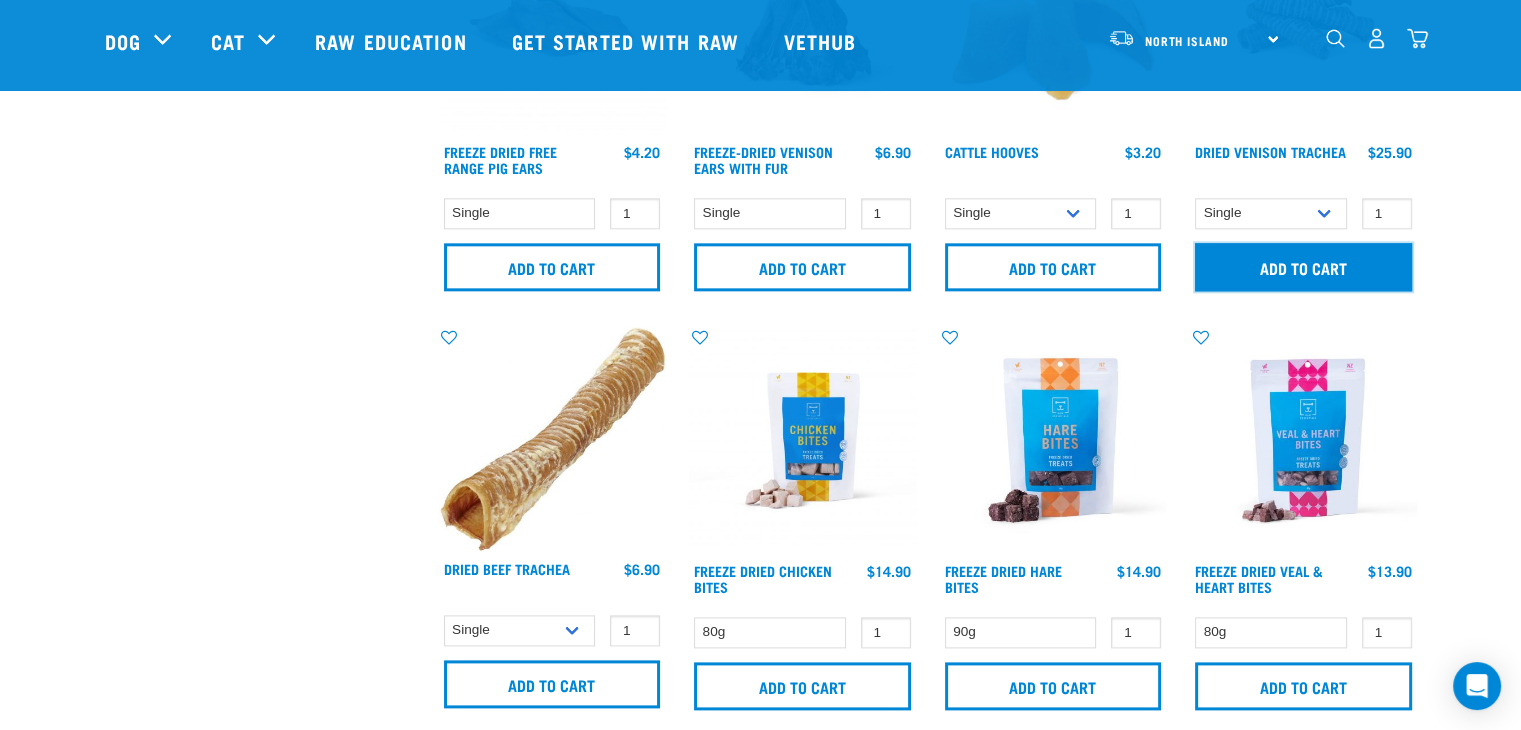 scroll, scrollTop: 2400, scrollLeft: 0, axis: vertical 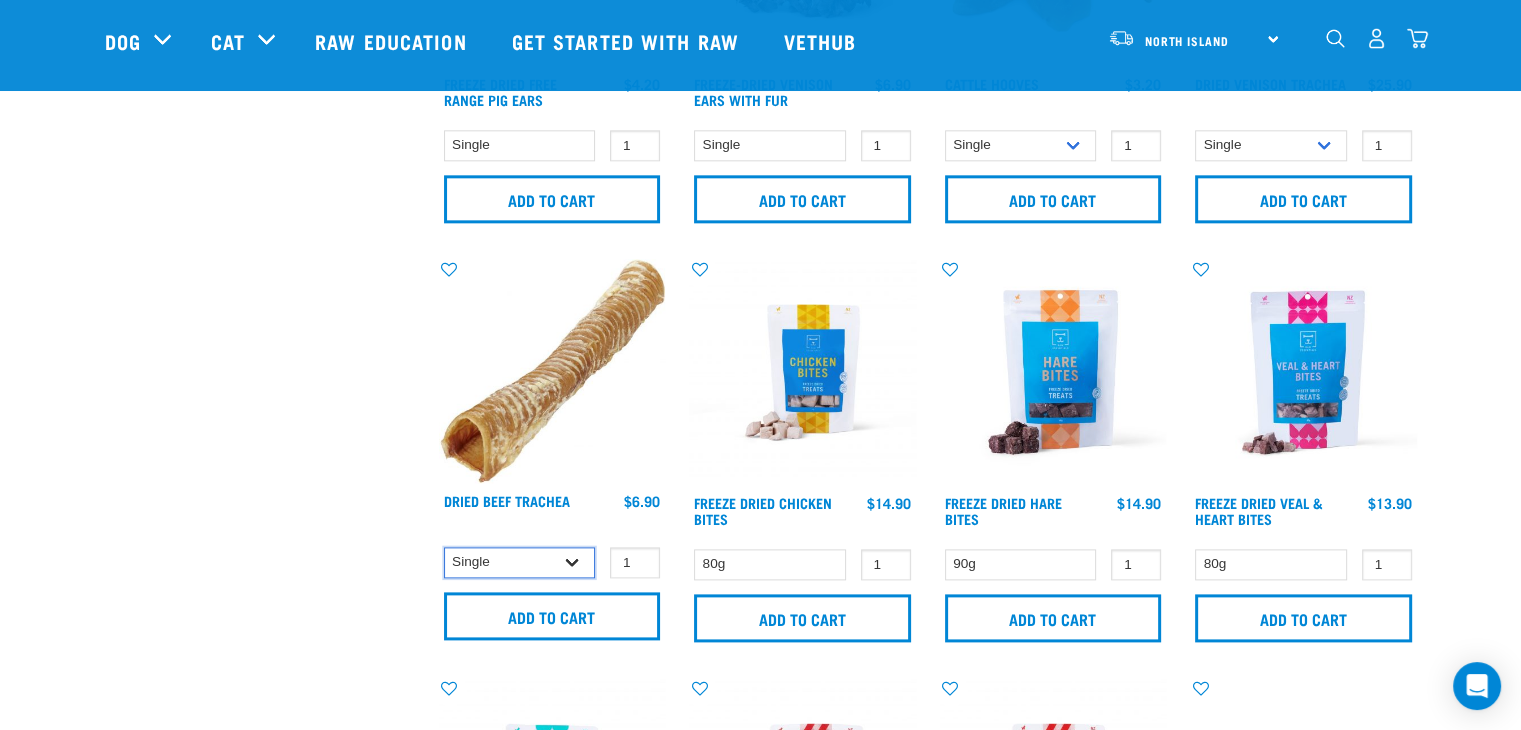 click on "Single
10 per pack
25 per pack" at bounding box center [520, 562] 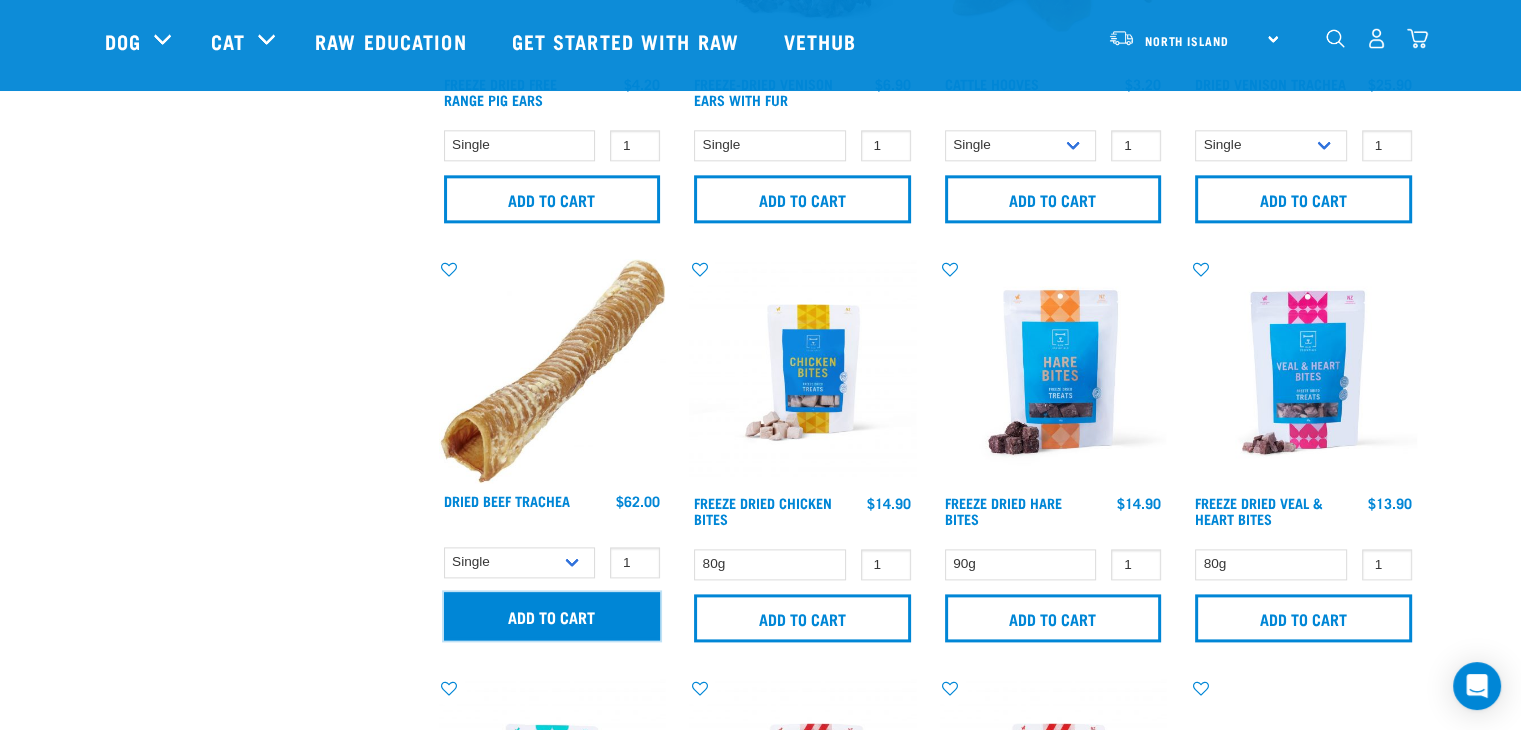 click on "Add to cart" at bounding box center [552, 616] 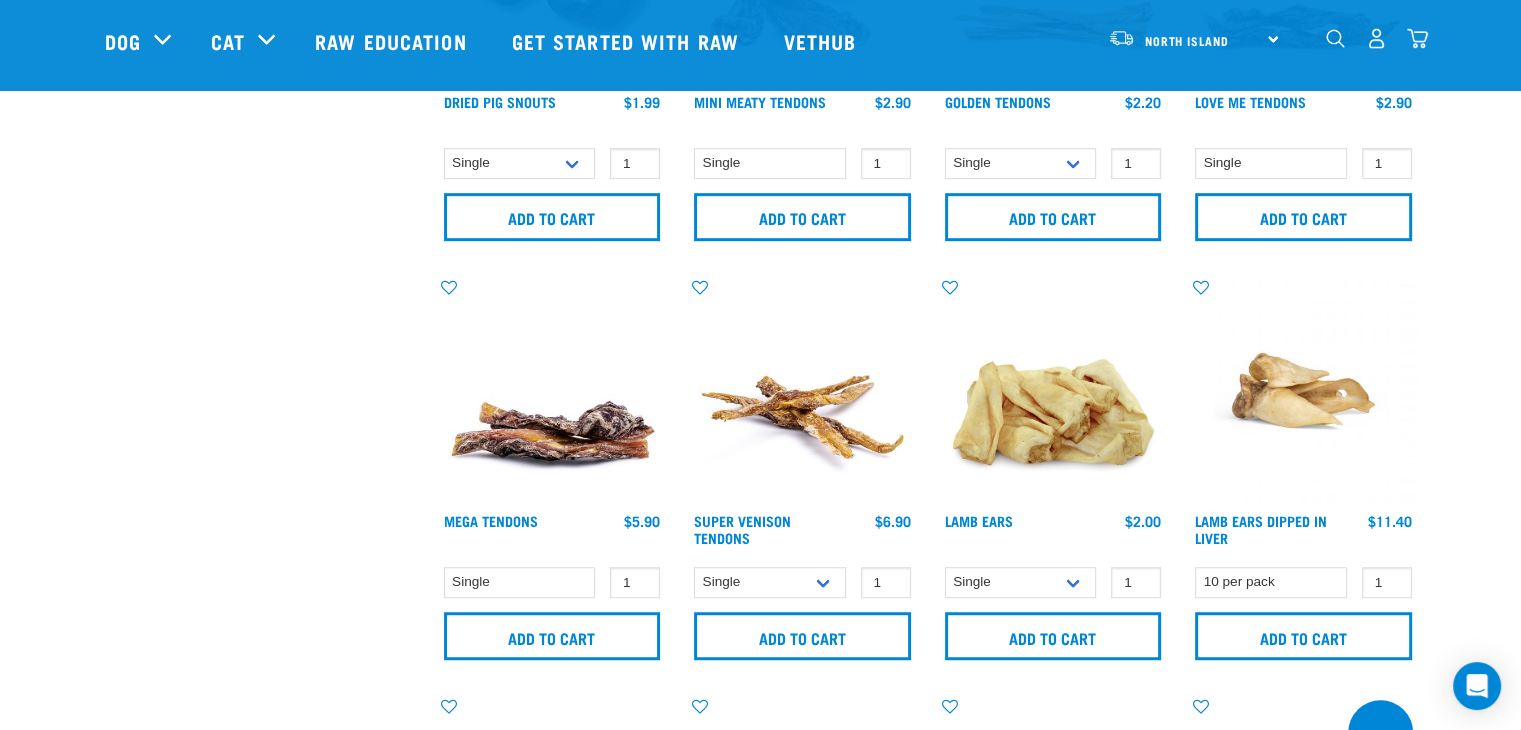 scroll, scrollTop: 1100, scrollLeft: 0, axis: vertical 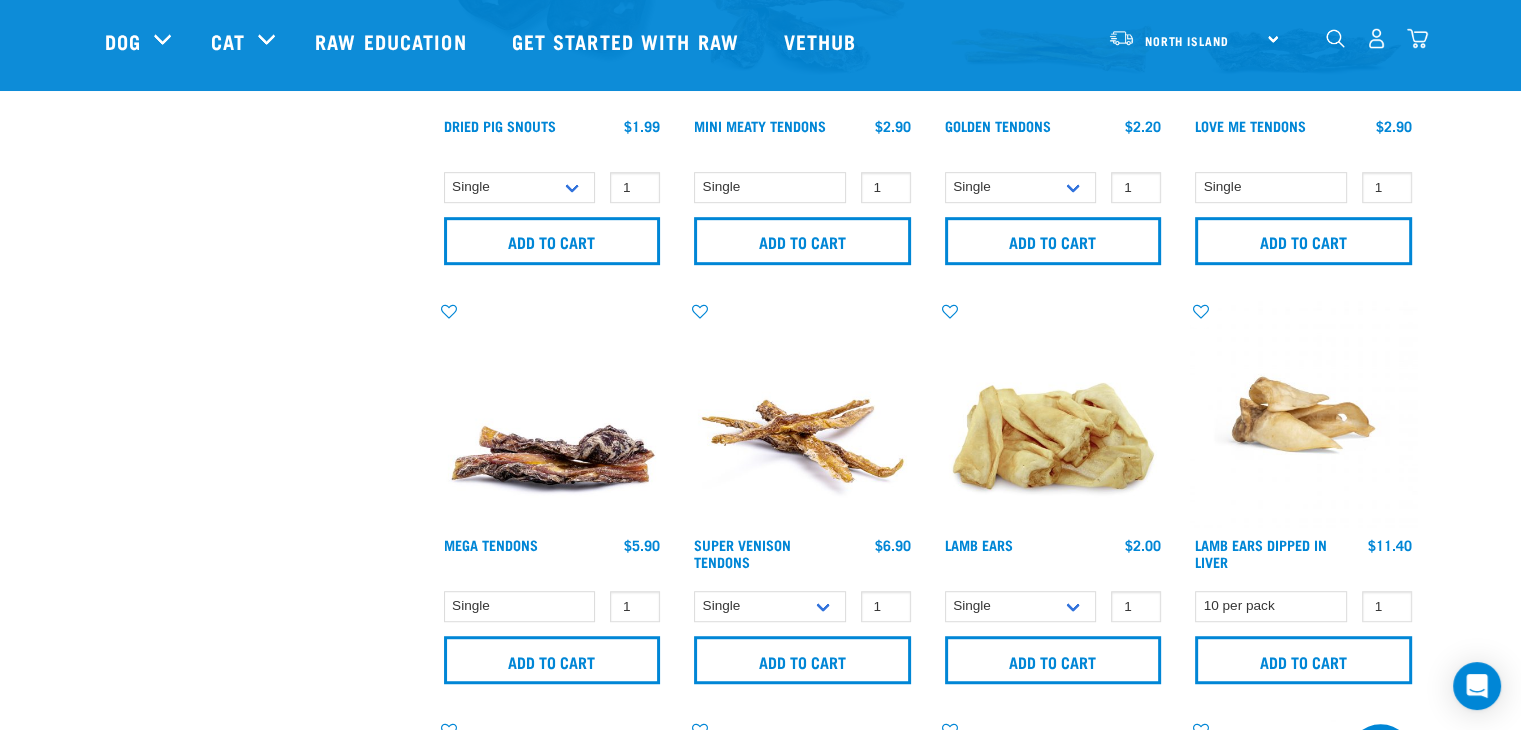 click at bounding box center [1417, 38] 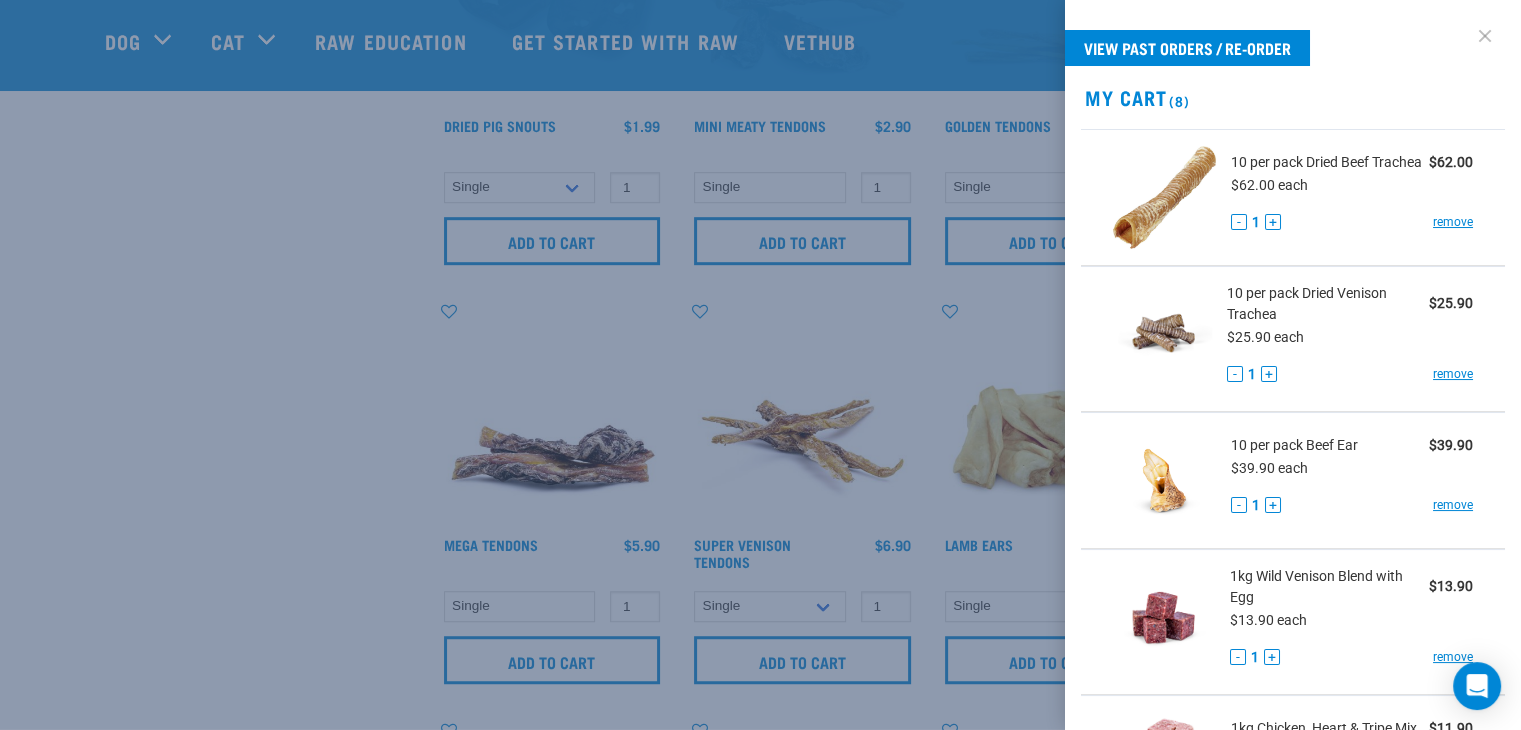 click at bounding box center [1485, 36] 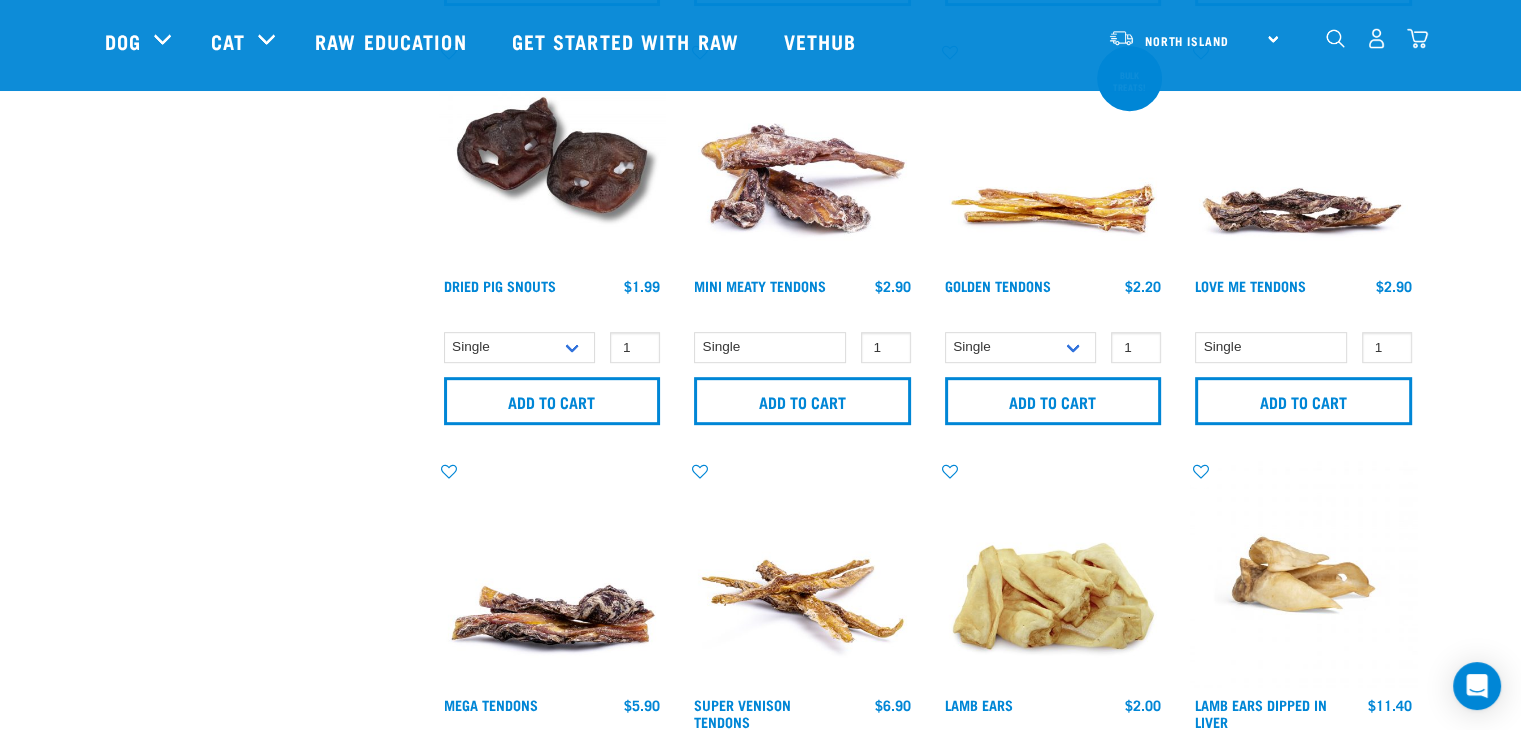 scroll, scrollTop: 700, scrollLeft: 0, axis: vertical 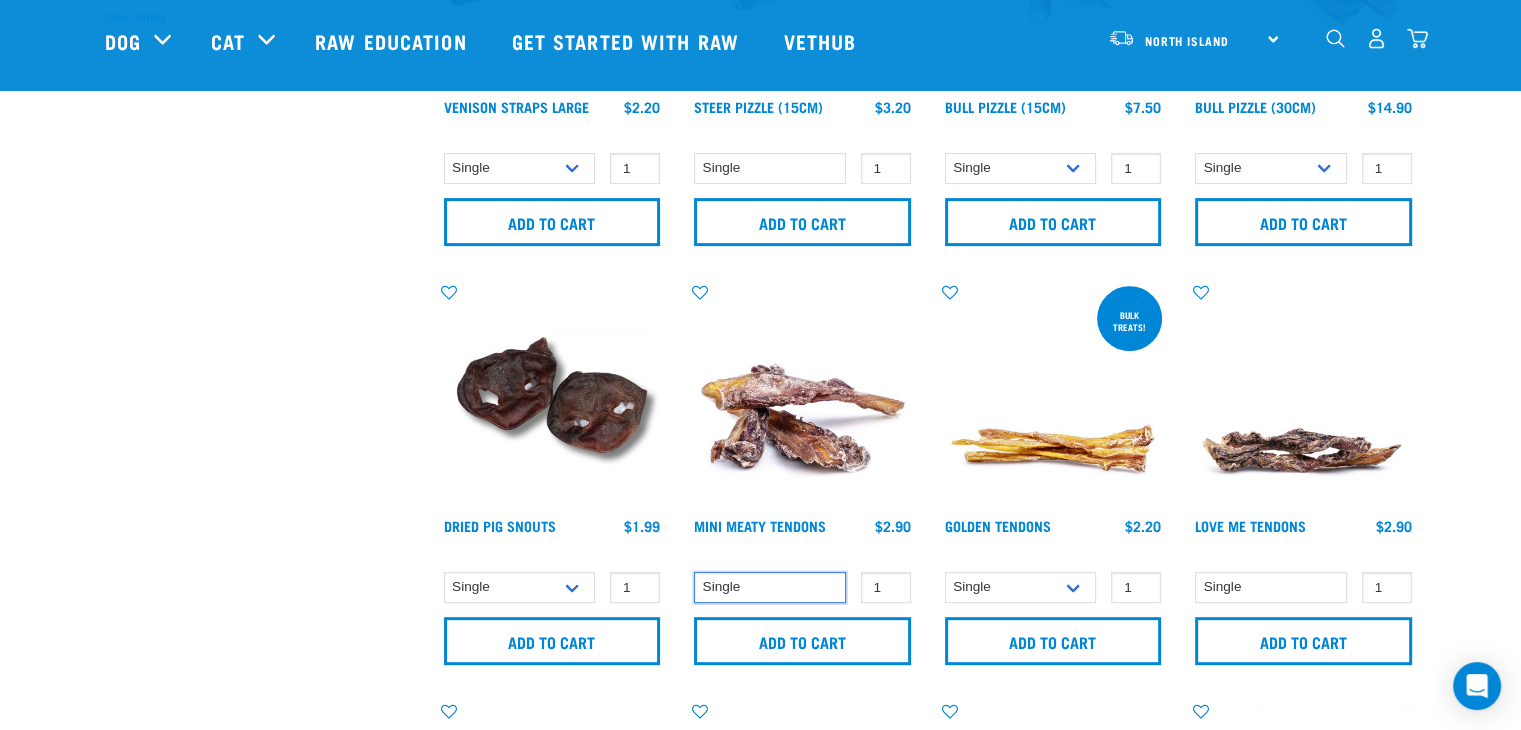 click on "Single" at bounding box center (770, 587) 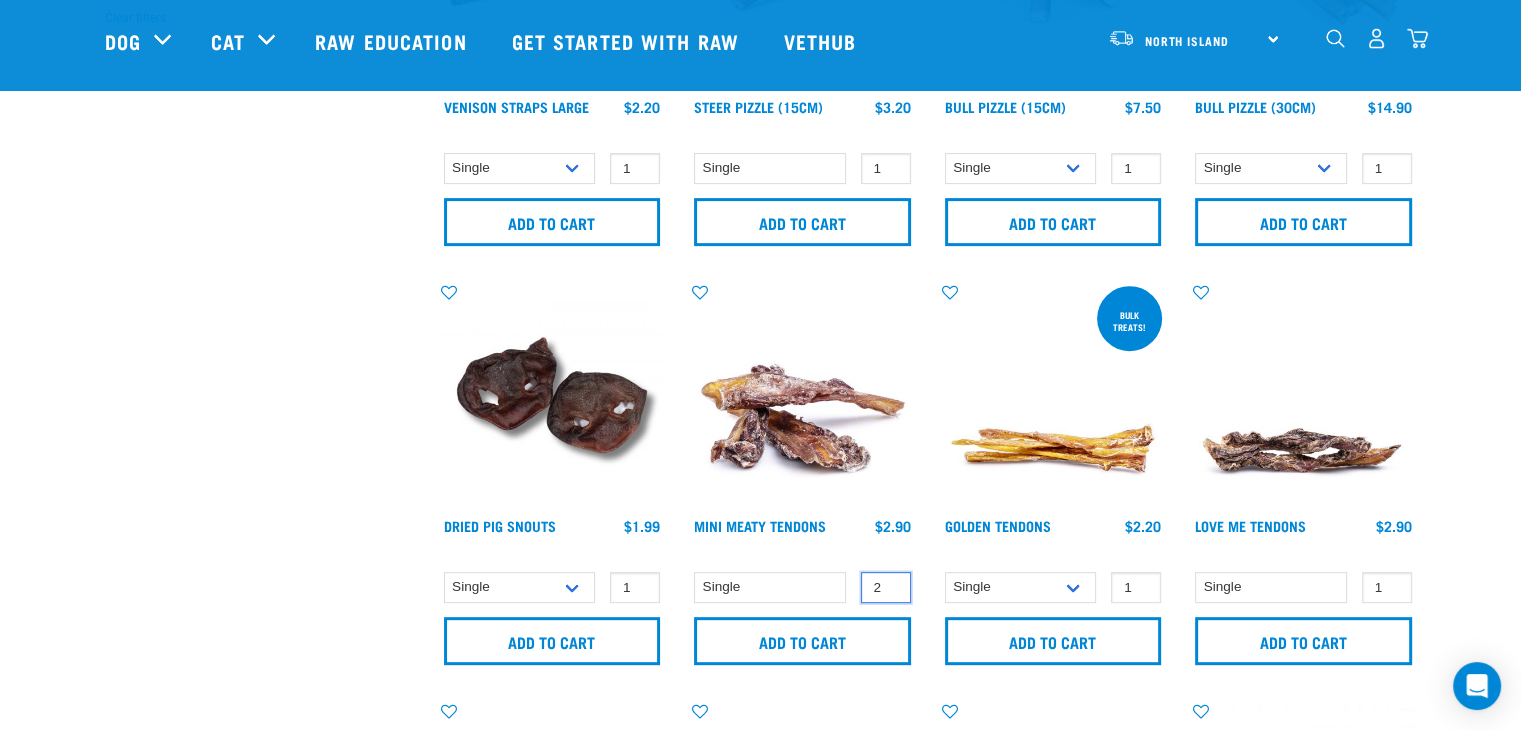 click on "2" at bounding box center (886, 587) 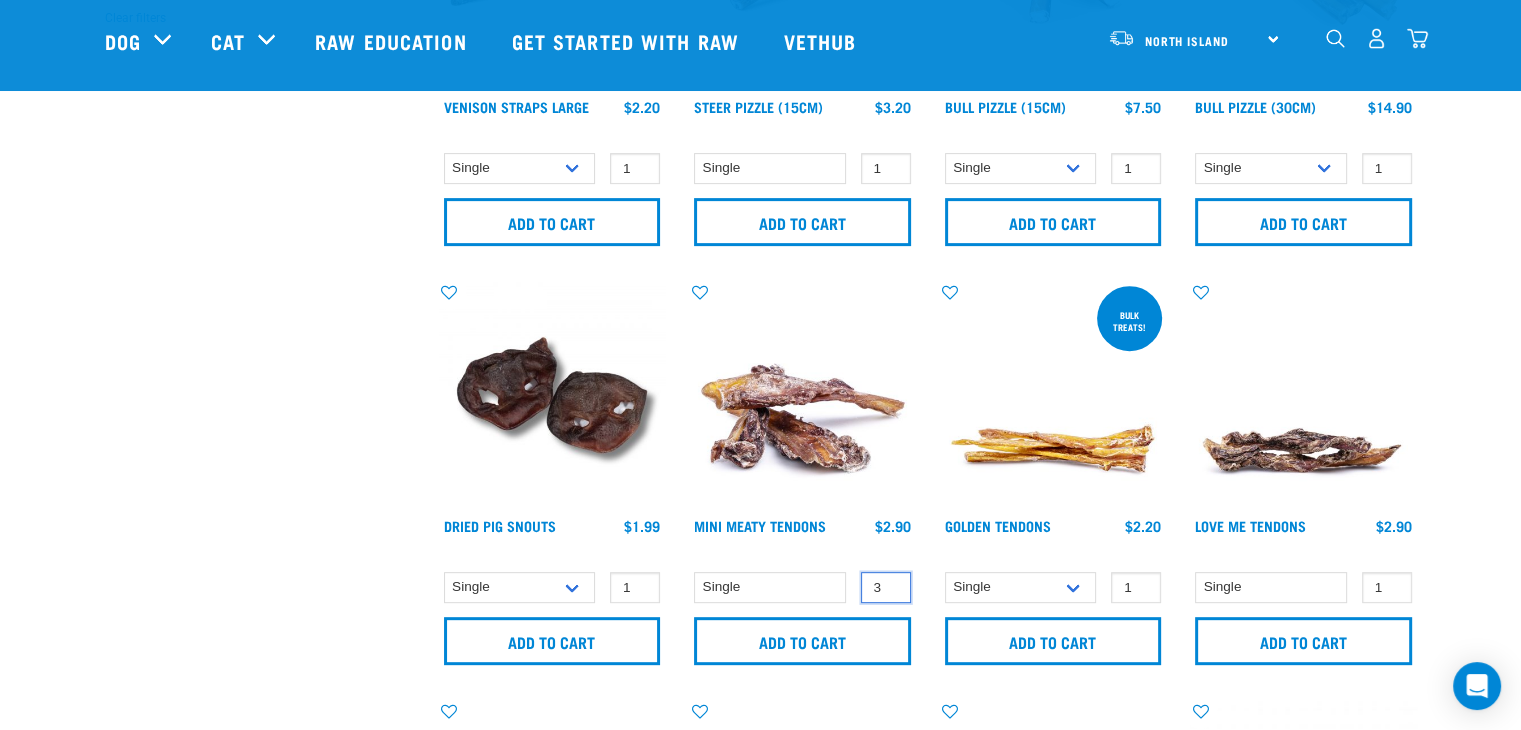 click on "3" at bounding box center (886, 587) 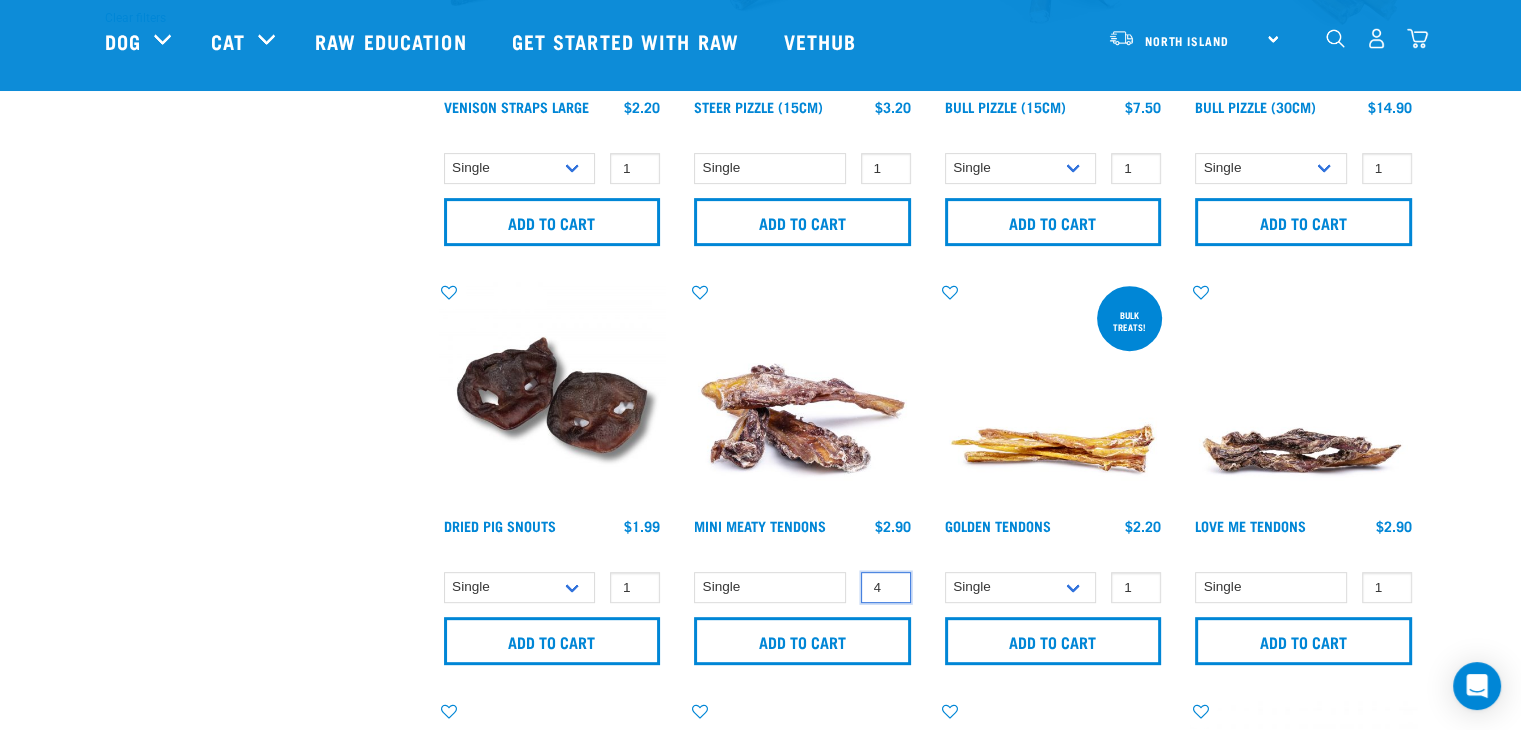 click on "4" at bounding box center (886, 587) 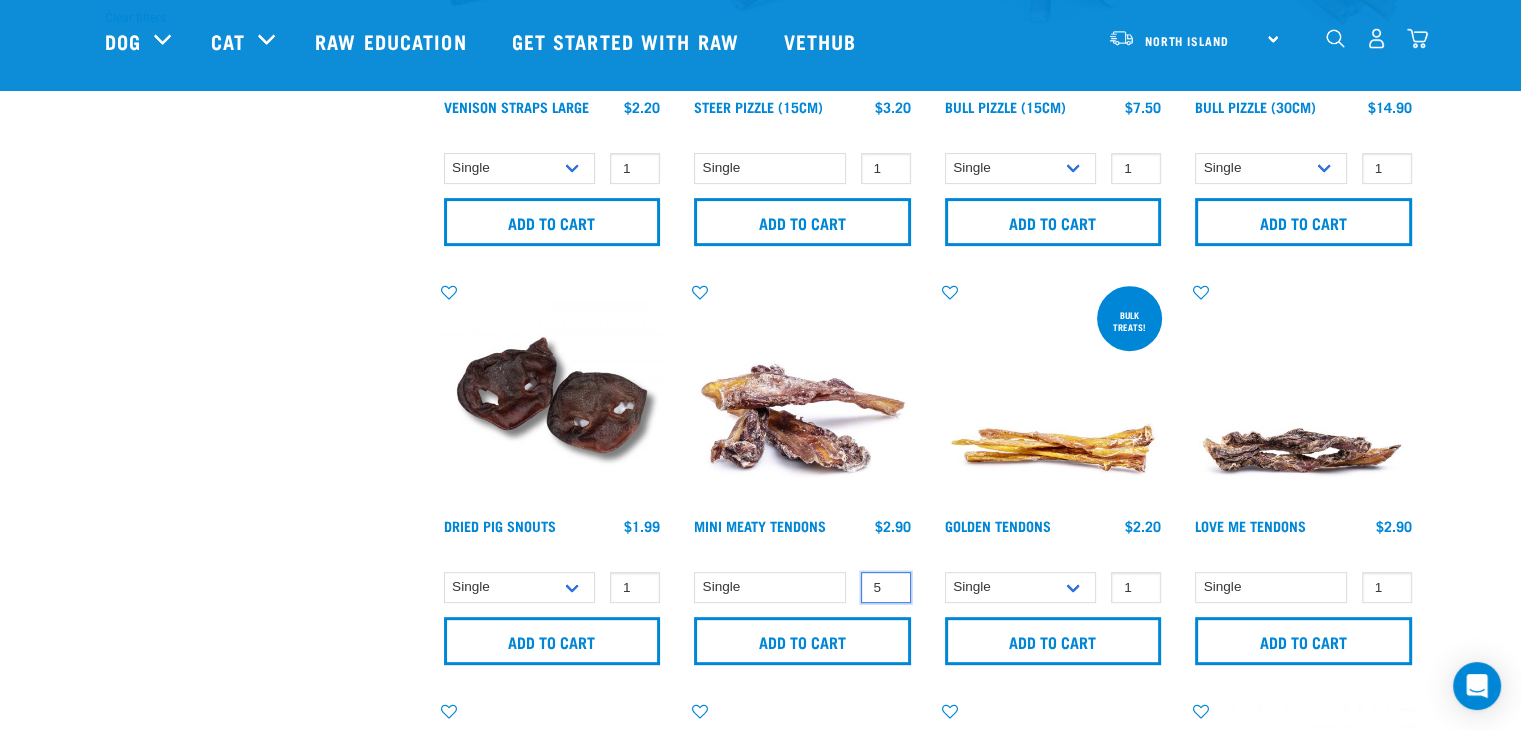 type on "5" 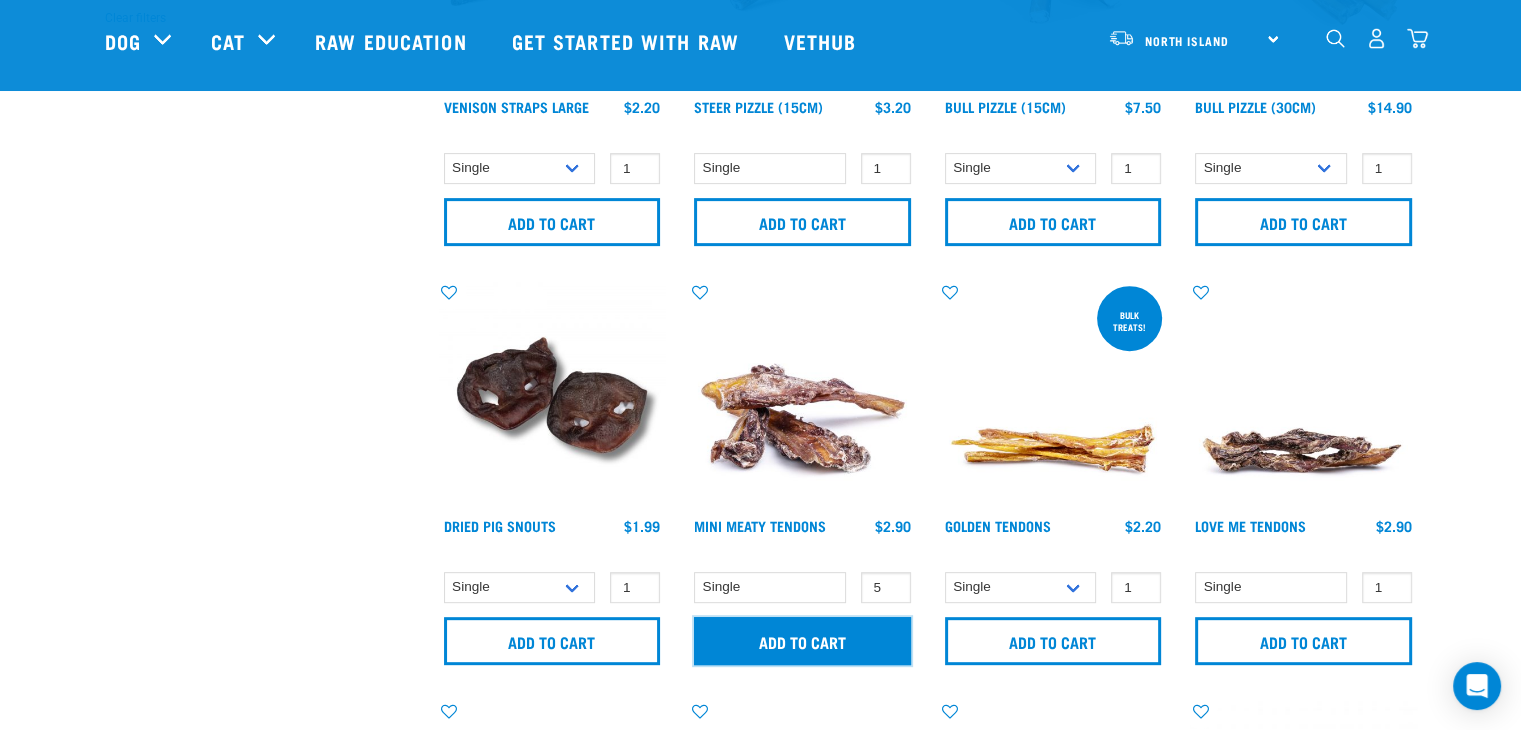 click on "Add to cart" at bounding box center [802, 641] 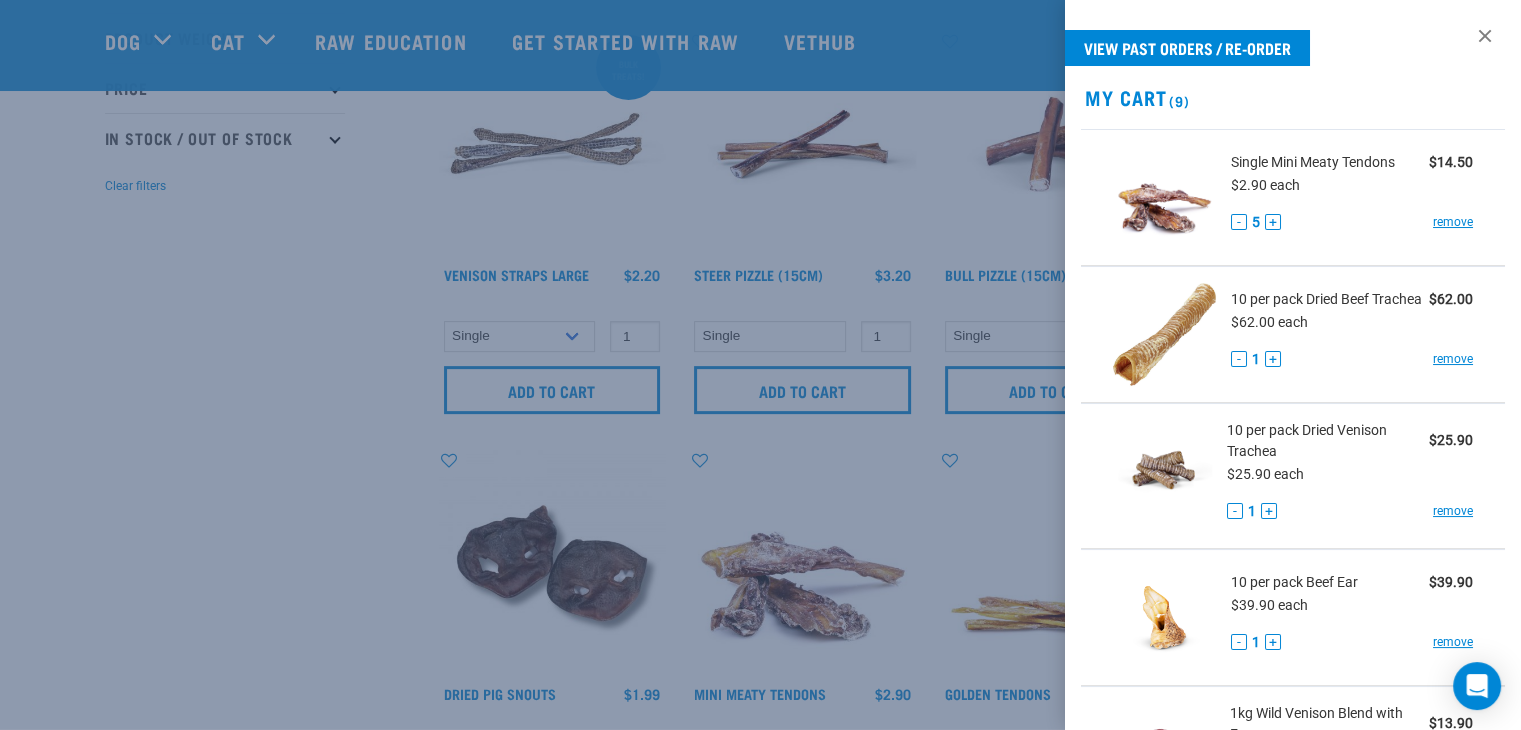 scroll, scrollTop: 500, scrollLeft: 0, axis: vertical 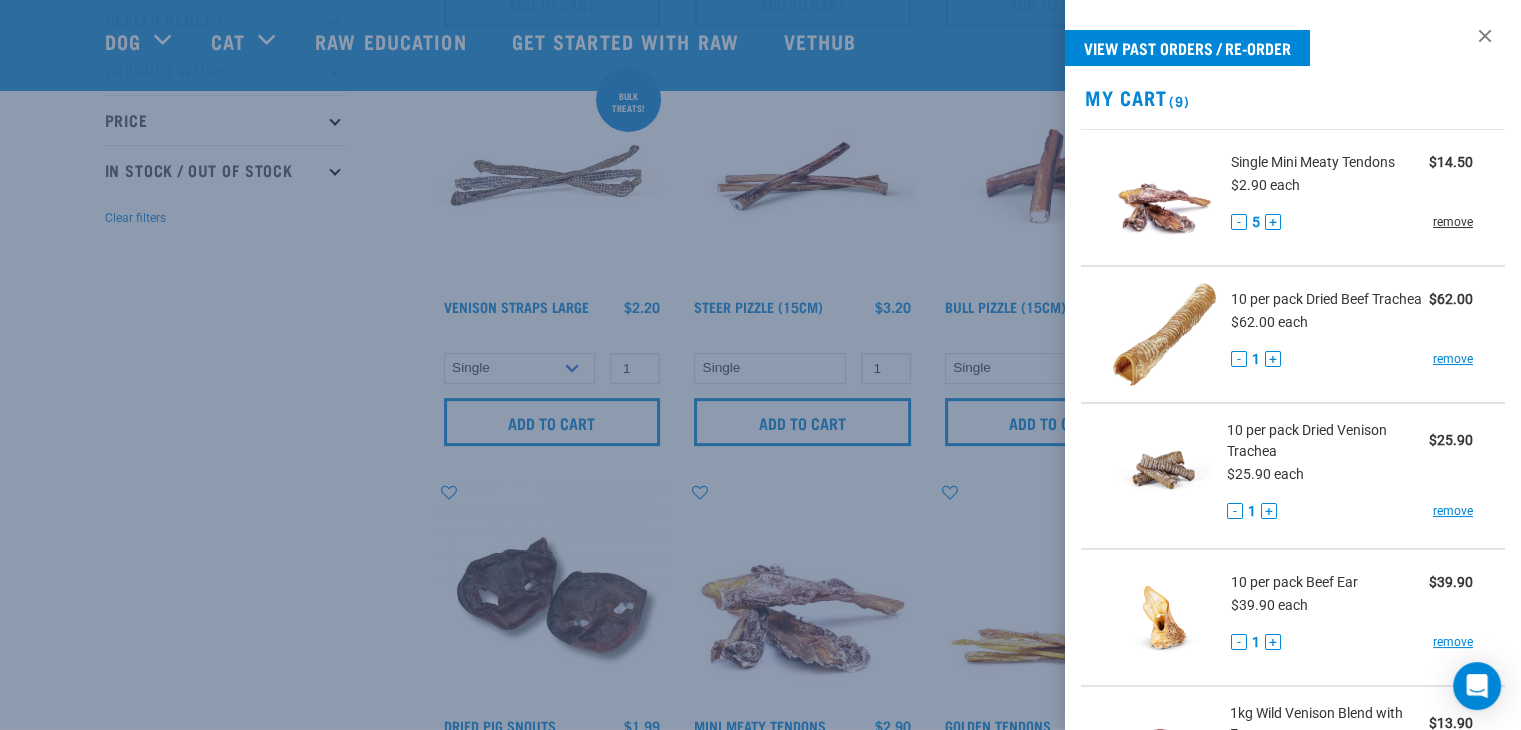 click on "remove" at bounding box center (1453, 222) 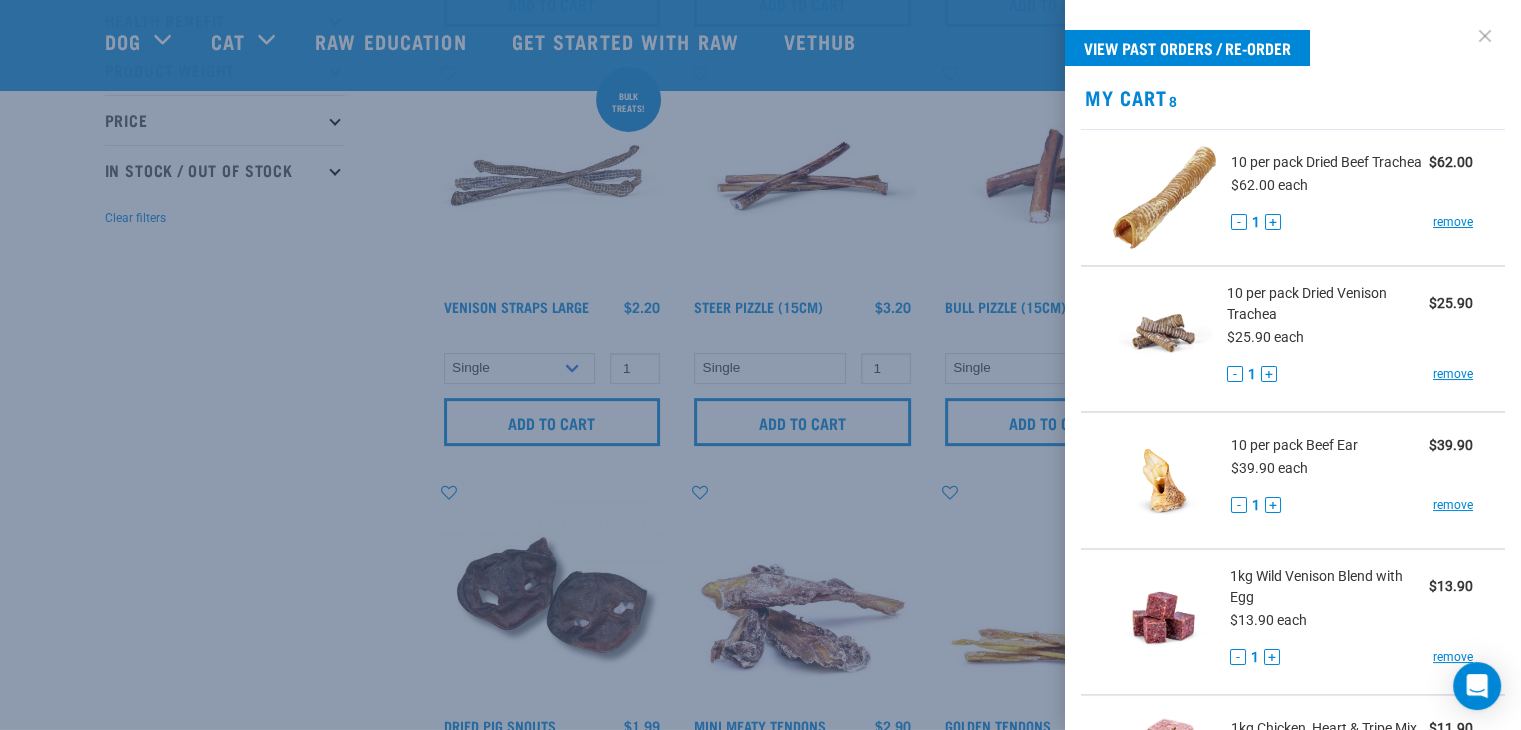 click at bounding box center [1485, 36] 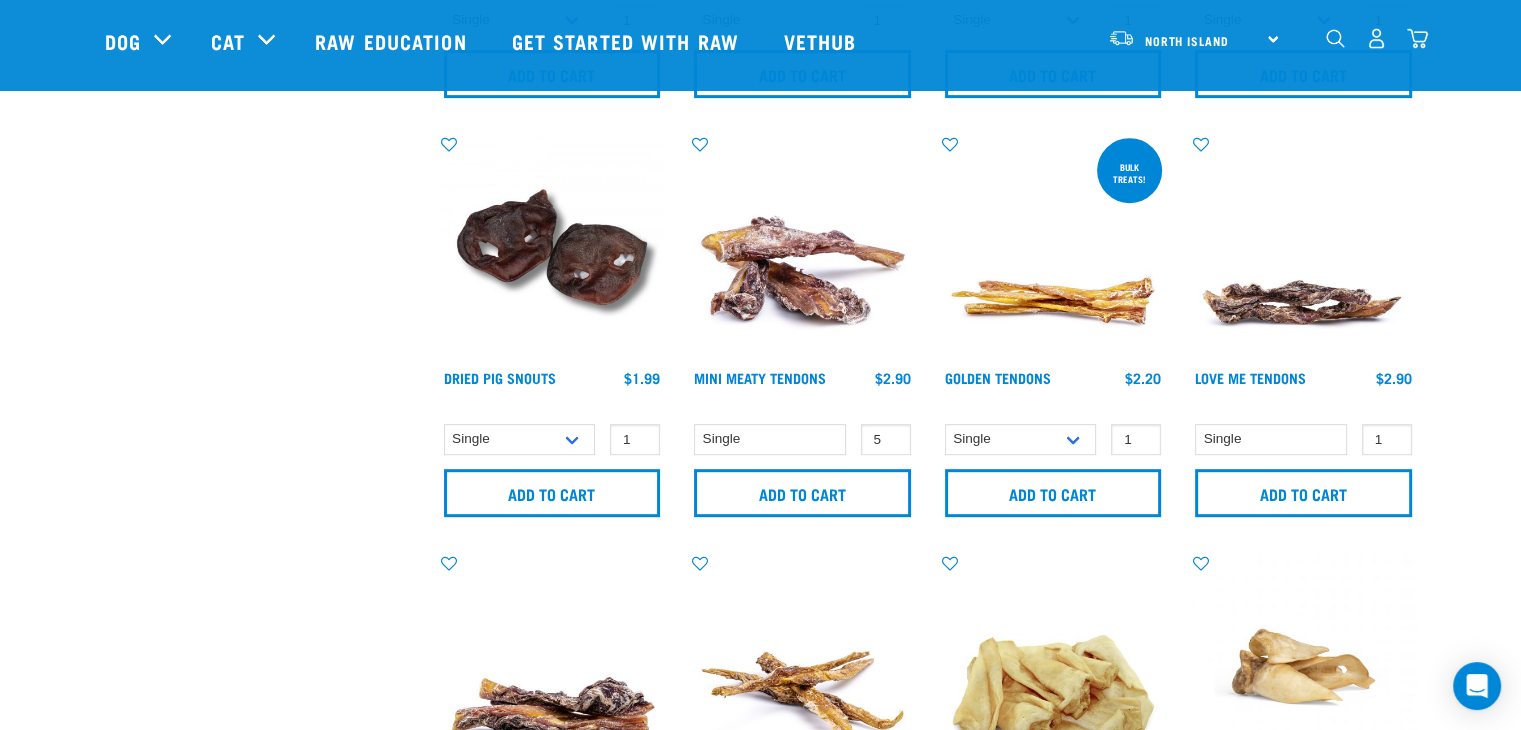 scroll, scrollTop: 900, scrollLeft: 0, axis: vertical 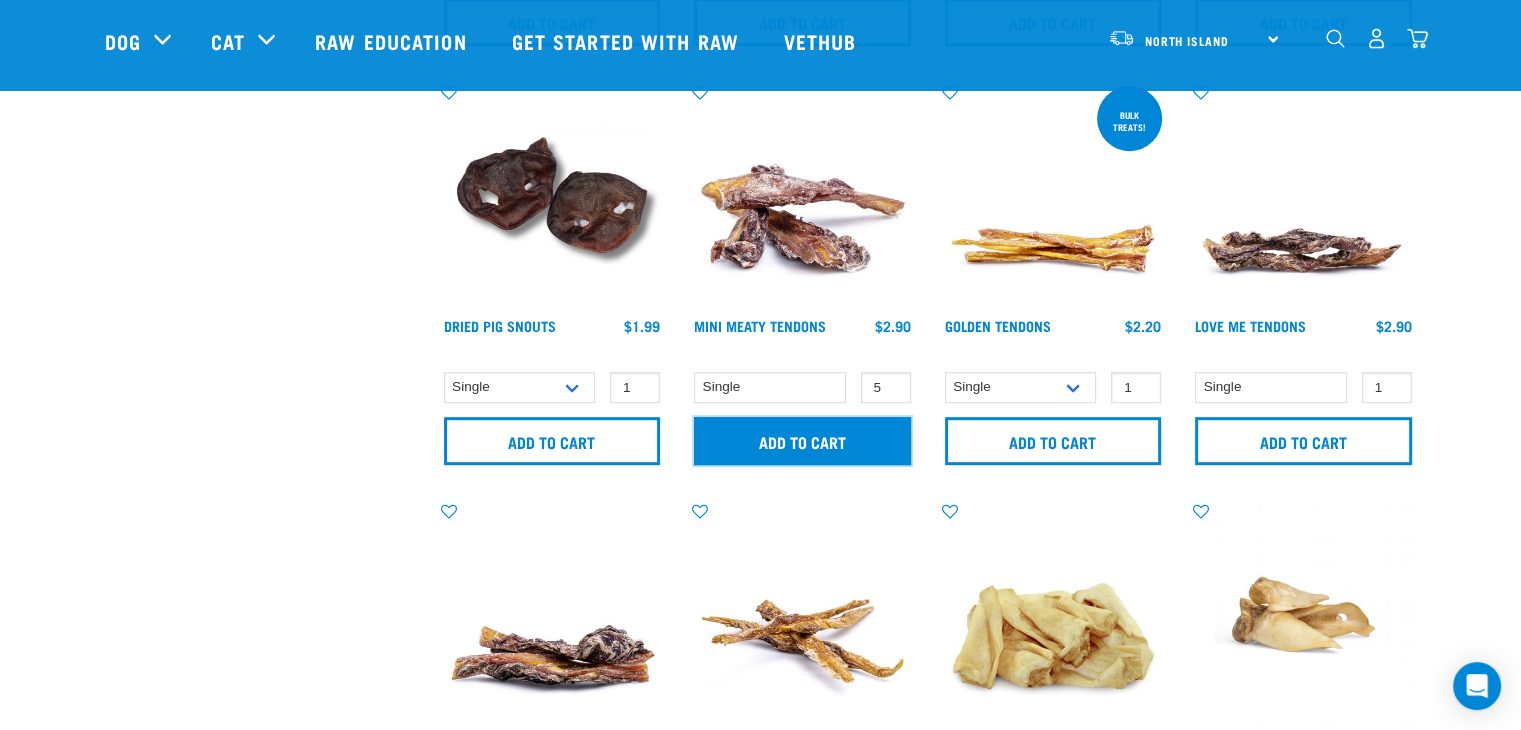 click on "Add to cart" at bounding box center [802, 441] 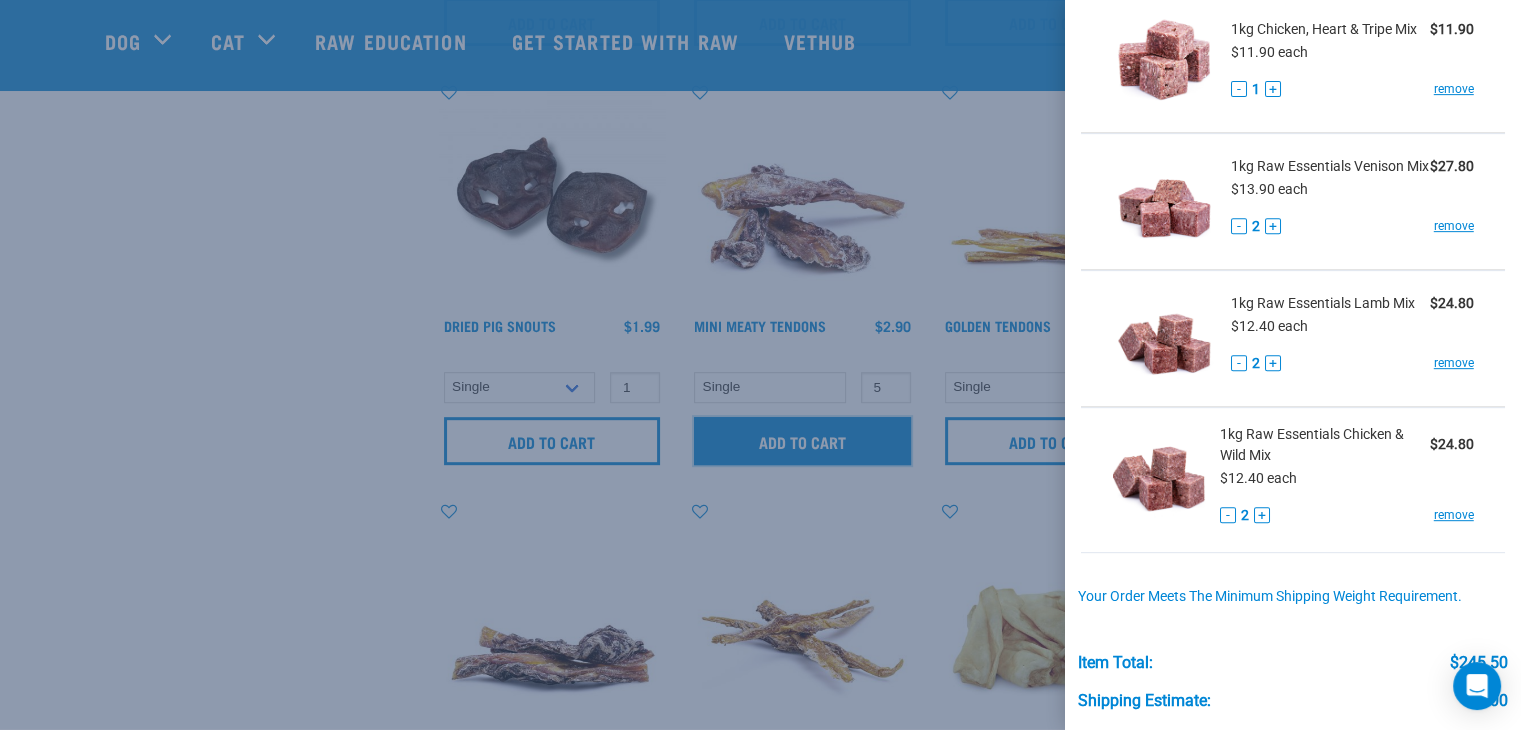scroll, scrollTop: 1047, scrollLeft: 0, axis: vertical 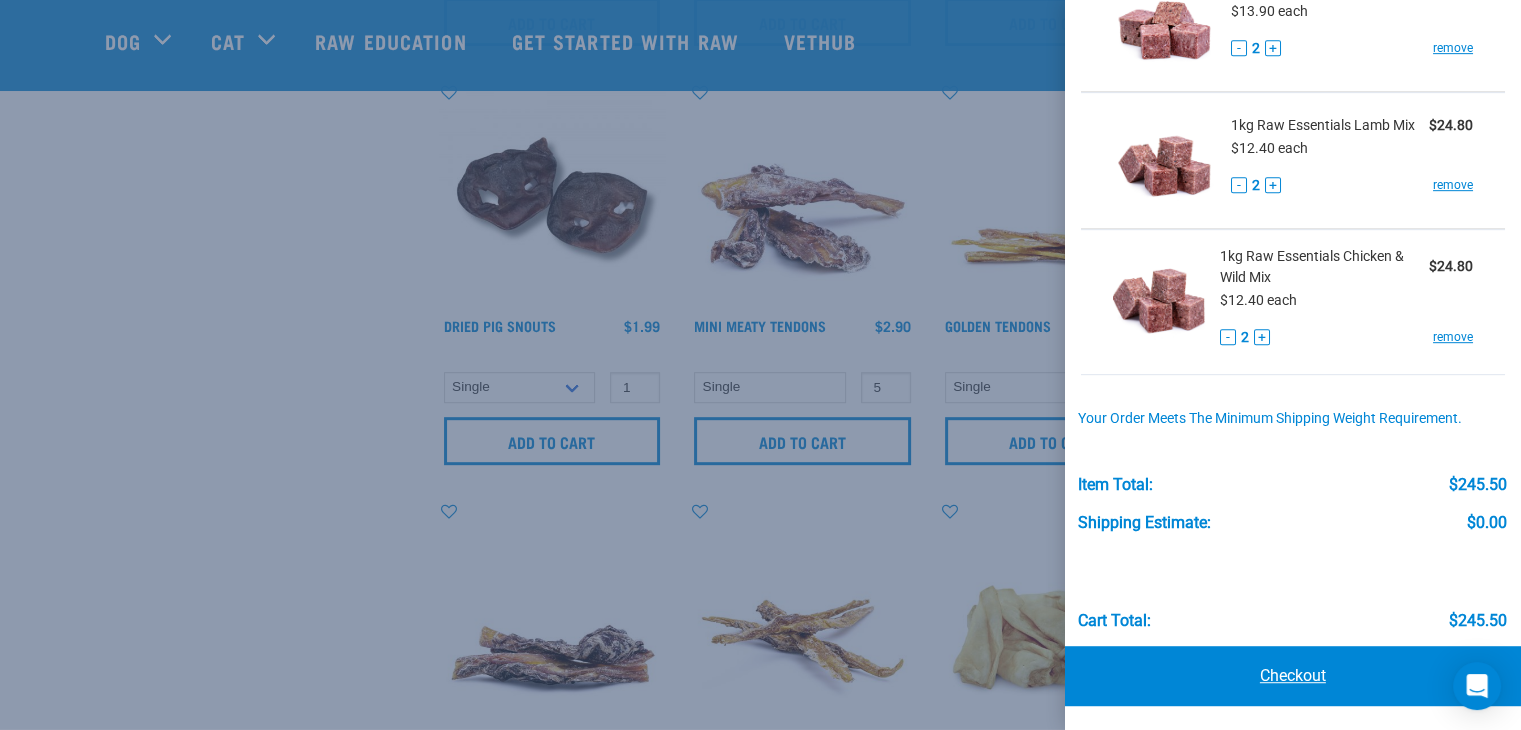 click on "Checkout" at bounding box center [1293, 676] 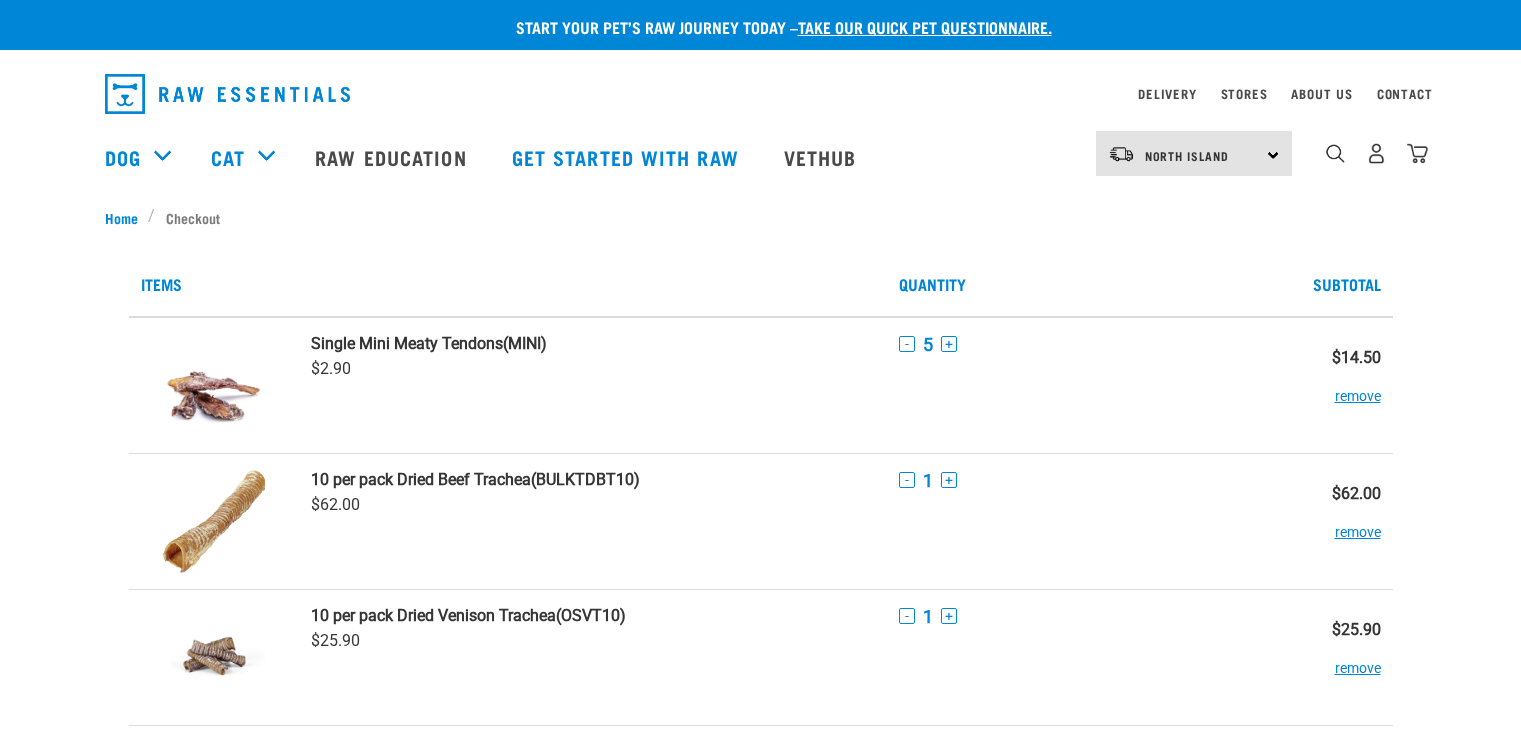 scroll, scrollTop: 0, scrollLeft: 0, axis: both 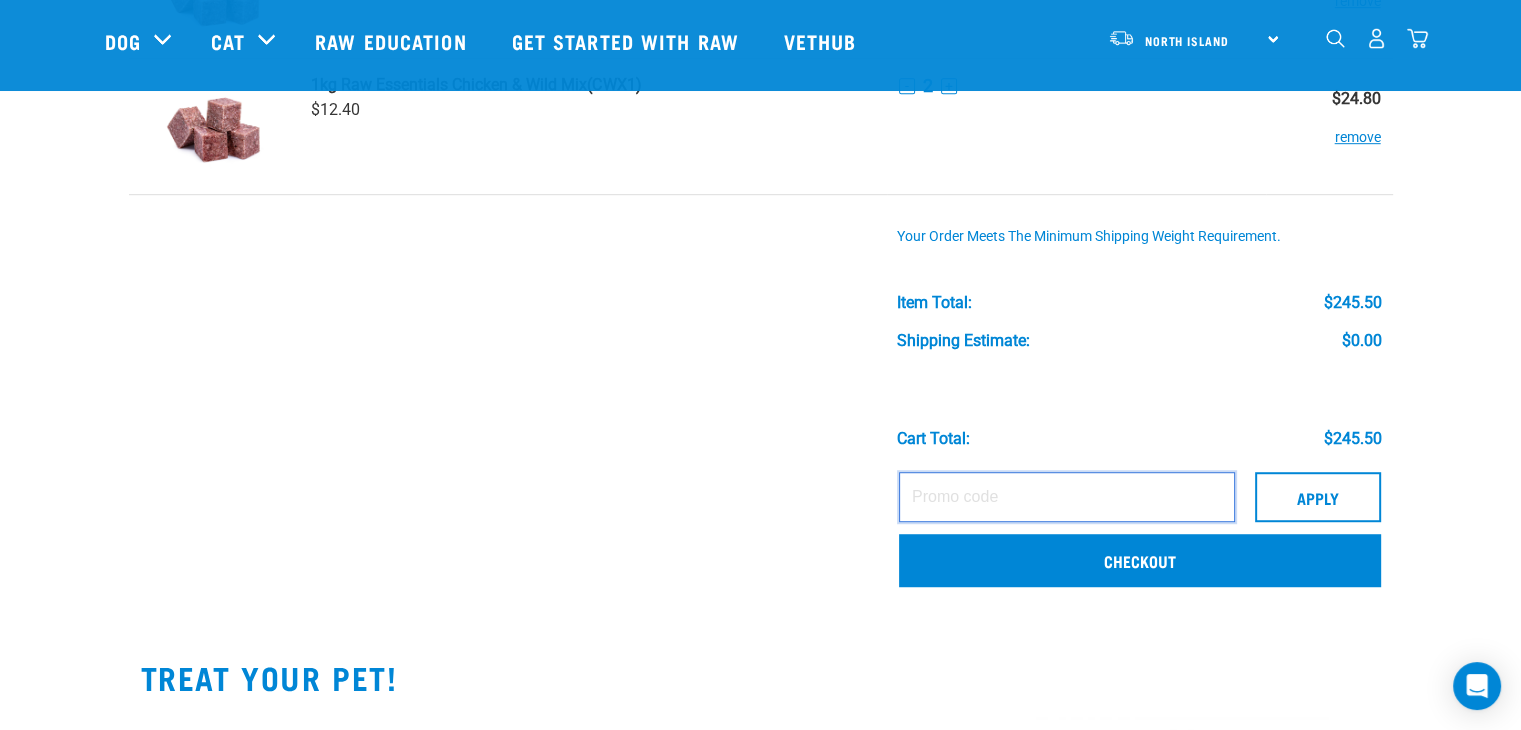 click at bounding box center [1067, 497] 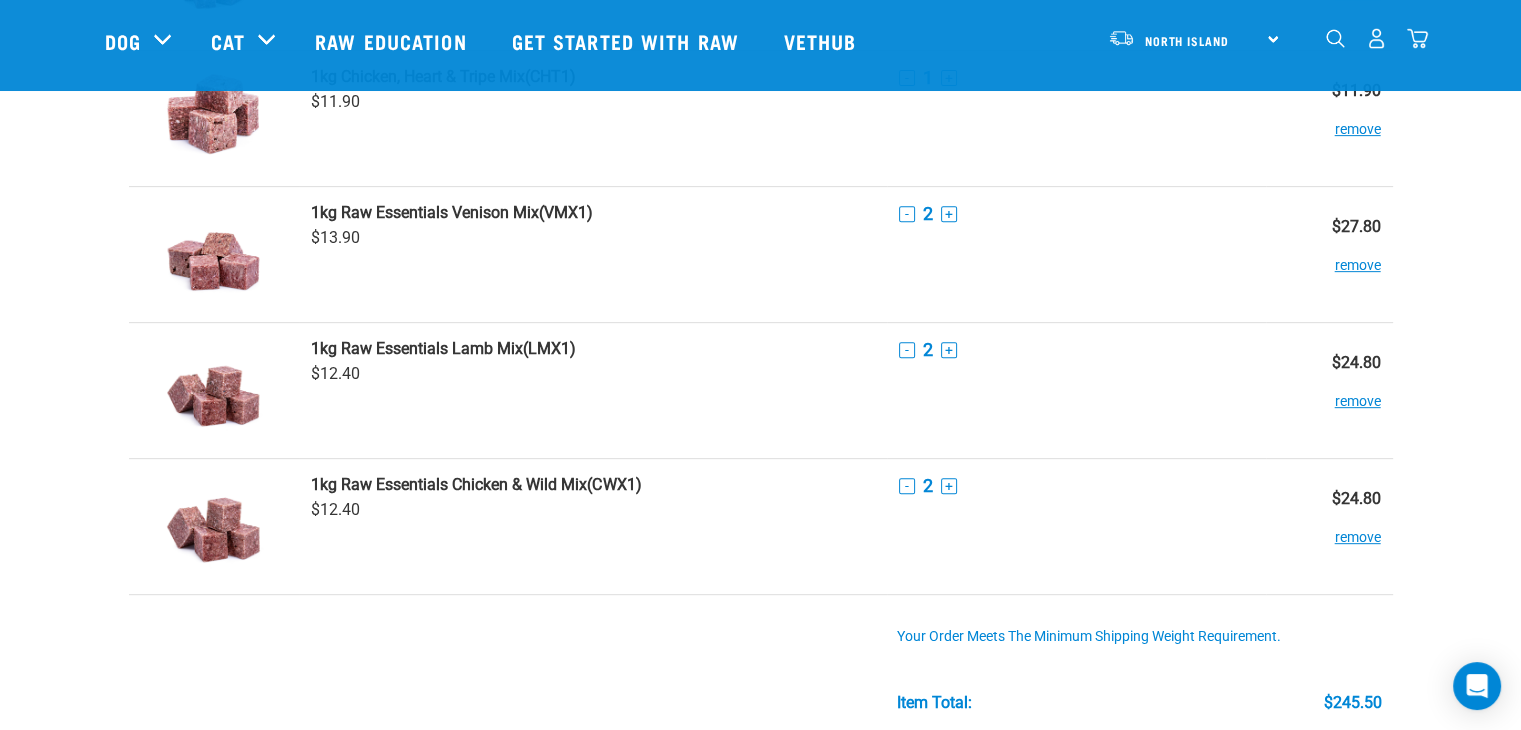 scroll, scrollTop: 1300, scrollLeft: 0, axis: vertical 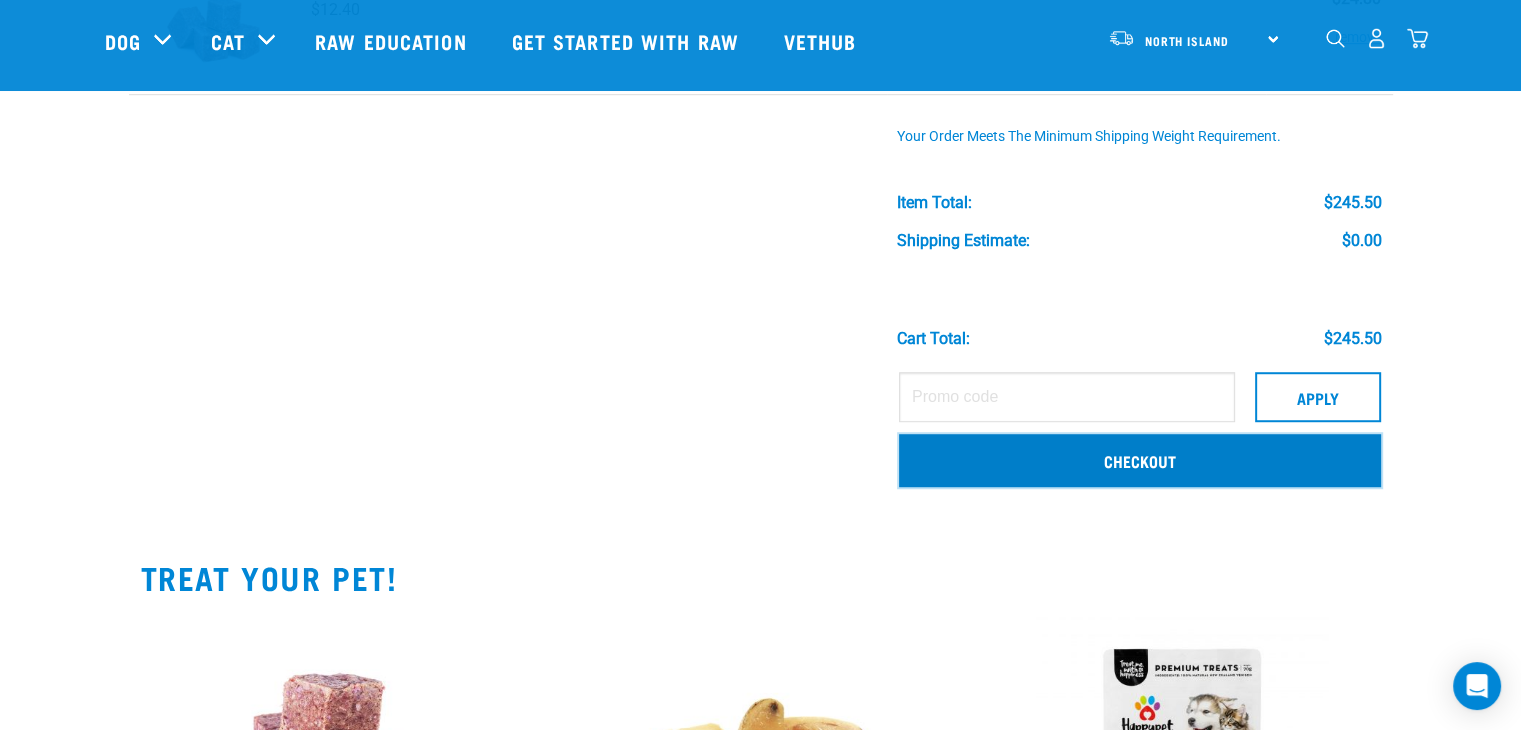 click on "Checkout" at bounding box center [1140, 460] 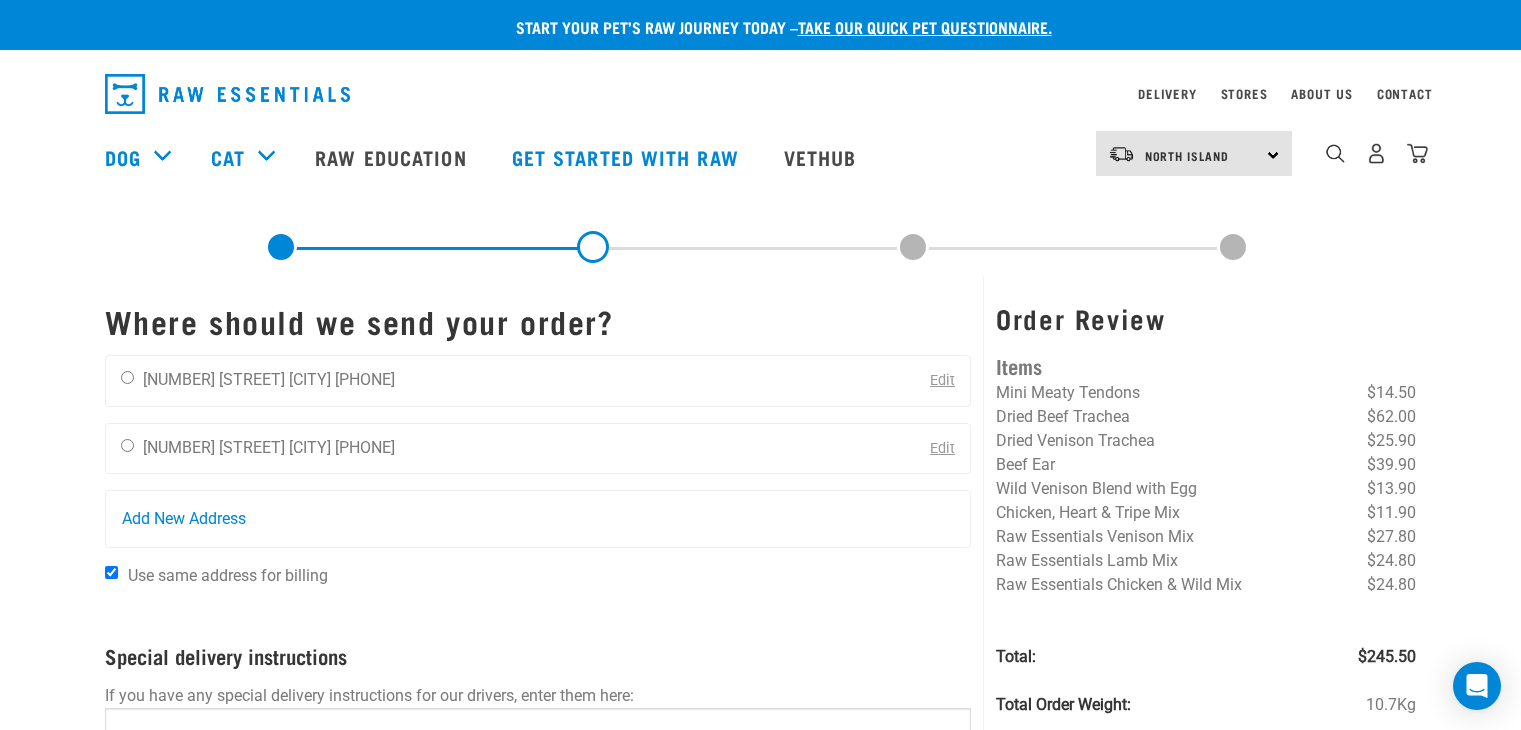 scroll, scrollTop: 0, scrollLeft: 0, axis: both 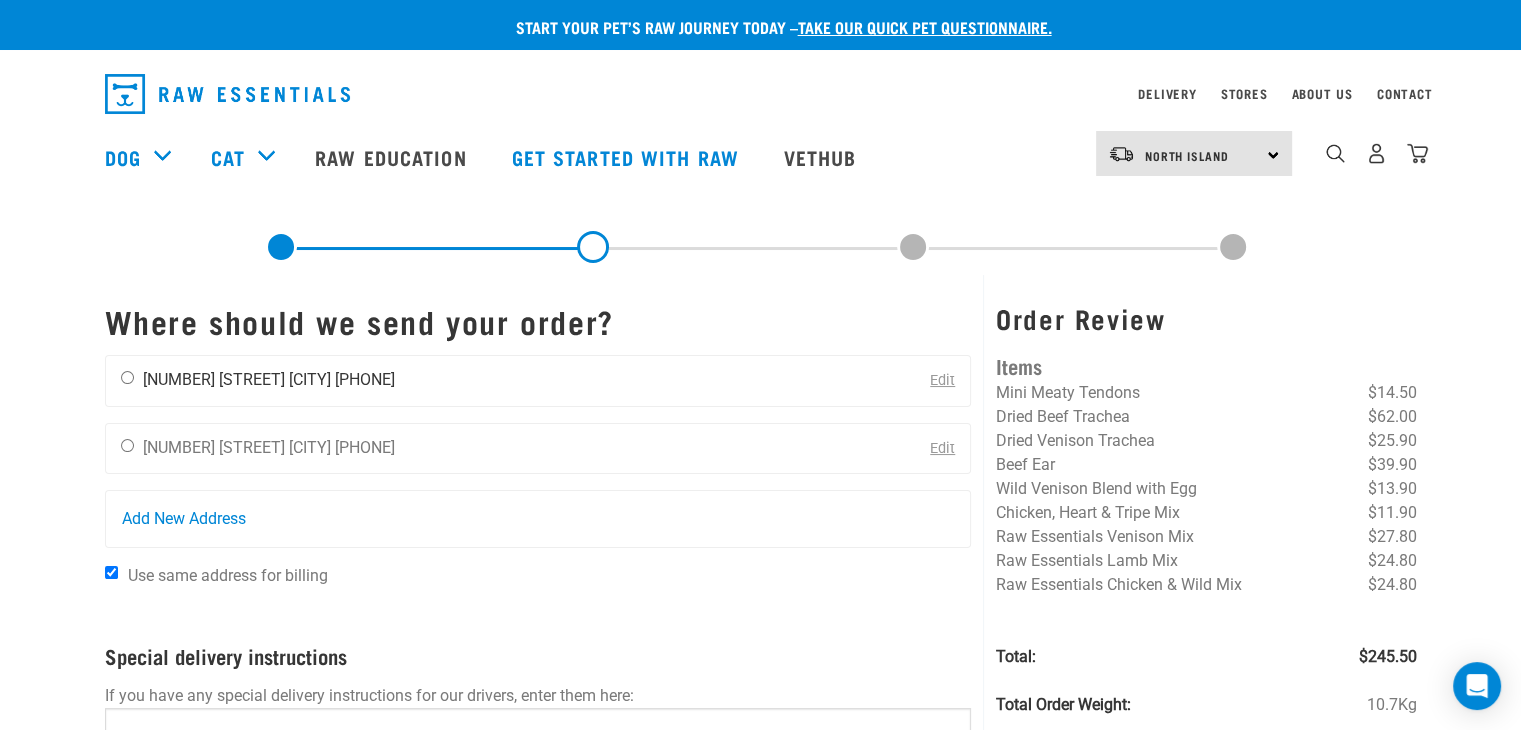click on "[NUMBER] [STREET]" at bounding box center (214, 379) 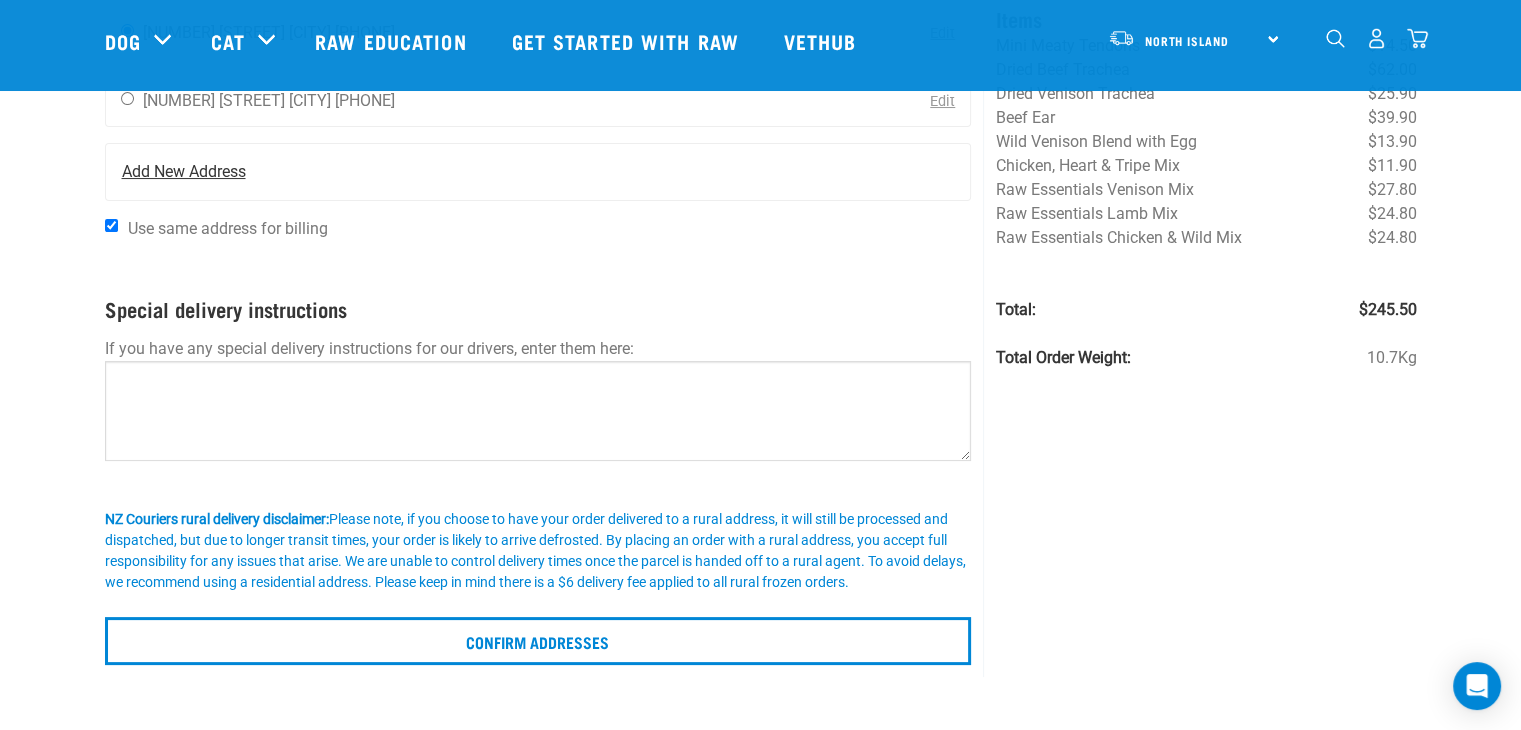 scroll, scrollTop: 300, scrollLeft: 0, axis: vertical 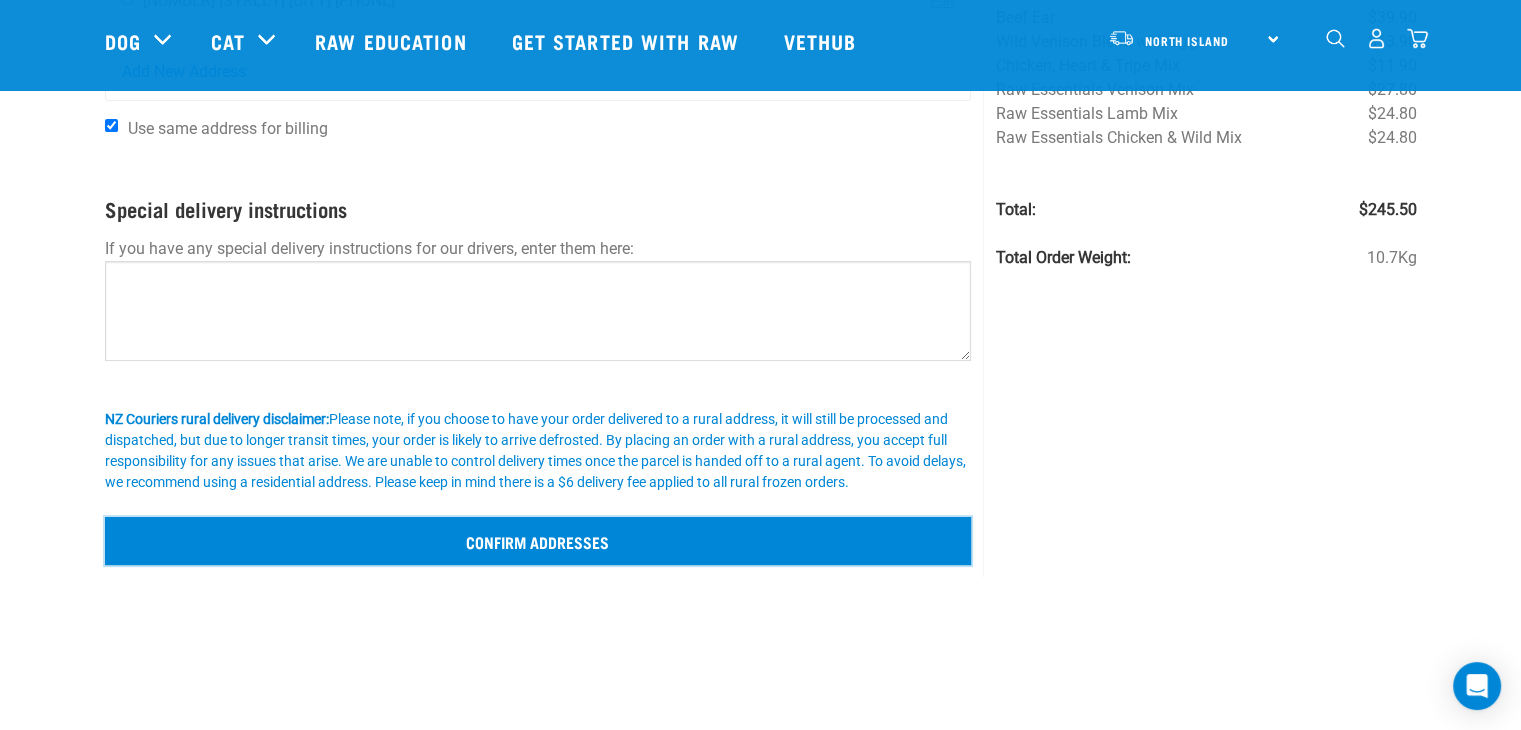 click on "Confirm addresses" at bounding box center [538, 541] 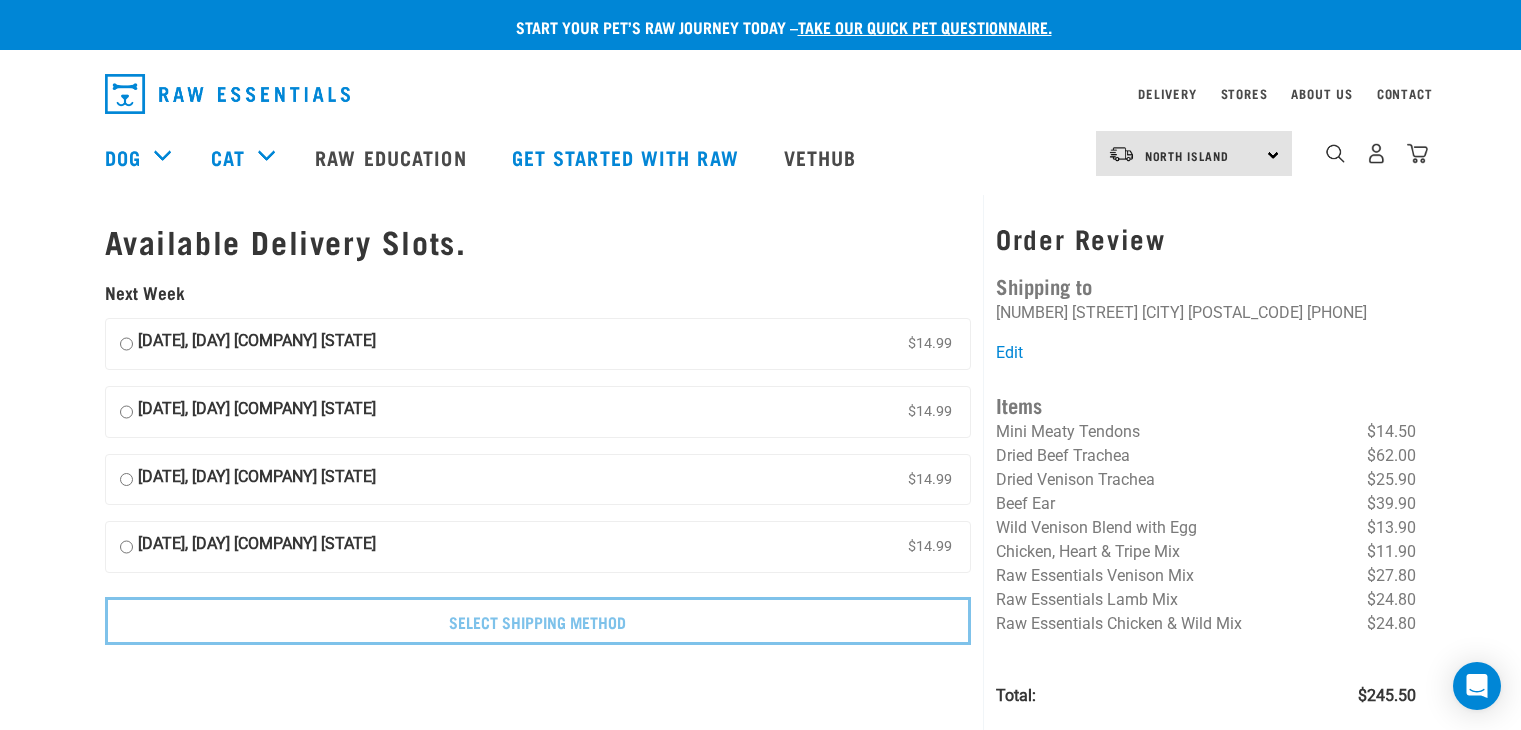 scroll, scrollTop: 0, scrollLeft: 0, axis: both 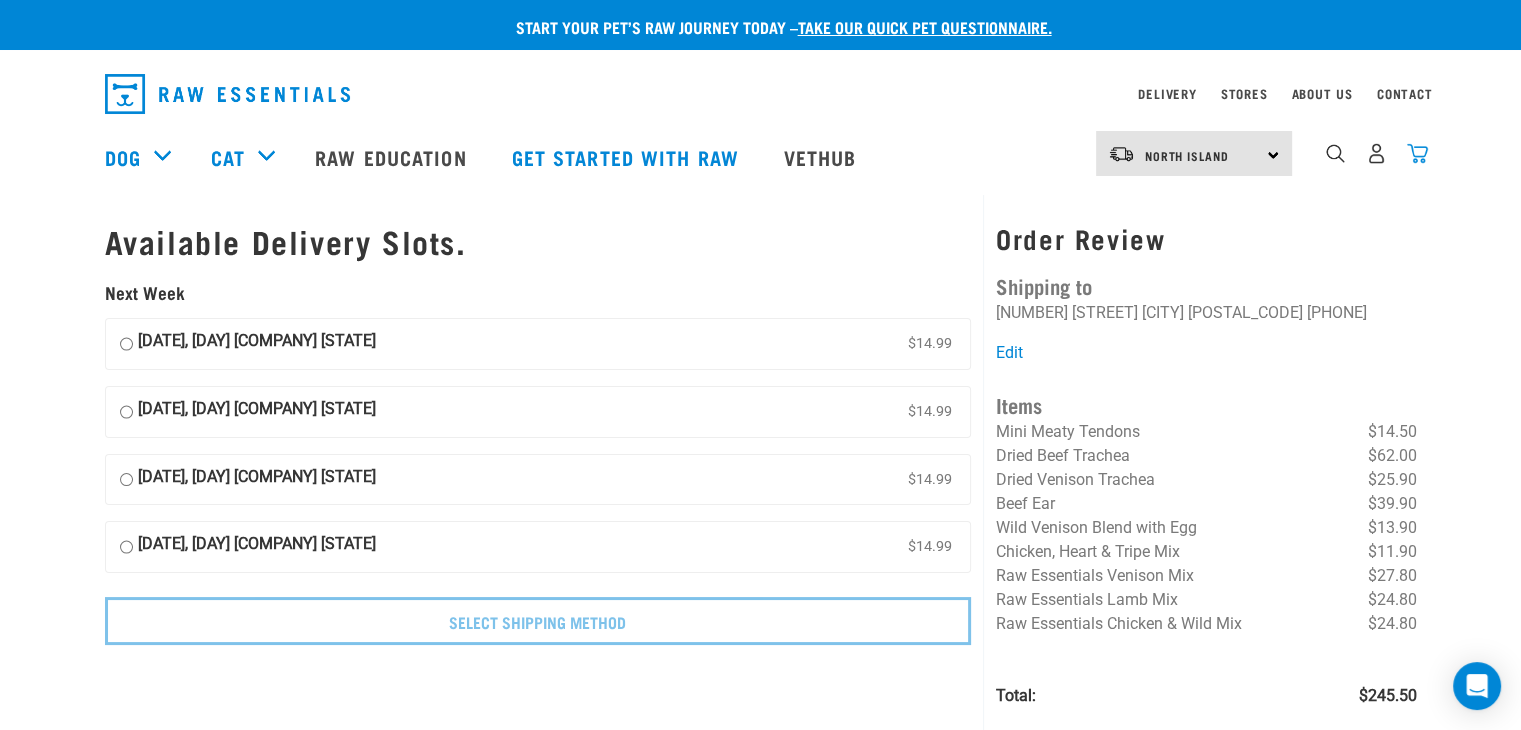 click at bounding box center (1417, 153) 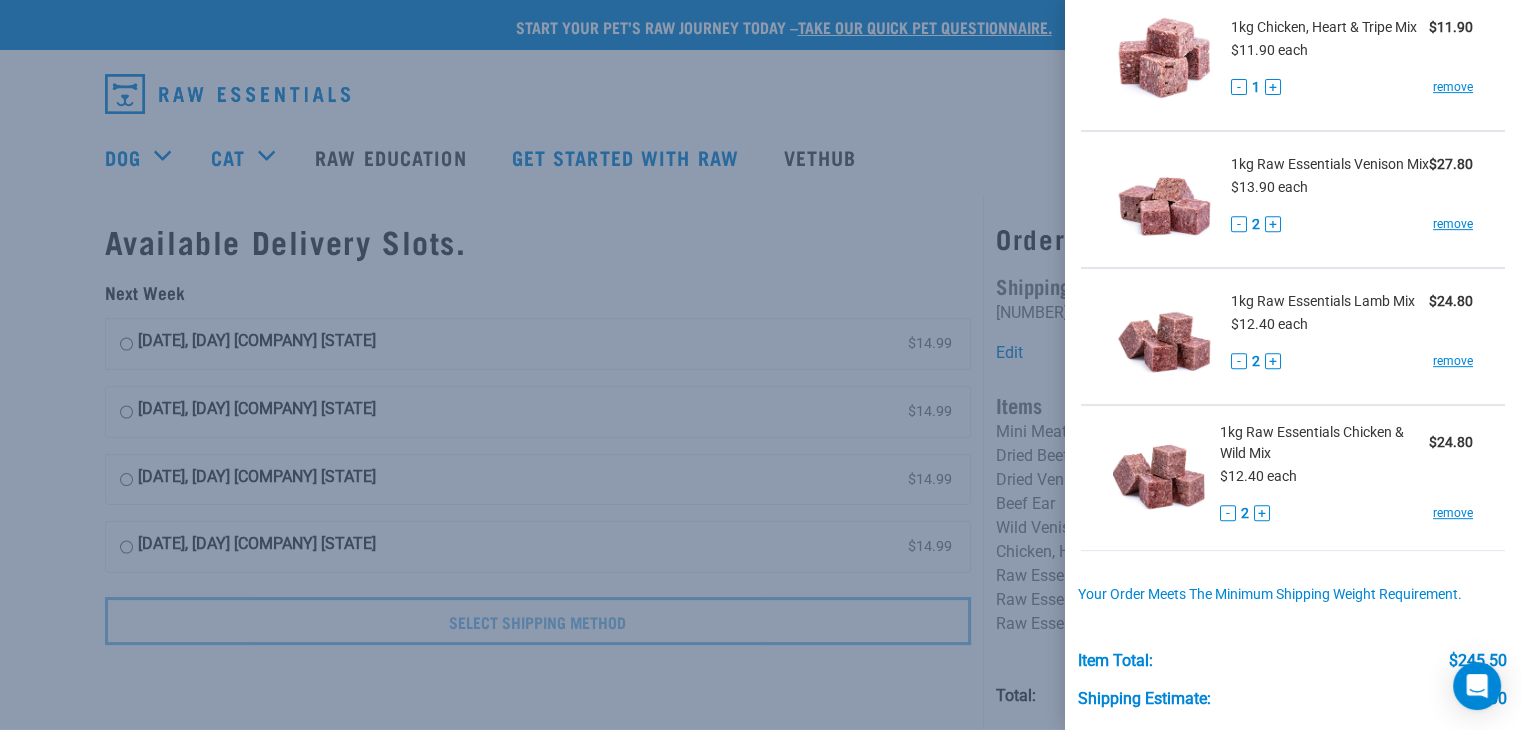 scroll, scrollTop: 1047, scrollLeft: 0, axis: vertical 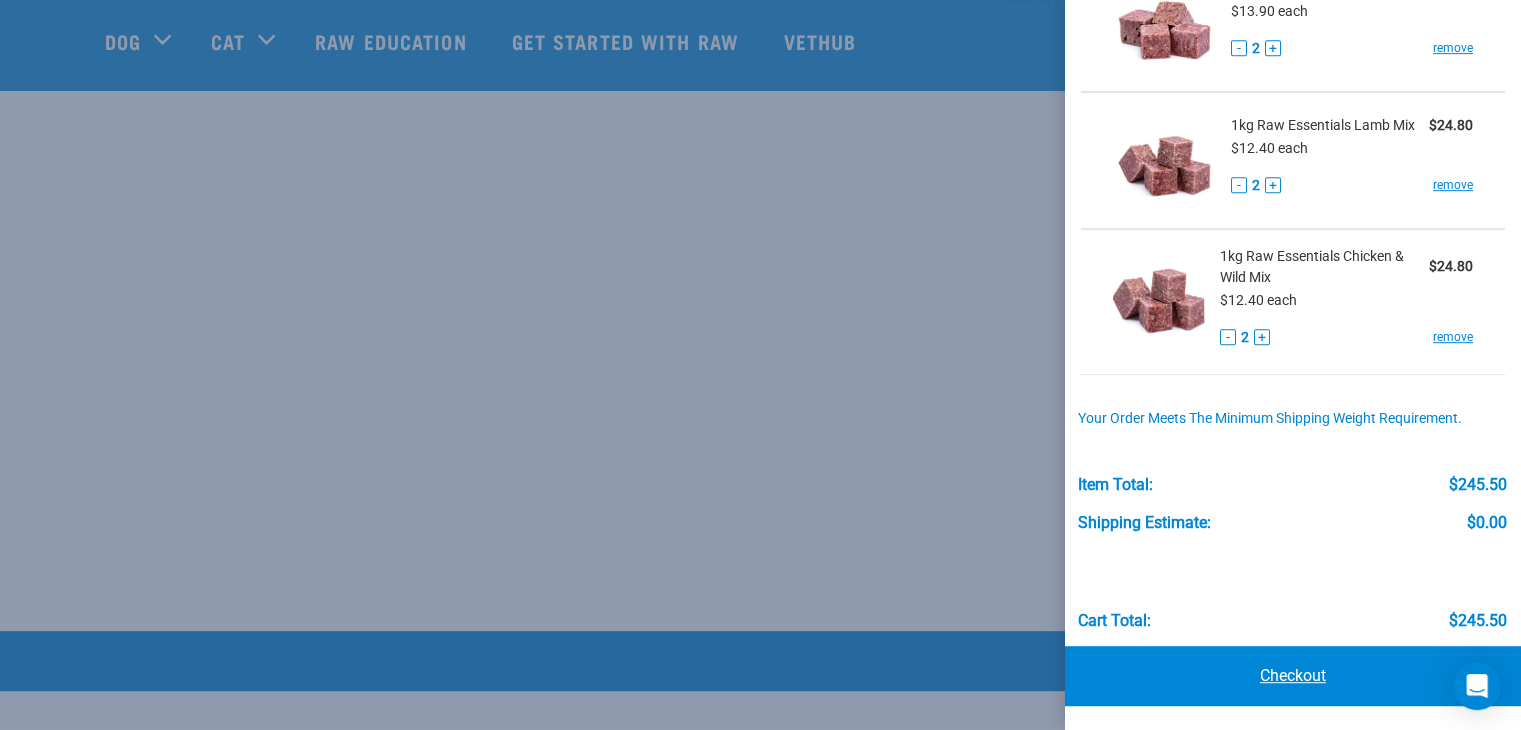 click on "Checkout" at bounding box center (1293, 676) 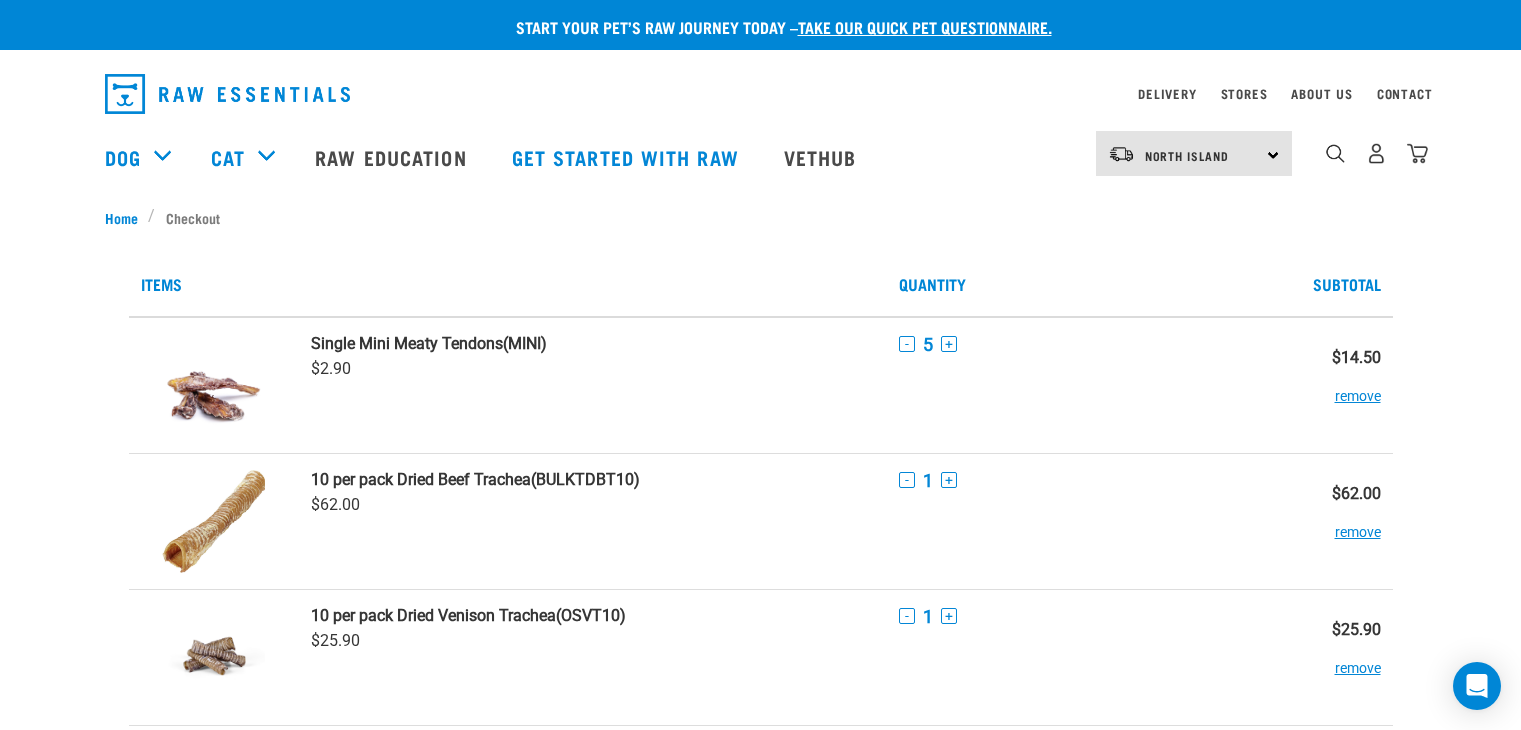 scroll, scrollTop: 0, scrollLeft: 0, axis: both 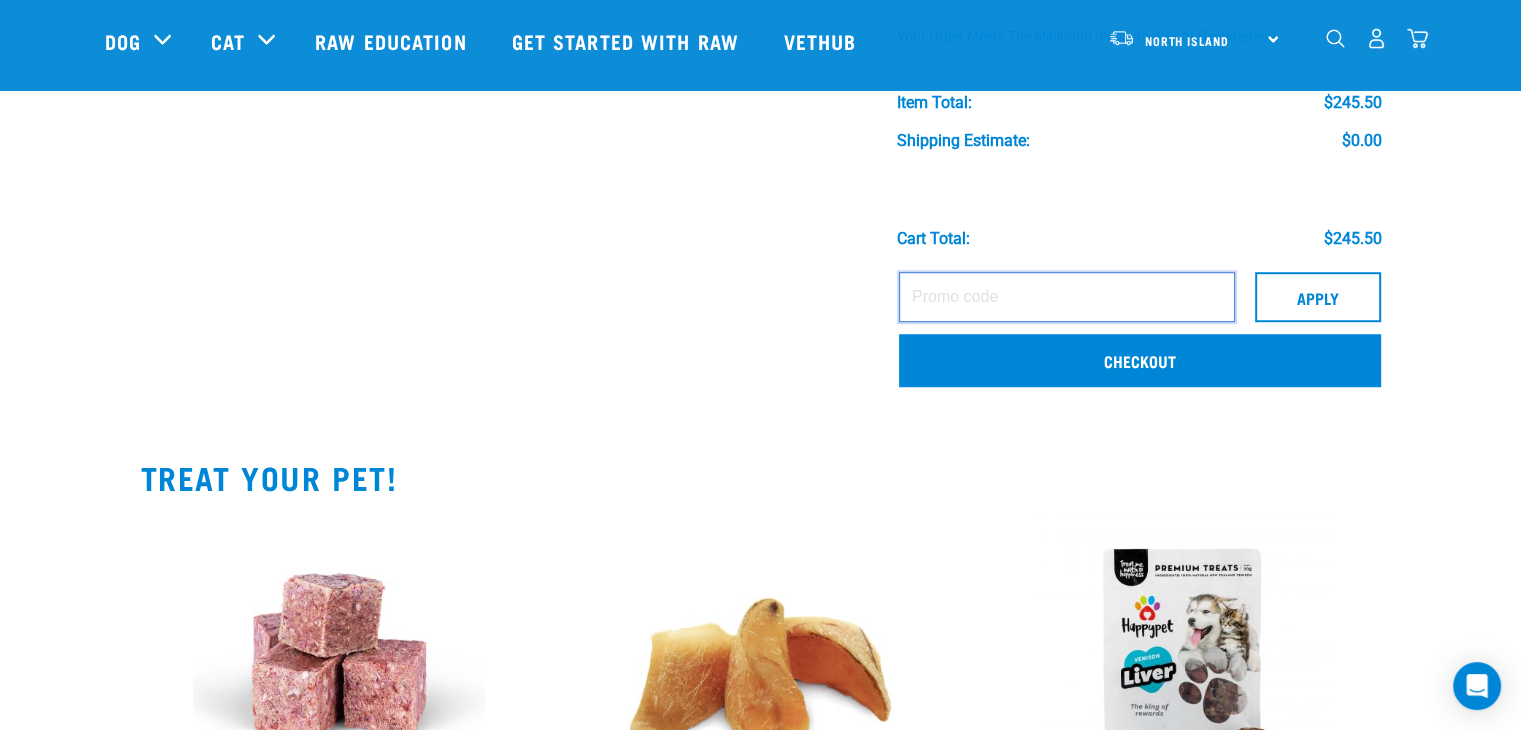 click at bounding box center (1067, 297) 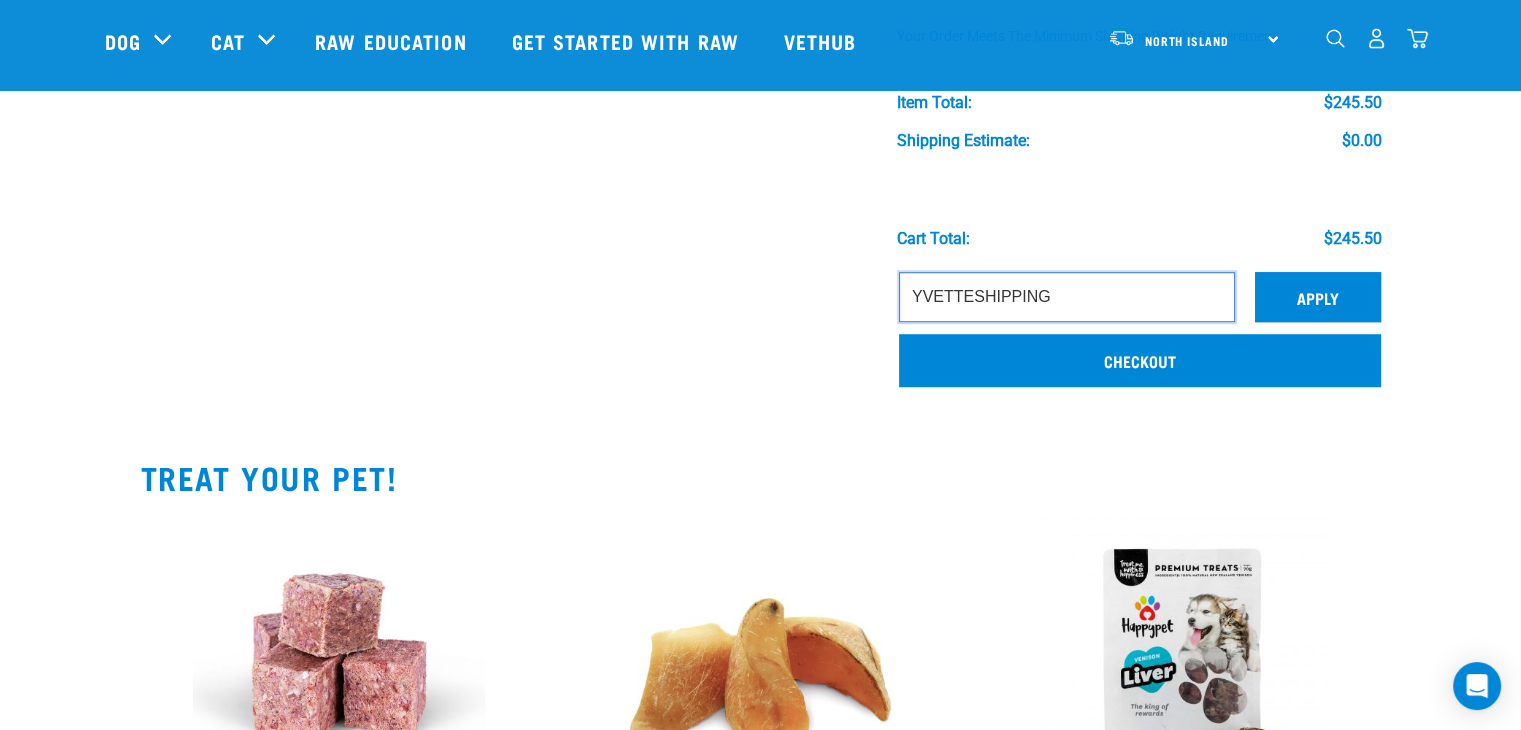 type on "YVETTESHIPPING" 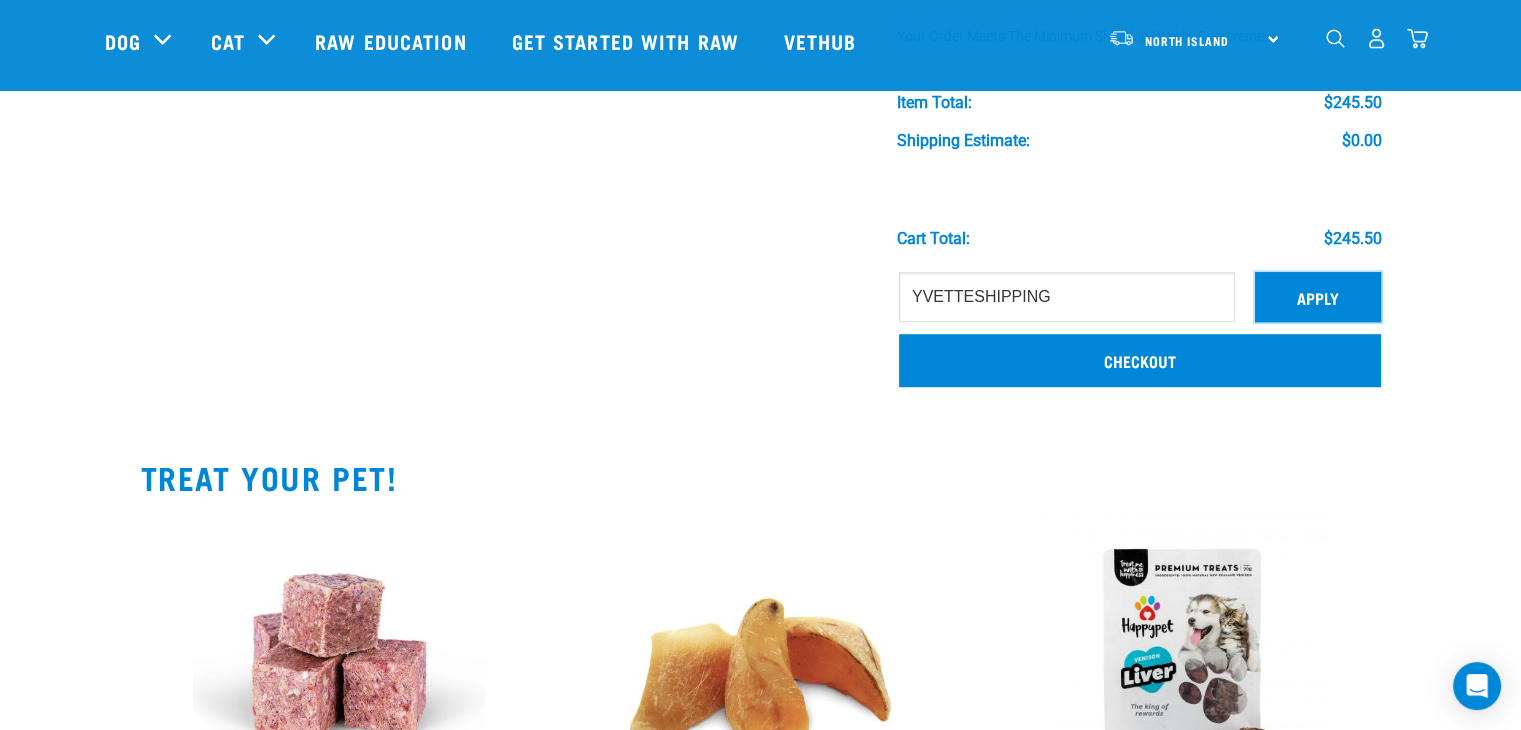 click on "Apply" at bounding box center [1318, 297] 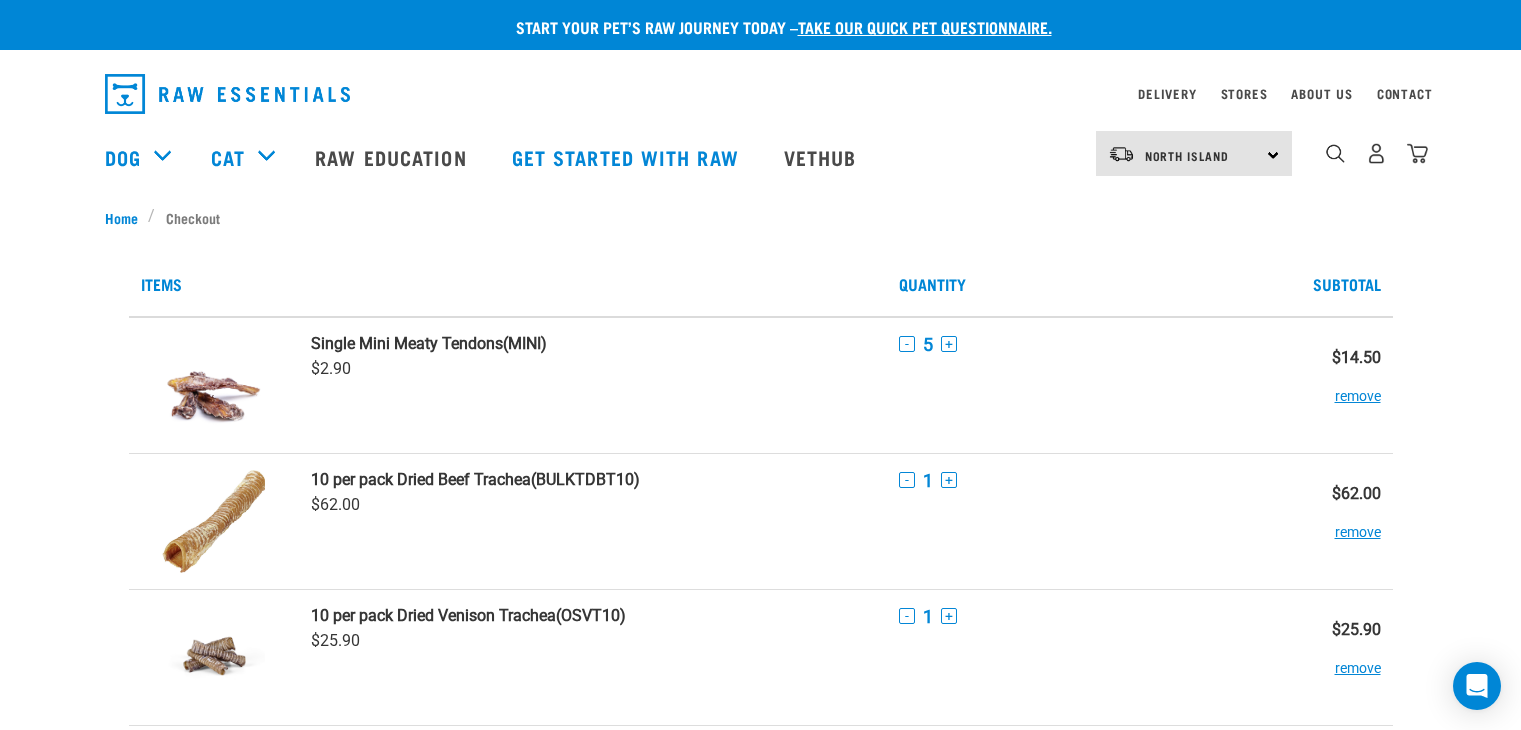 scroll, scrollTop: 1546, scrollLeft: 0, axis: vertical 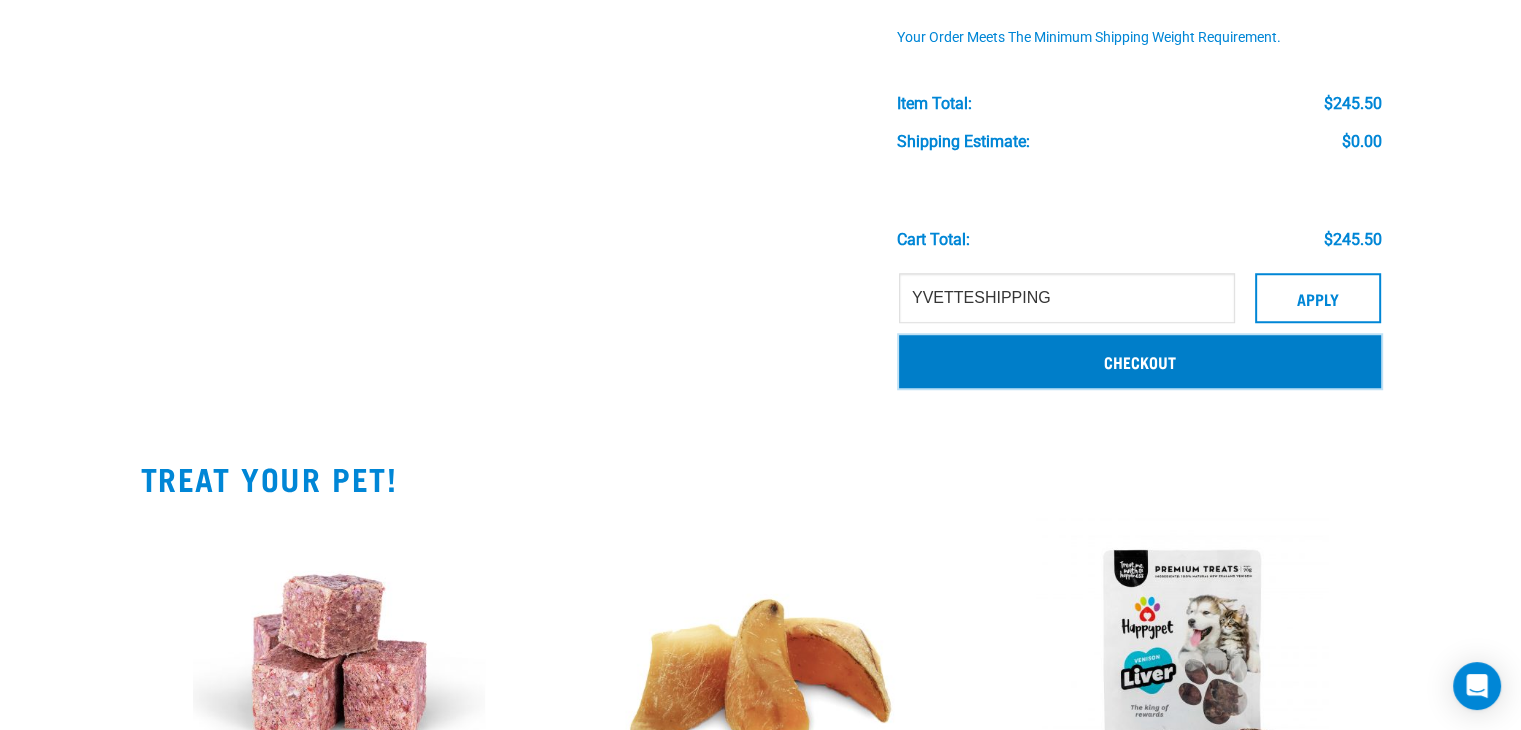 click on "Checkout" at bounding box center [1140, 361] 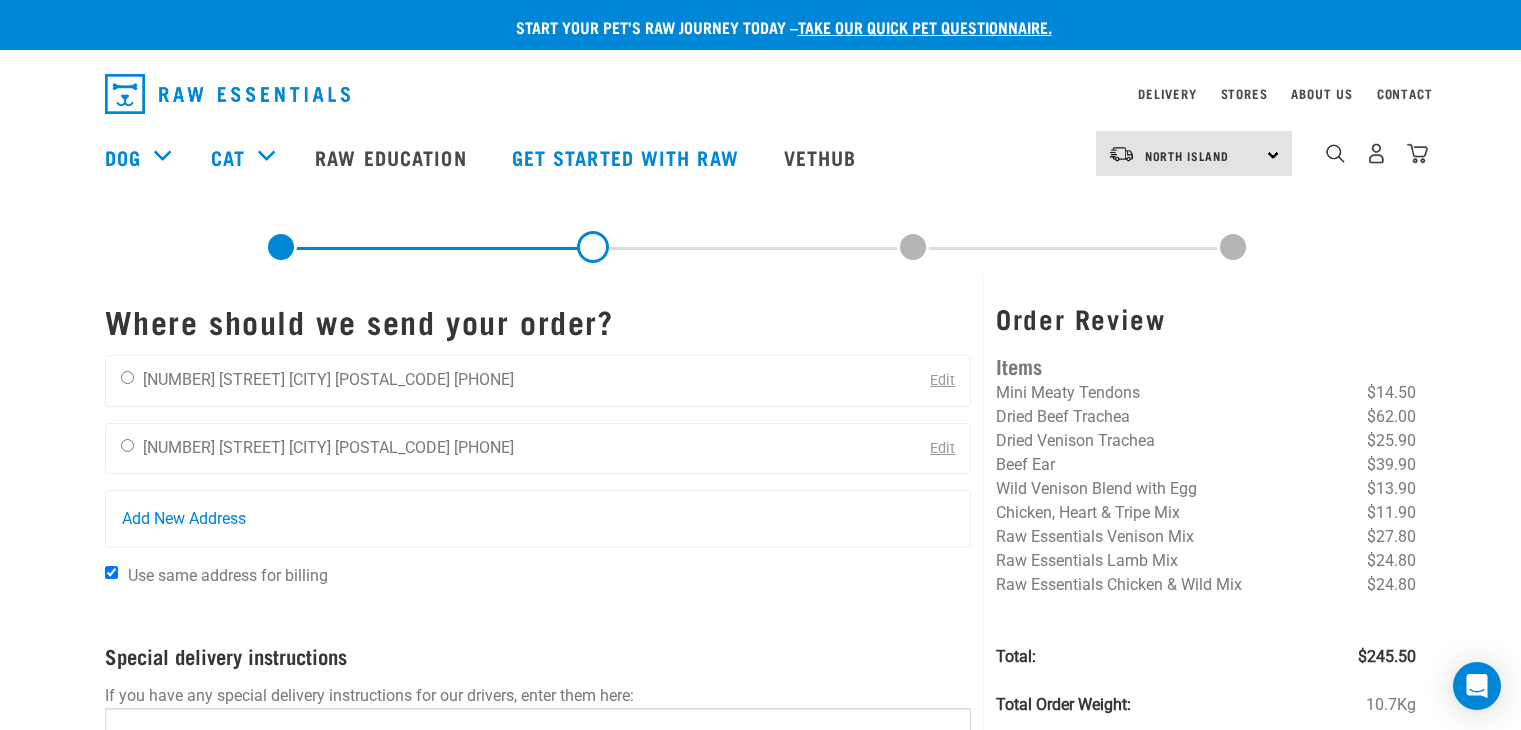 scroll, scrollTop: 0, scrollLeft: 0, axis: both 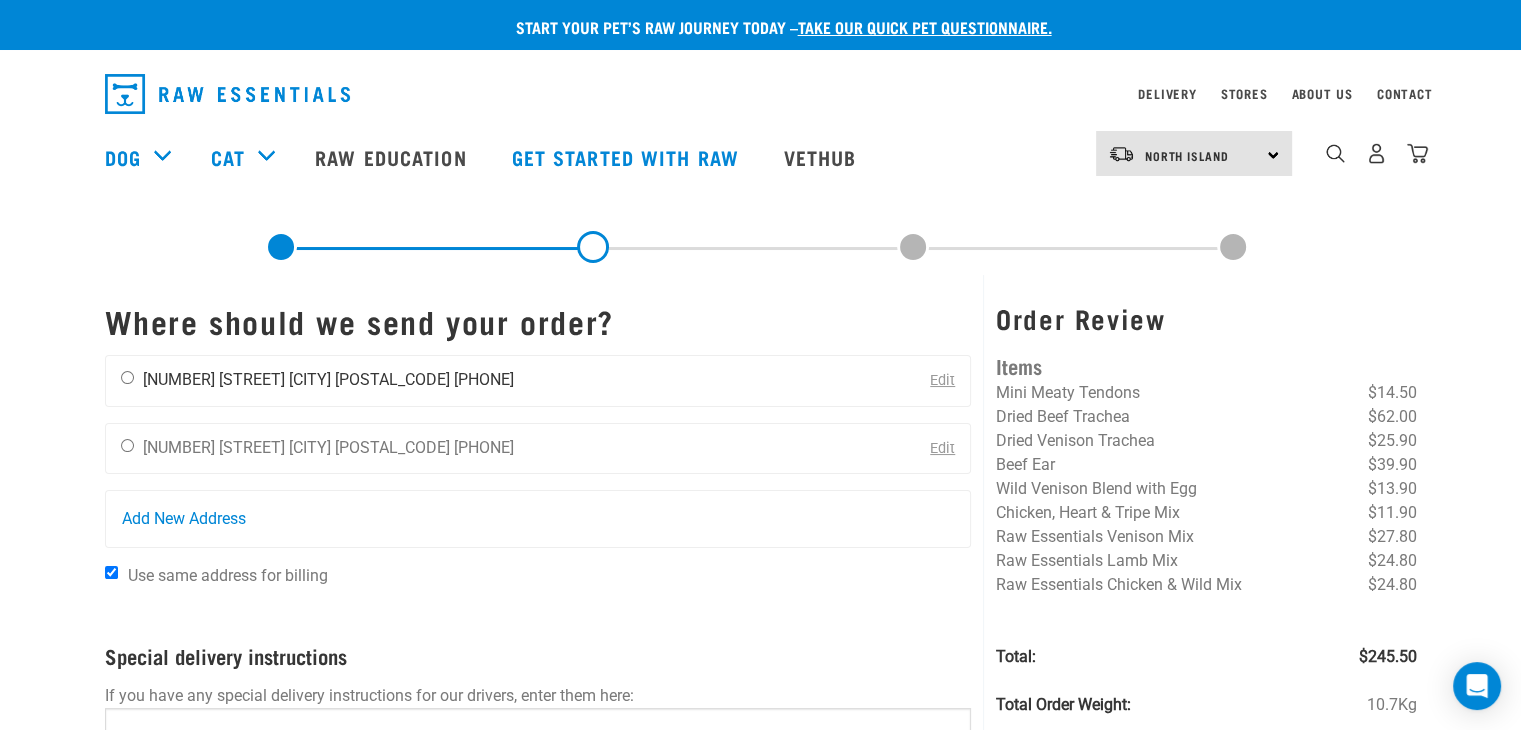 click at bounding box center (127, 377) 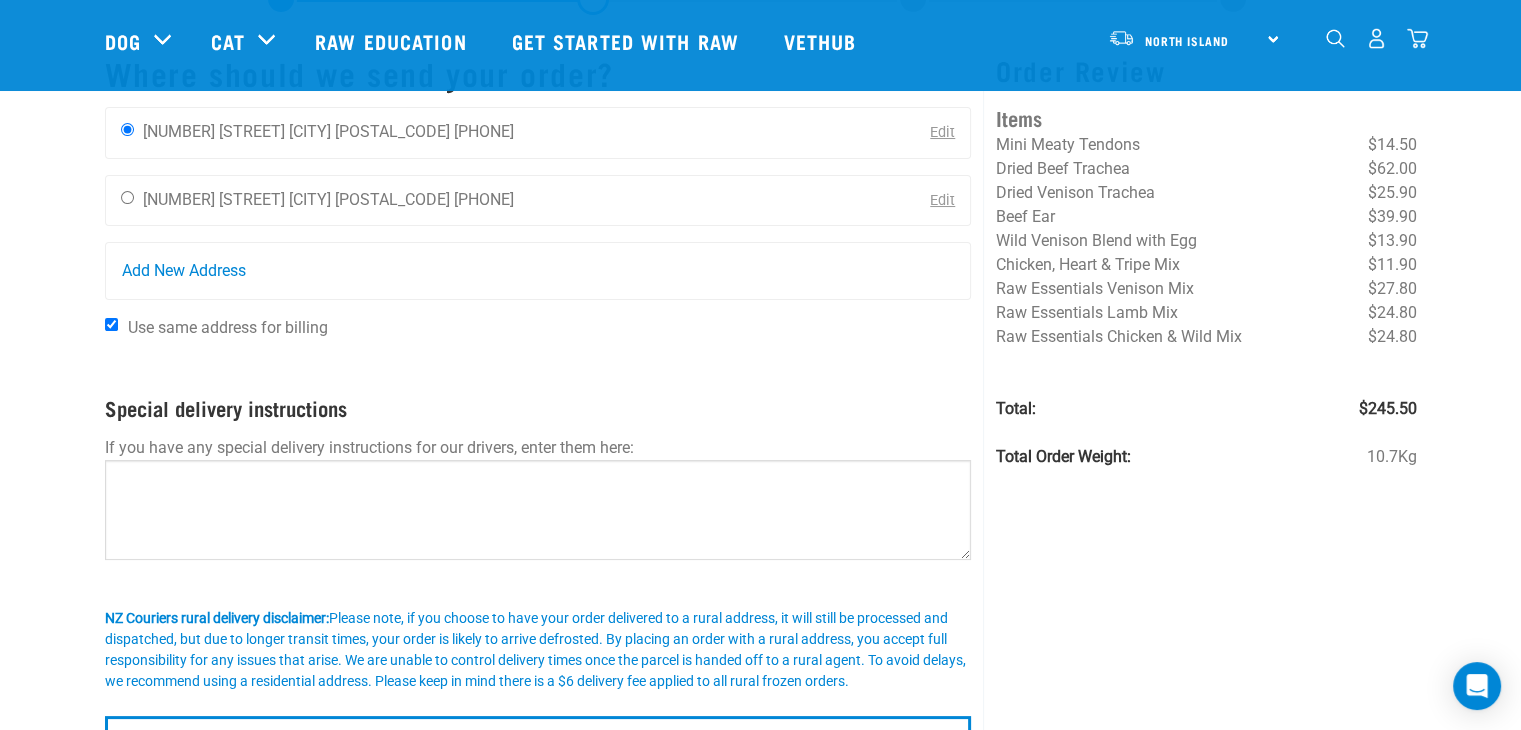 scroll, scrollTop: 300, scrollLeft: 0, axis: vertical 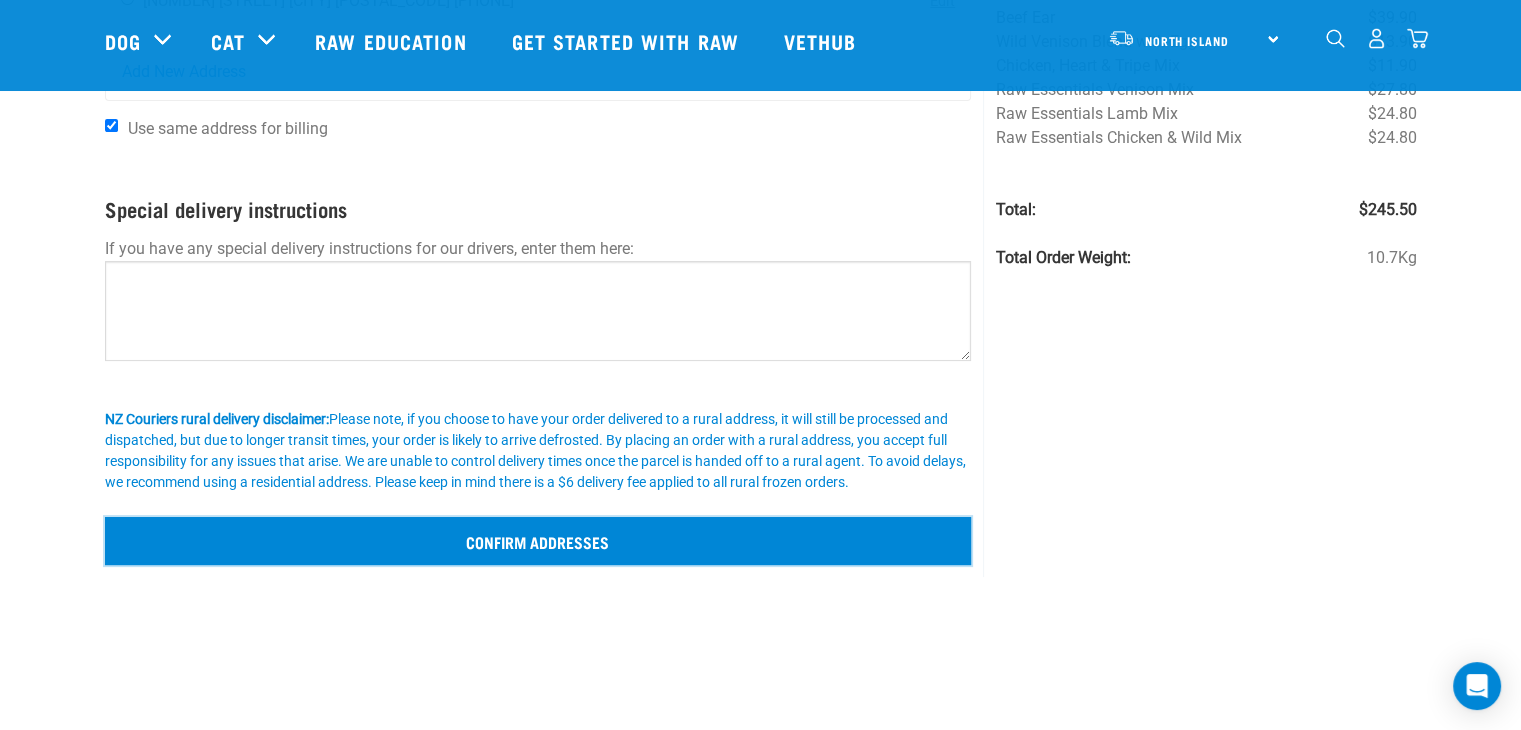 click on "Confirm addresses" at bounding box center (538, 541) 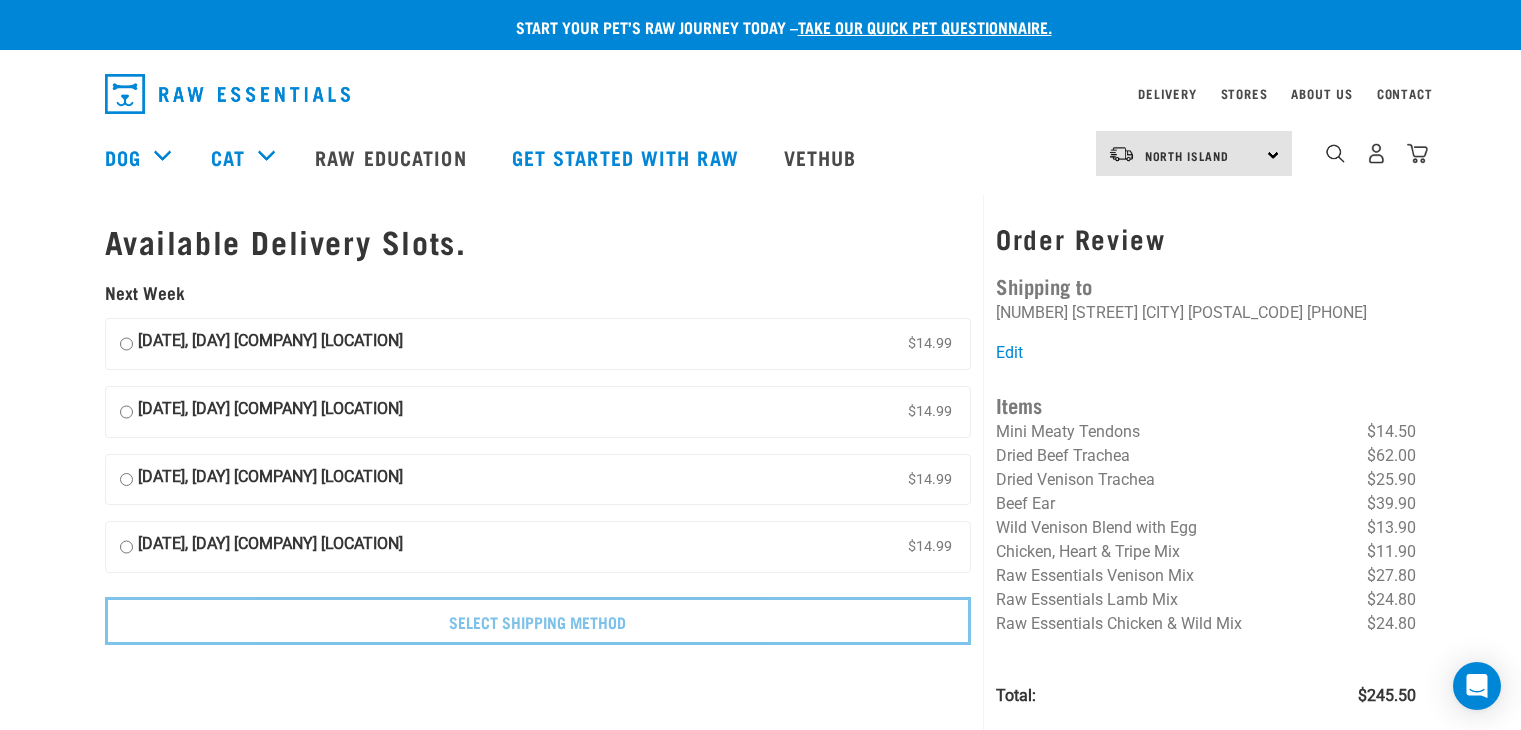 scroll, scrollTop: 0, scrollLeft: 0, axis: both 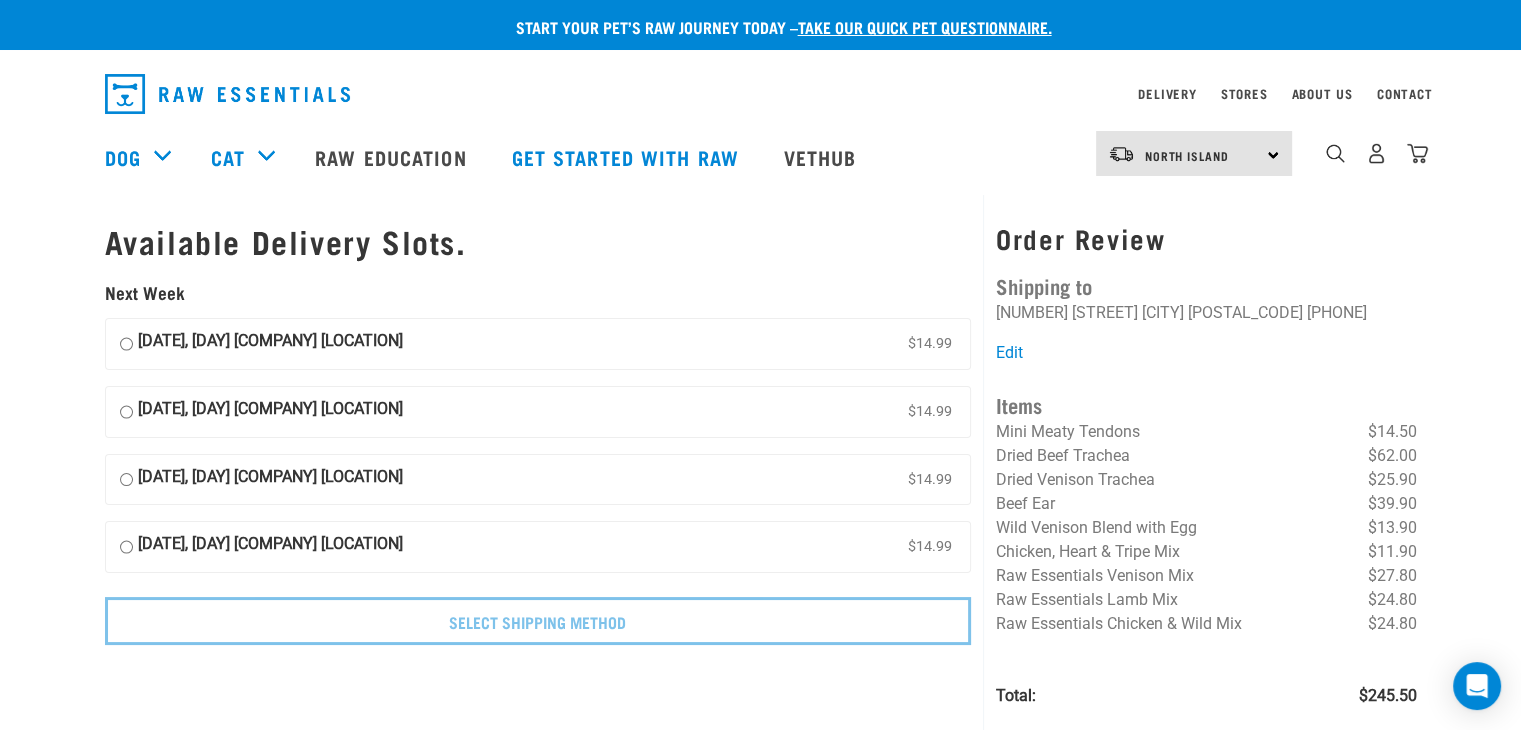 click on "[DATE], [DAY] [COMPANY] [LOCATION]" at bounding box center (270, 344) 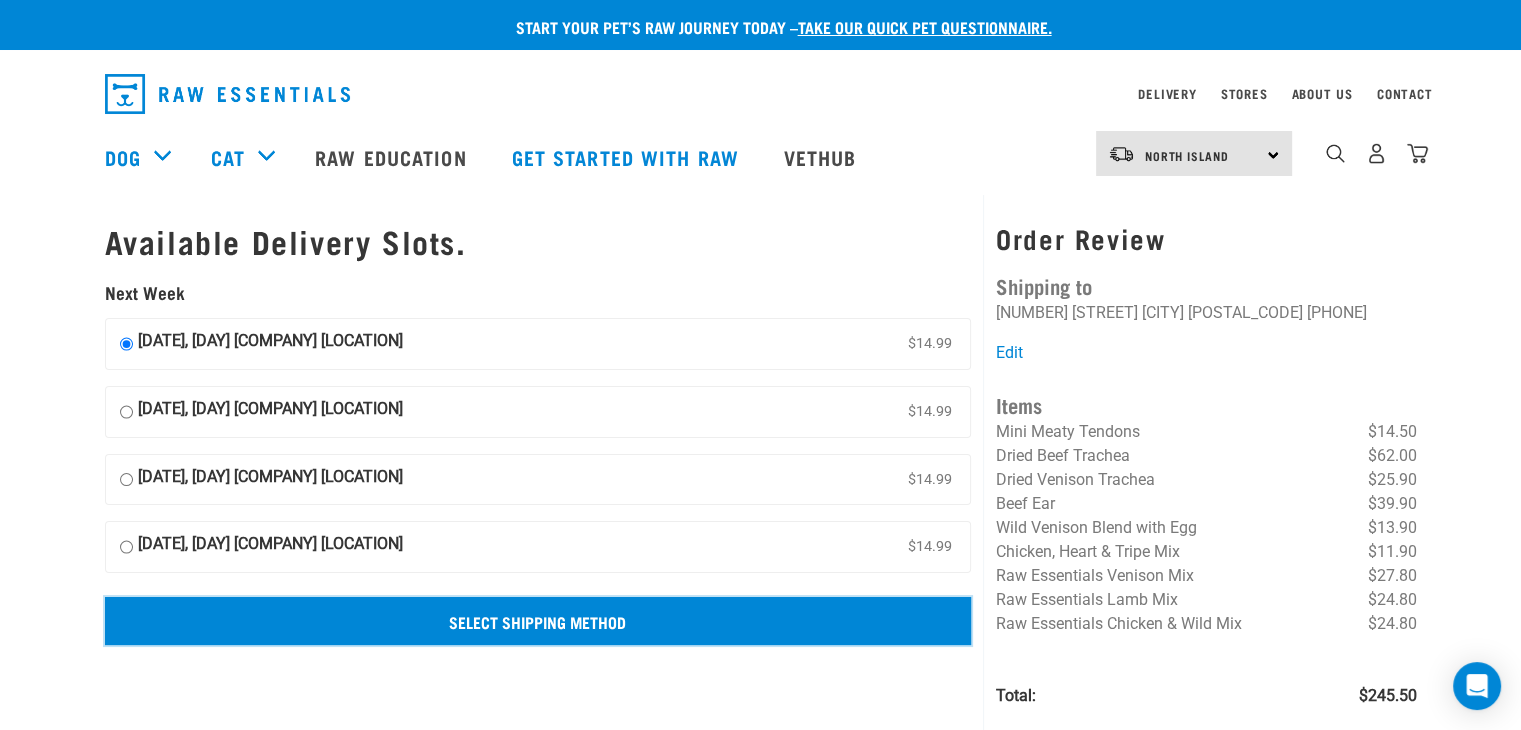 click on "Select Shipping Method" at bounding box center (538, 621) 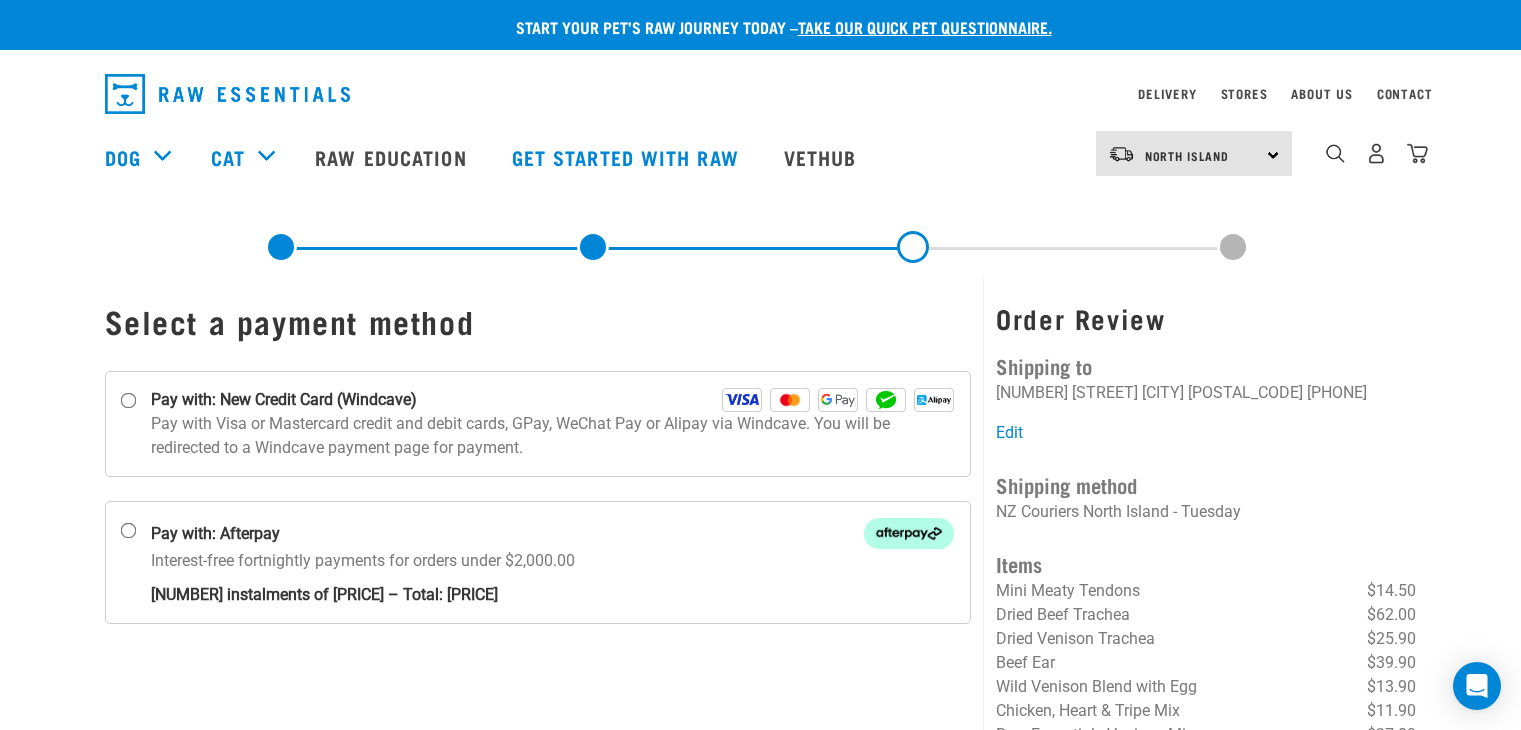 scroll, scrollTop: 0, scrollLeft: 0, axis: both 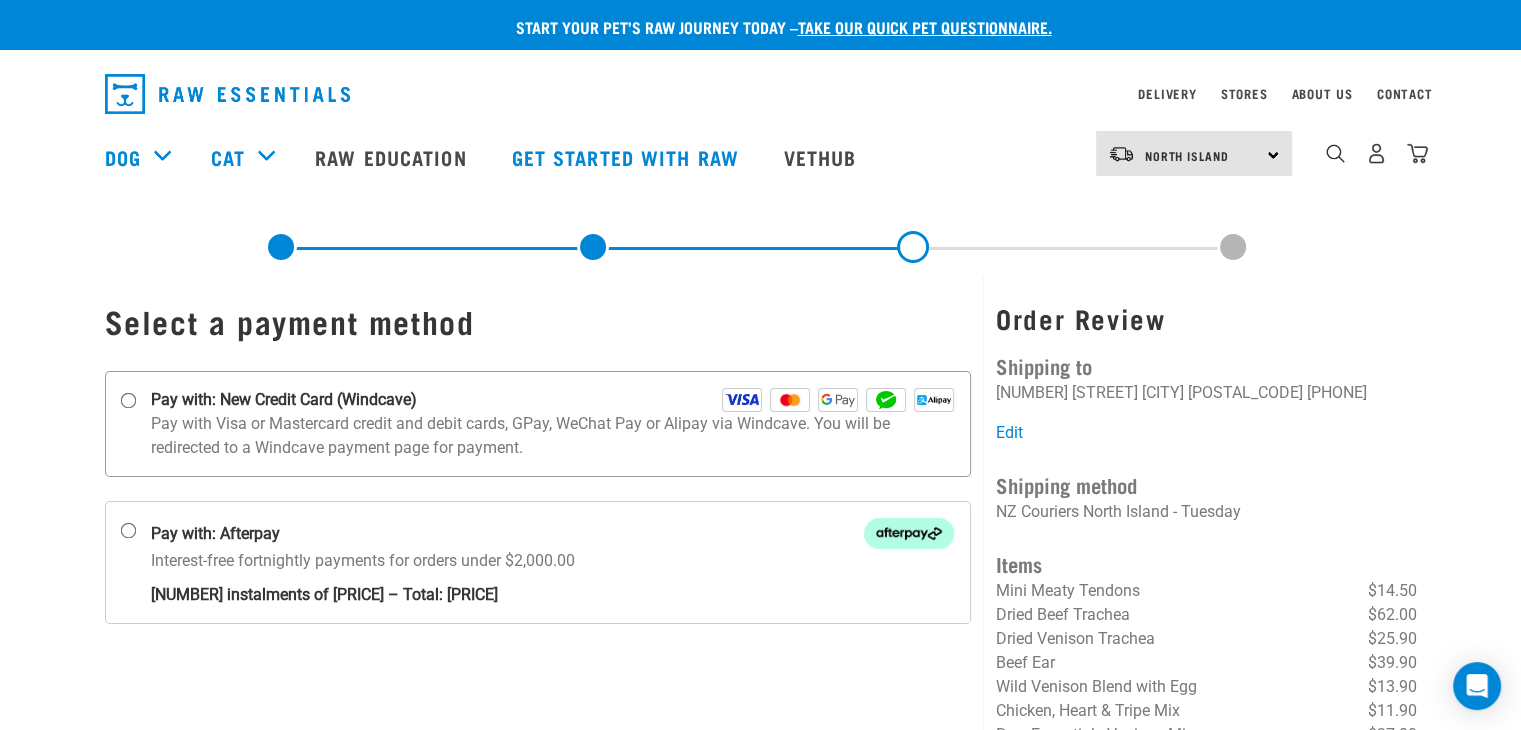 click on "Pay with: New Credit Card (Windcave)" at bounding box center [128, 401] 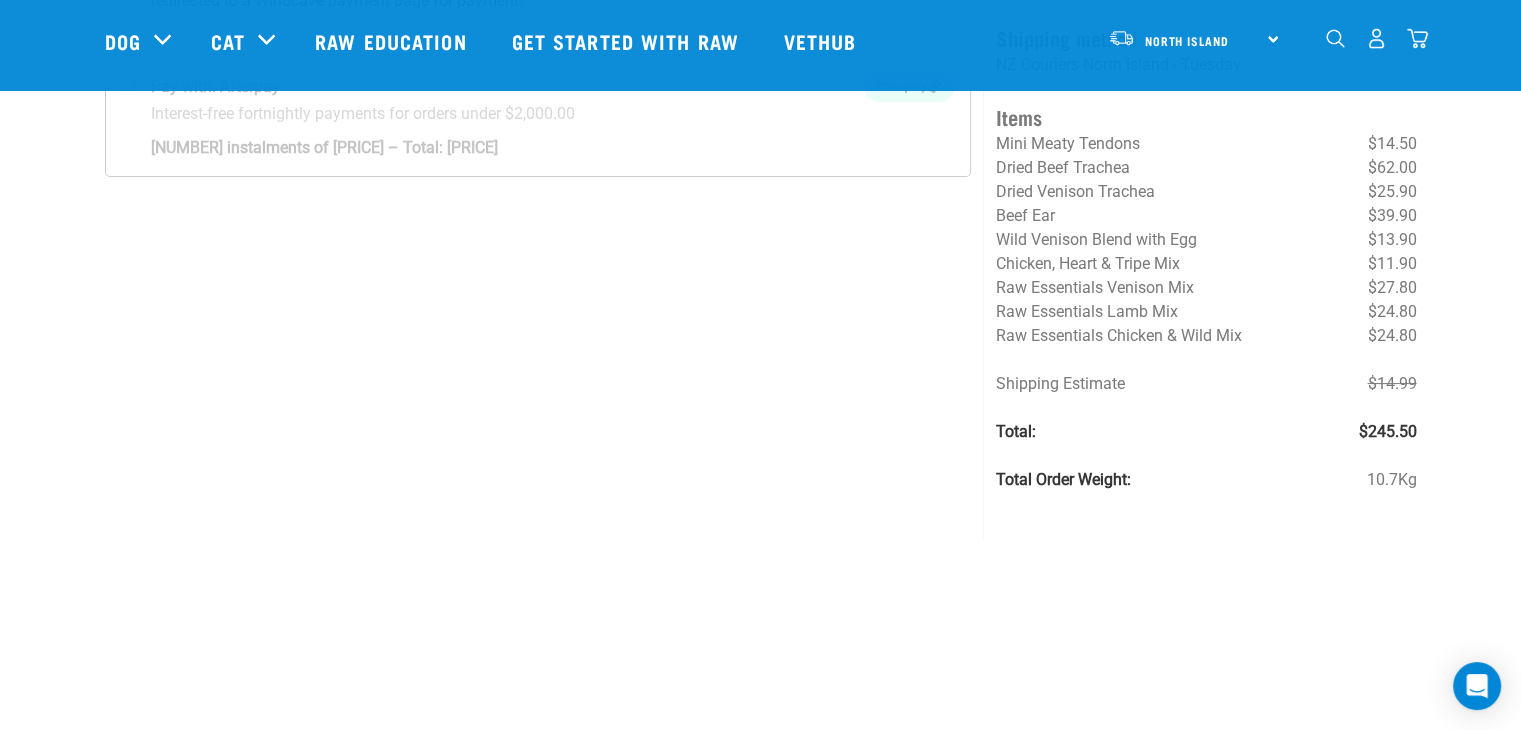 scroll, scrollTop: 366, scrollLeft: 0, axis: vertical 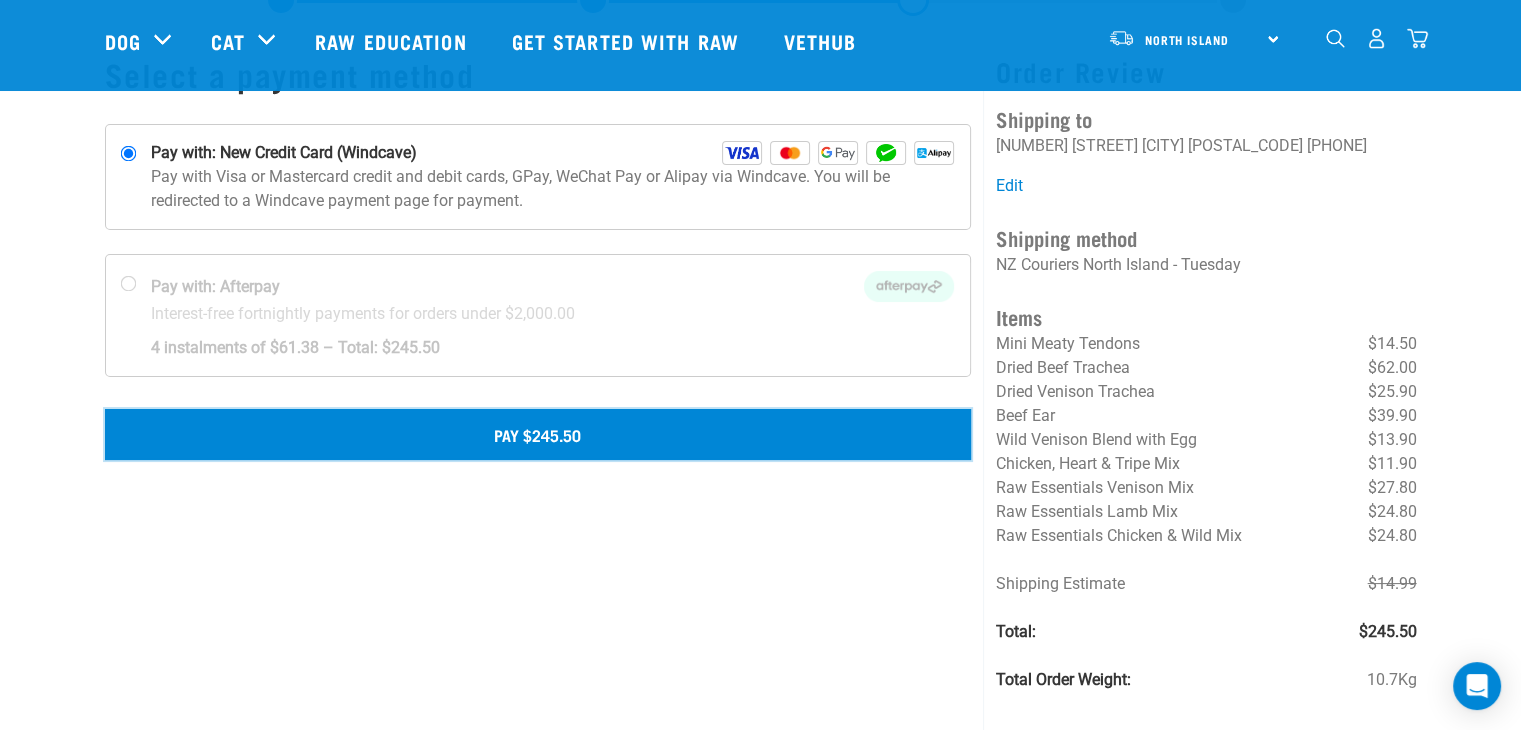 click on "Pay $245.50" at bounding box center [538, 434] 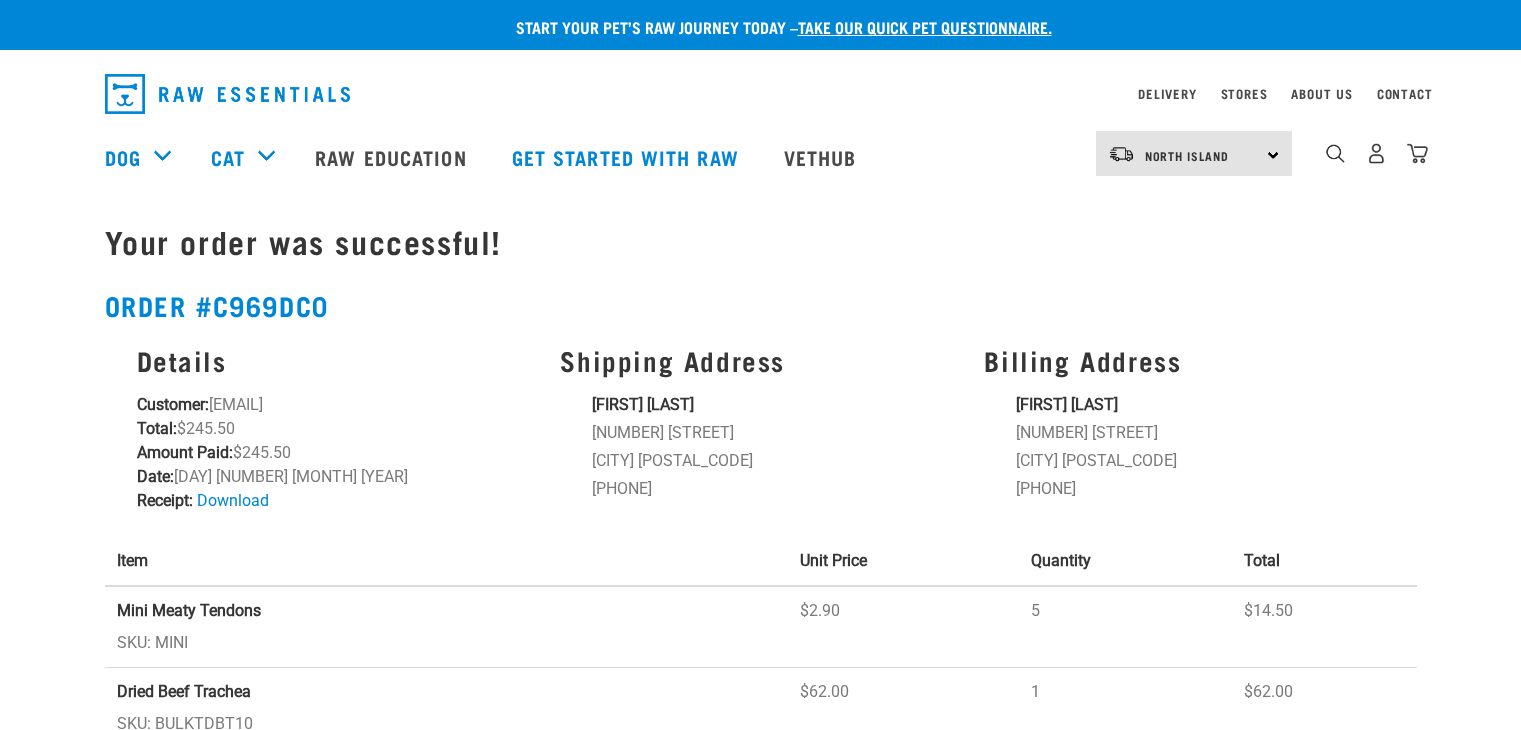 scroll, scrollTop: 0, scrollLeft: 0, axis: both 